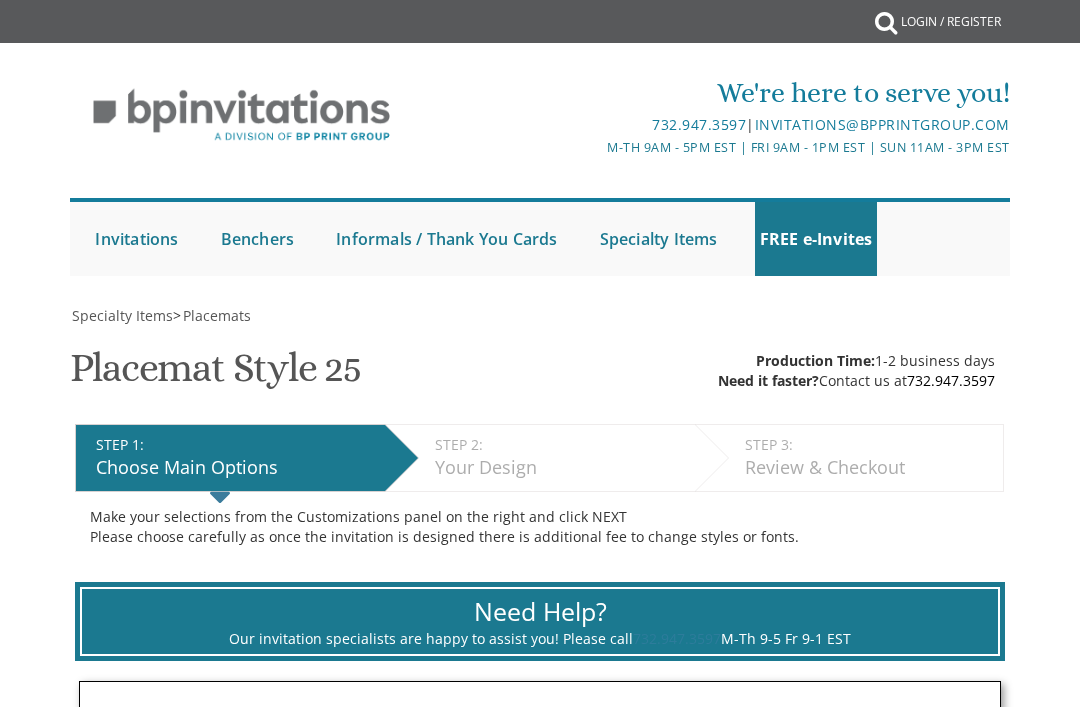 scroll, scrollTop: 206, scrollLeft: 0, axis: vertical 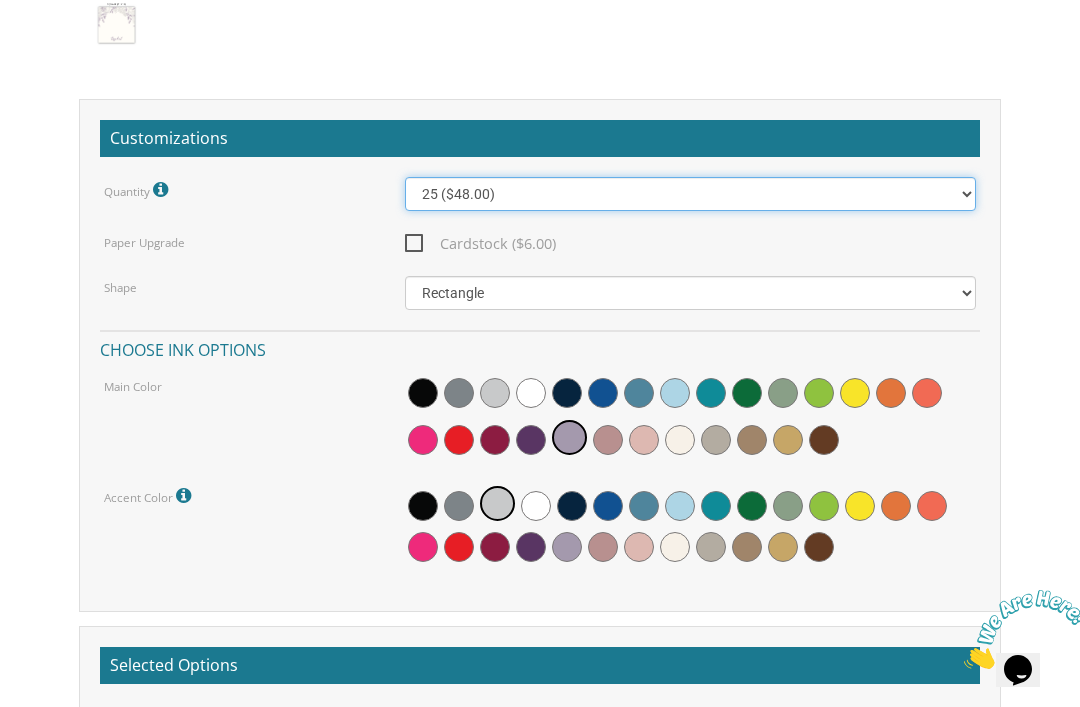 click on "25 ($48.00) 30 ($53.00) 35 ($58.00) 40 ($63.00) 45 ($68.00) 50 ($73.00) 55 ($78.00) 60 ($83.00) 65 ($88.00) 70 ($93.00) 75 ($98.00) 80 ($103.00) 85 ($108.00) 90 ($113.00) 95 ($118.00) 100 ($123.00)" at bounding box center (691, 194) 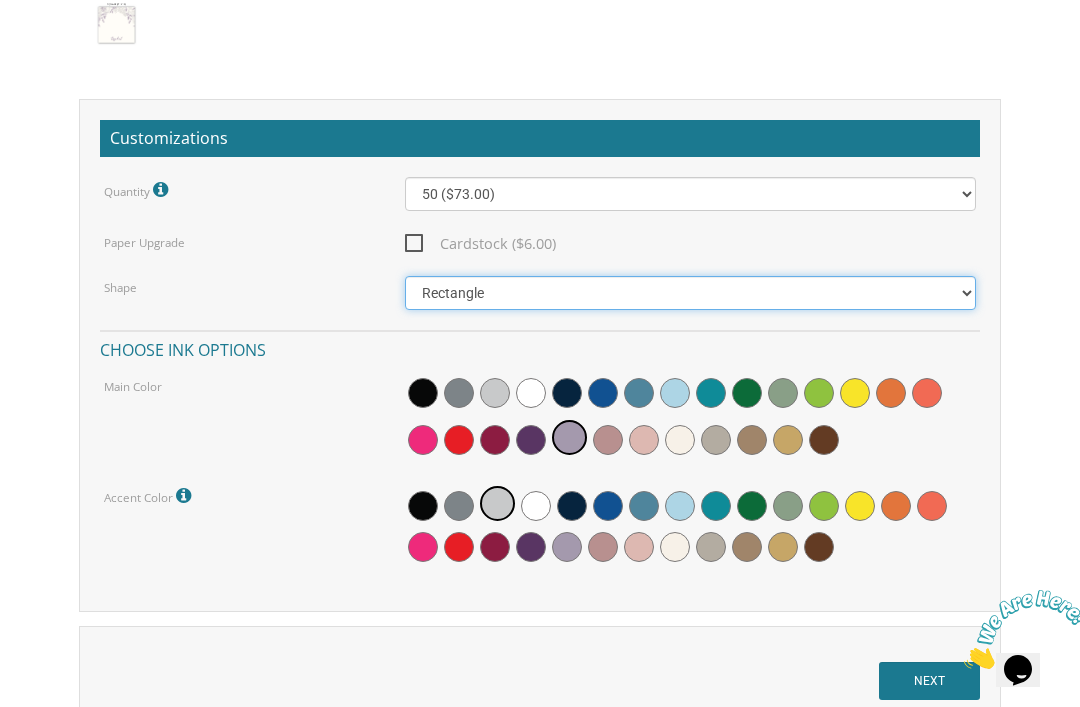 click on "Square Rectangle" at bounding box center [691, 293] 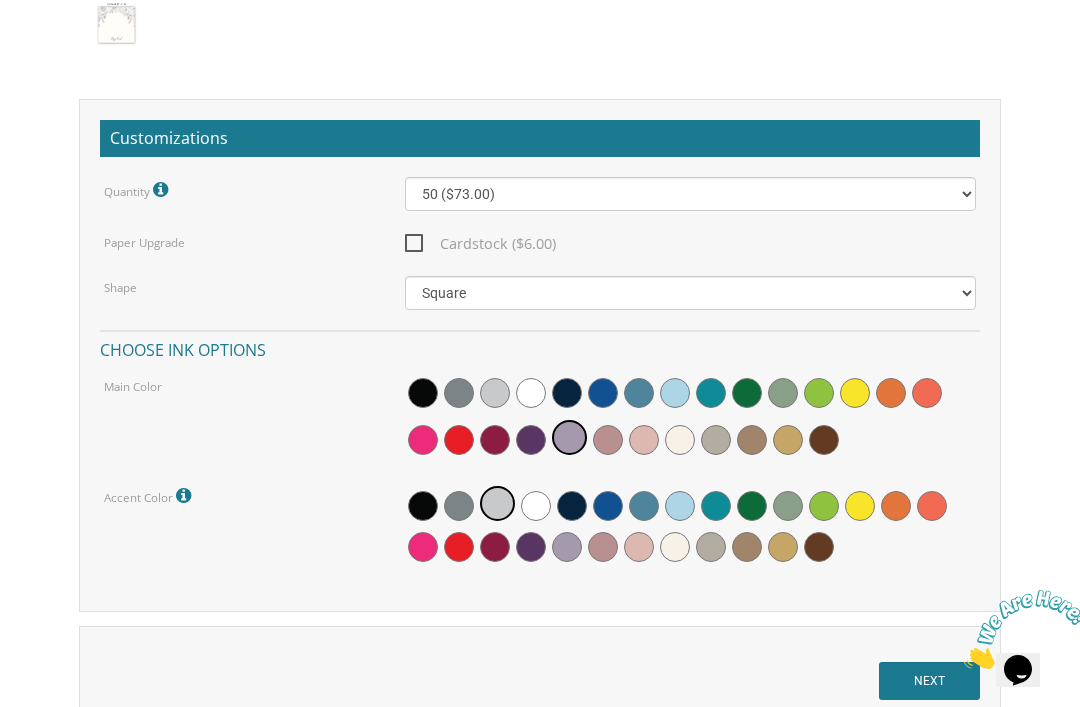 click at bounding box center (752, 440) 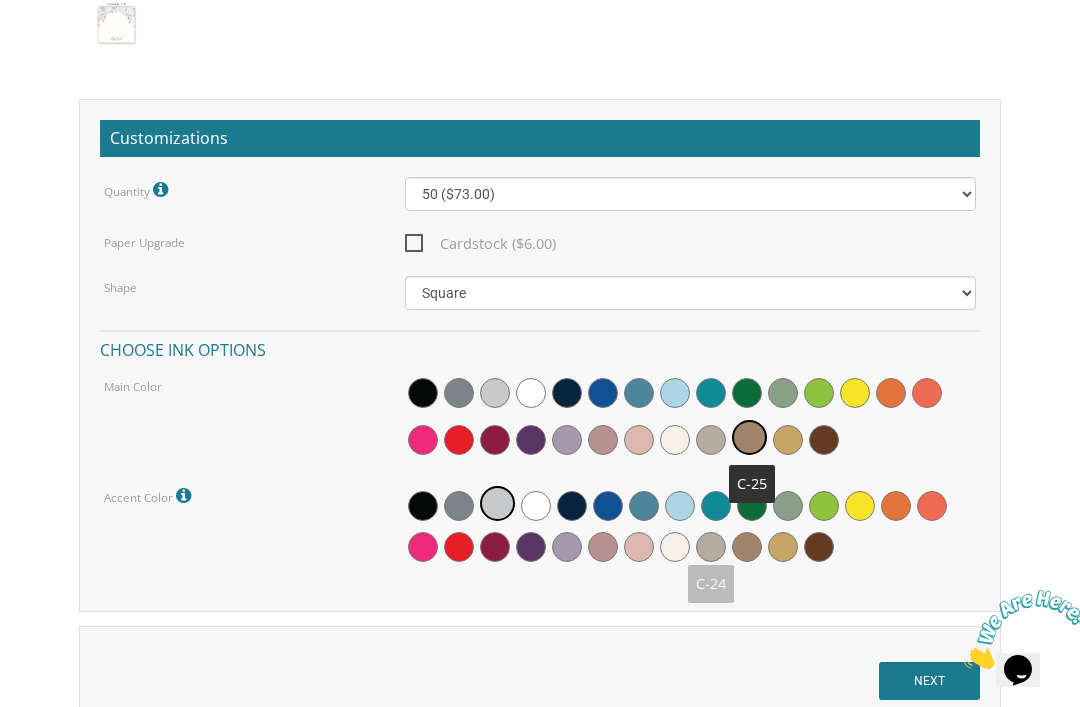 click at bounding box center (711, 547) 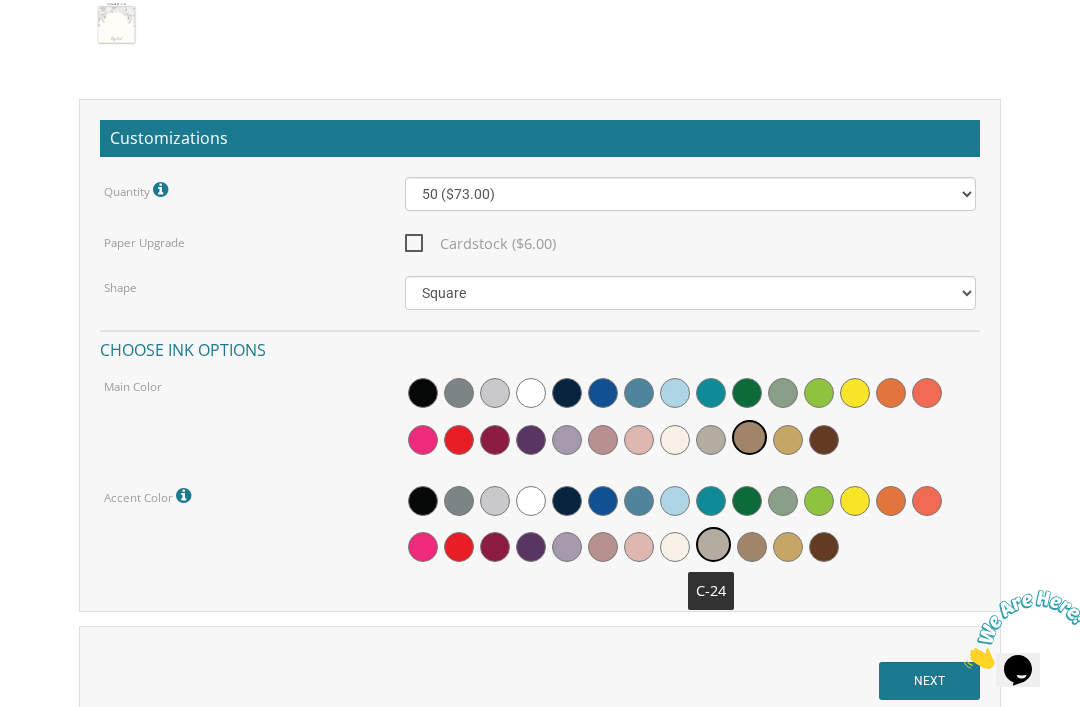 click on "NEXT" at bounding box center [929, 681] 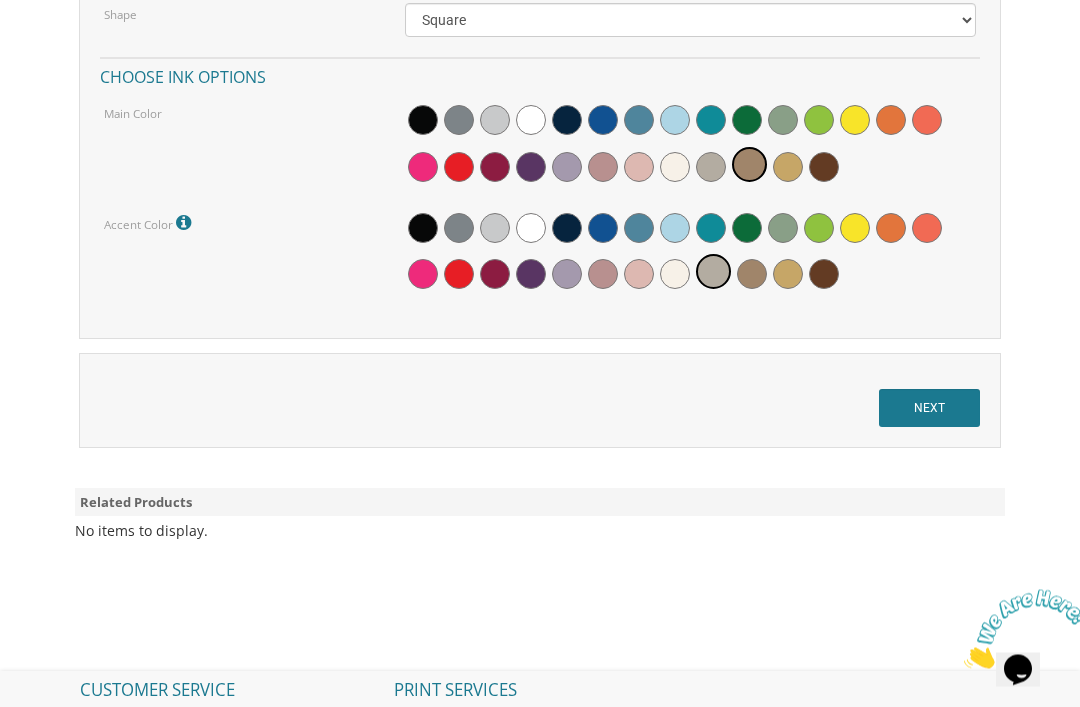 scroll, scrollTop: 2236, scrollLeft: 0, axis: vertical 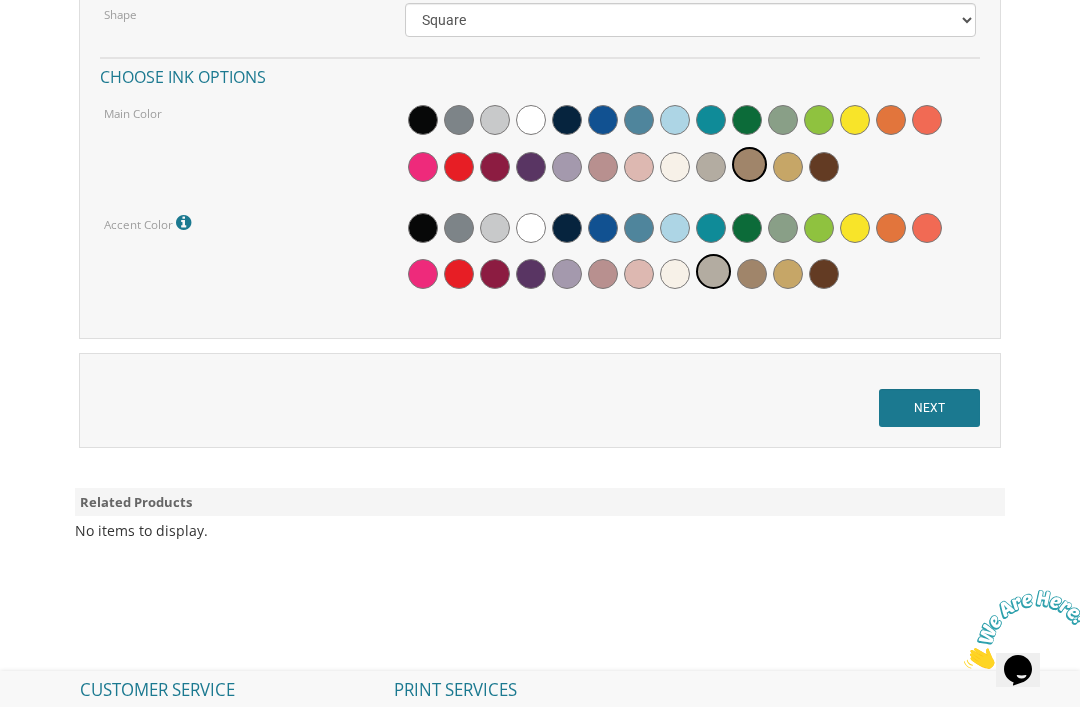 click on "NEXT" at bounding box center (929, 408) 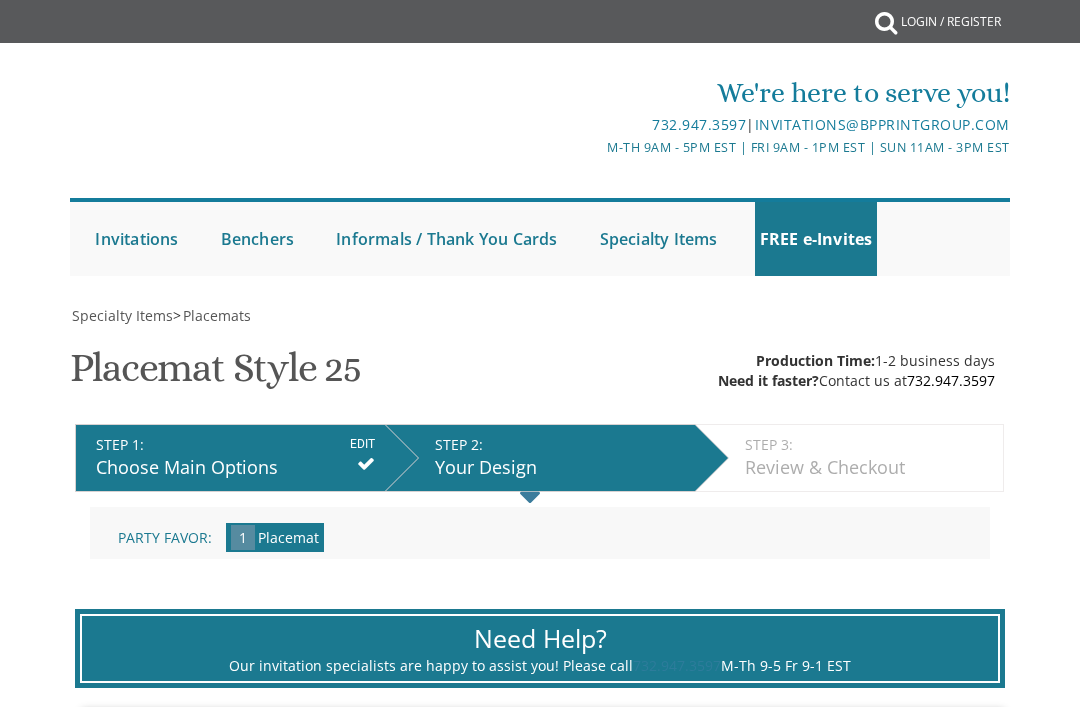 scroll, scrollTop: 0, scrollLeft: 0, axis: both 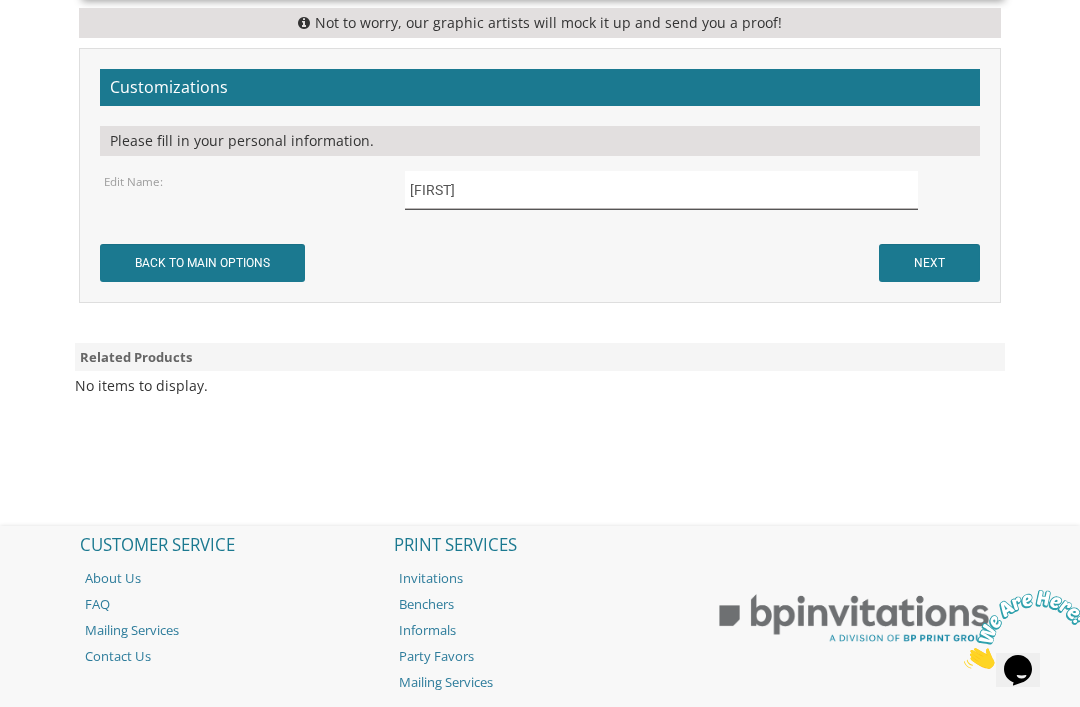 click on "Rochel" at bounding box center (661, 189) 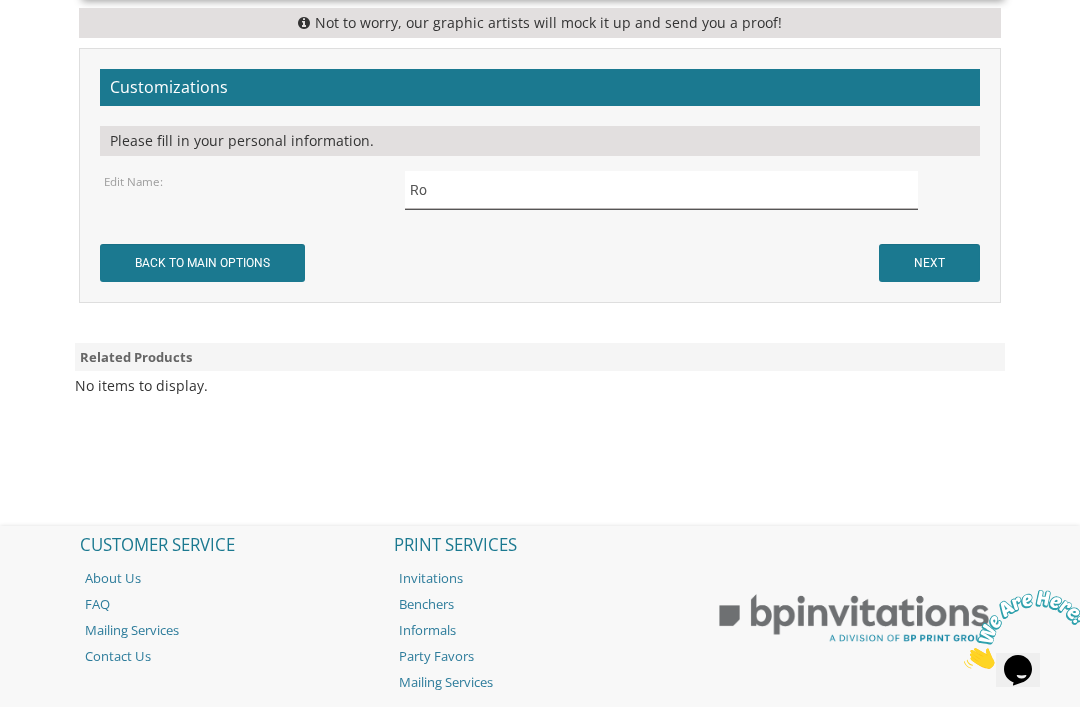 type on "R" 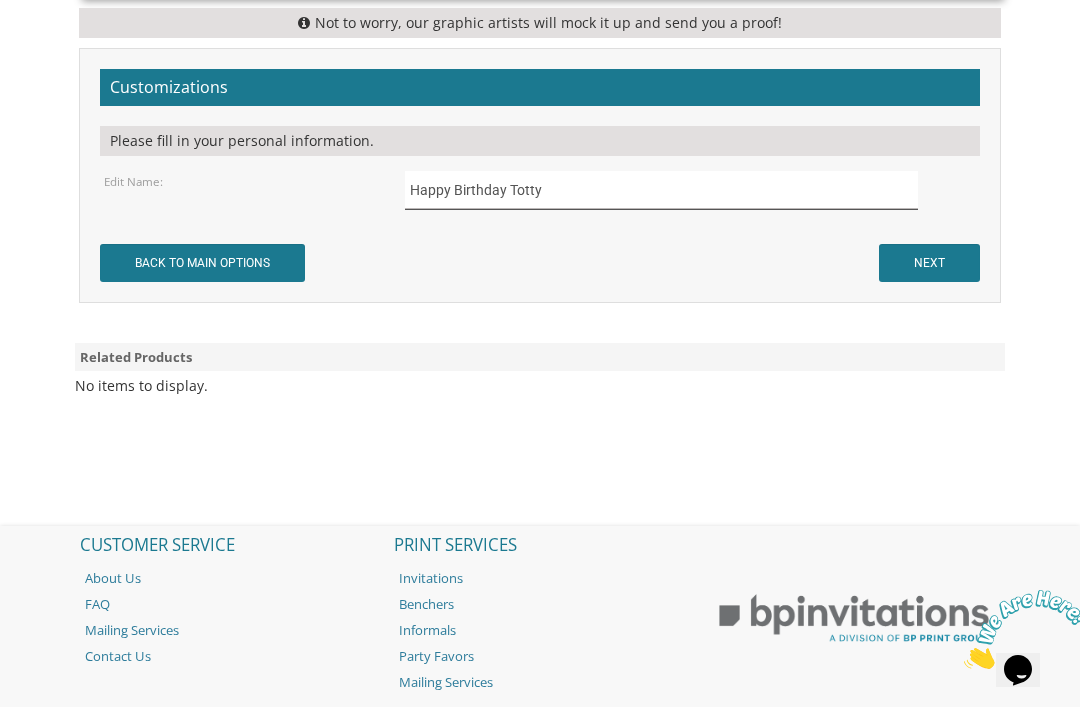 type on "Happy Birthday Totty" 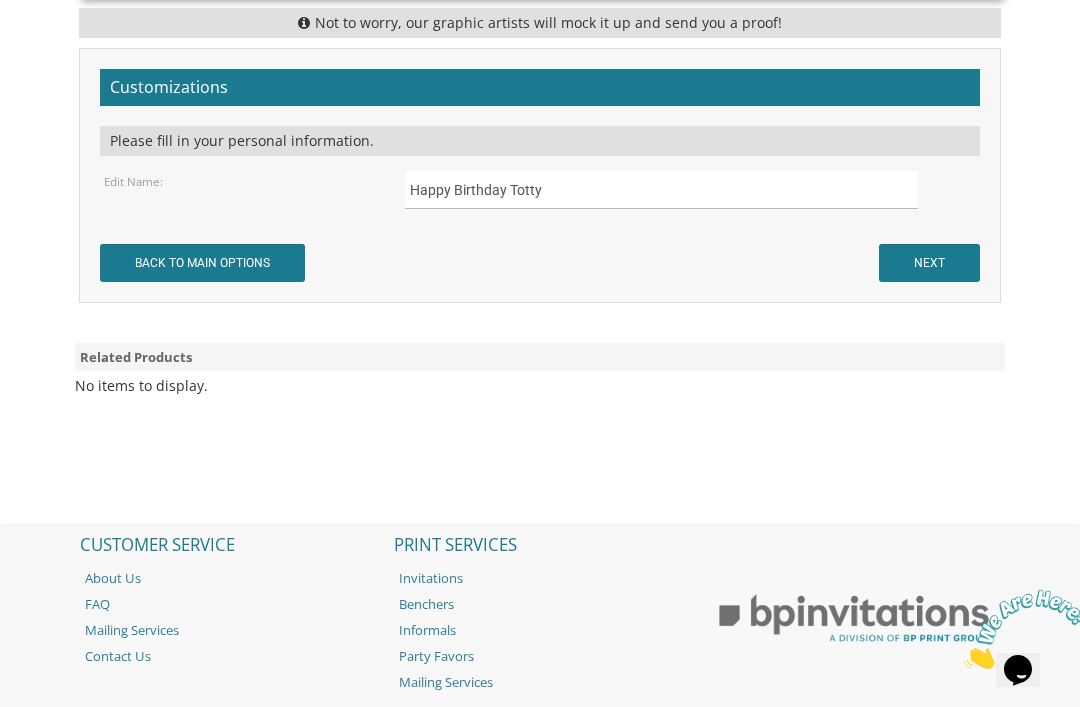click on "NEXT" at bounding box center (929, 263) 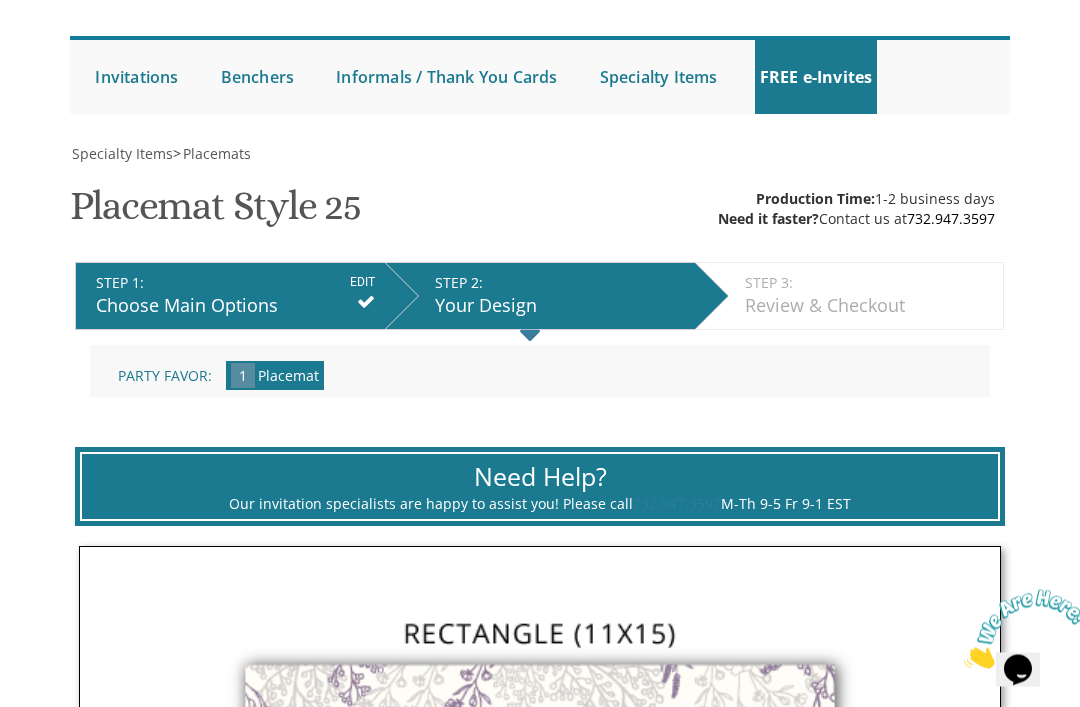 scroll, scrollTop: 105, scrollLeft: 0, axis: vertical 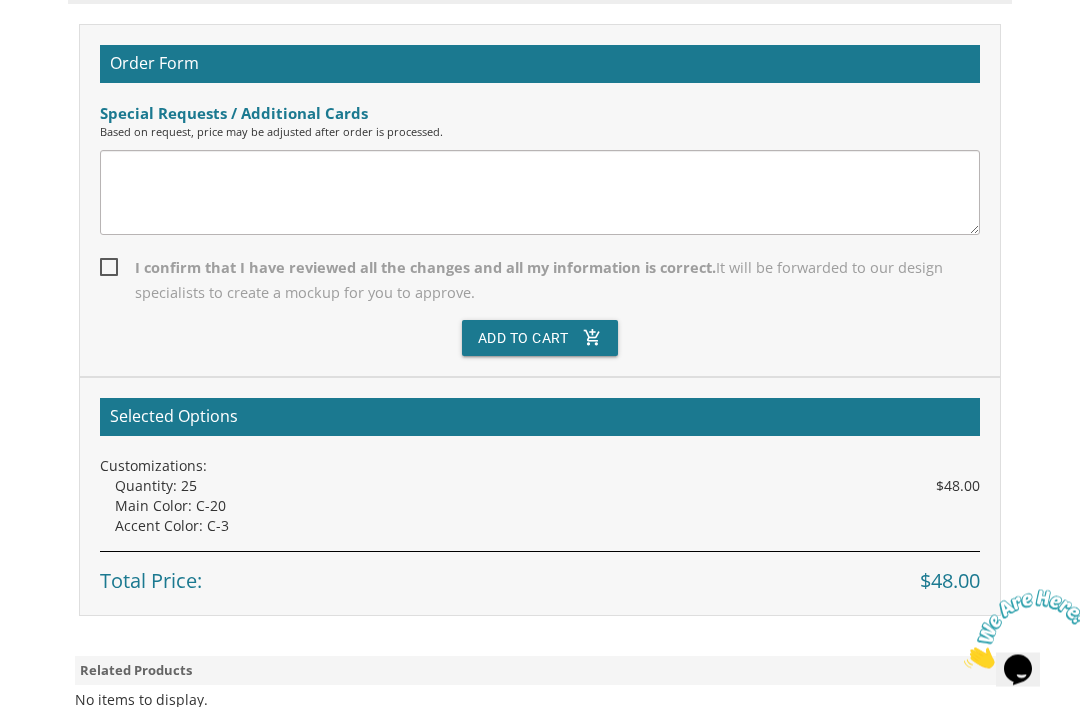 click at bounding box center (540, 193) 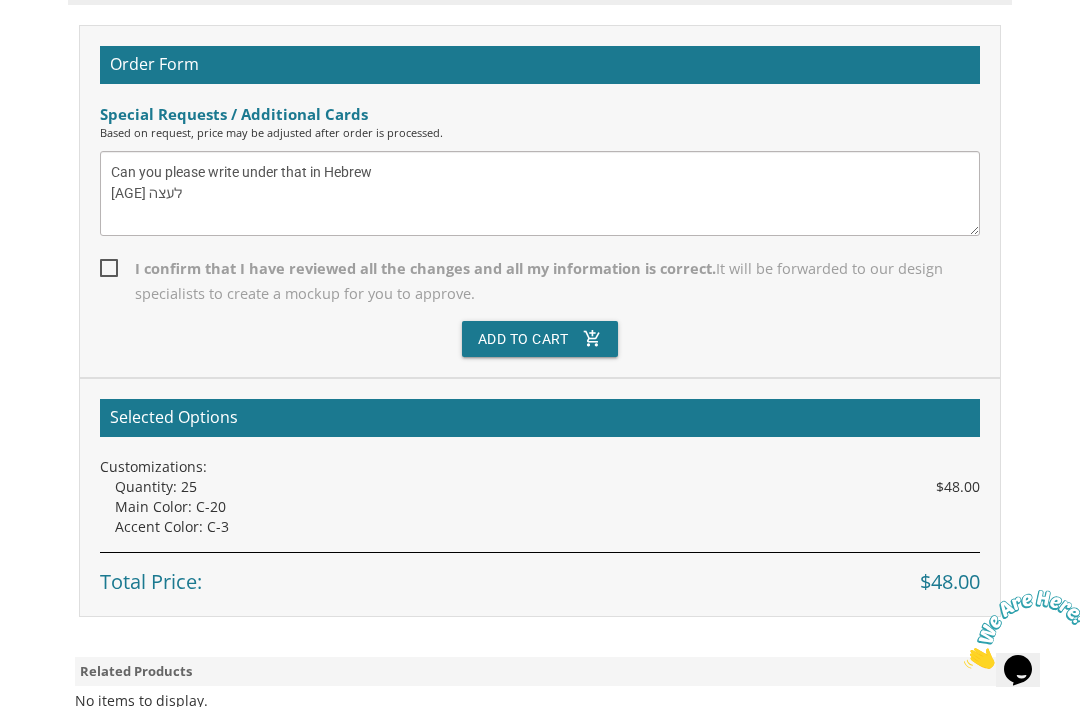 type on "Can you please write under that in Hebrew
בן חמשים לעצה" 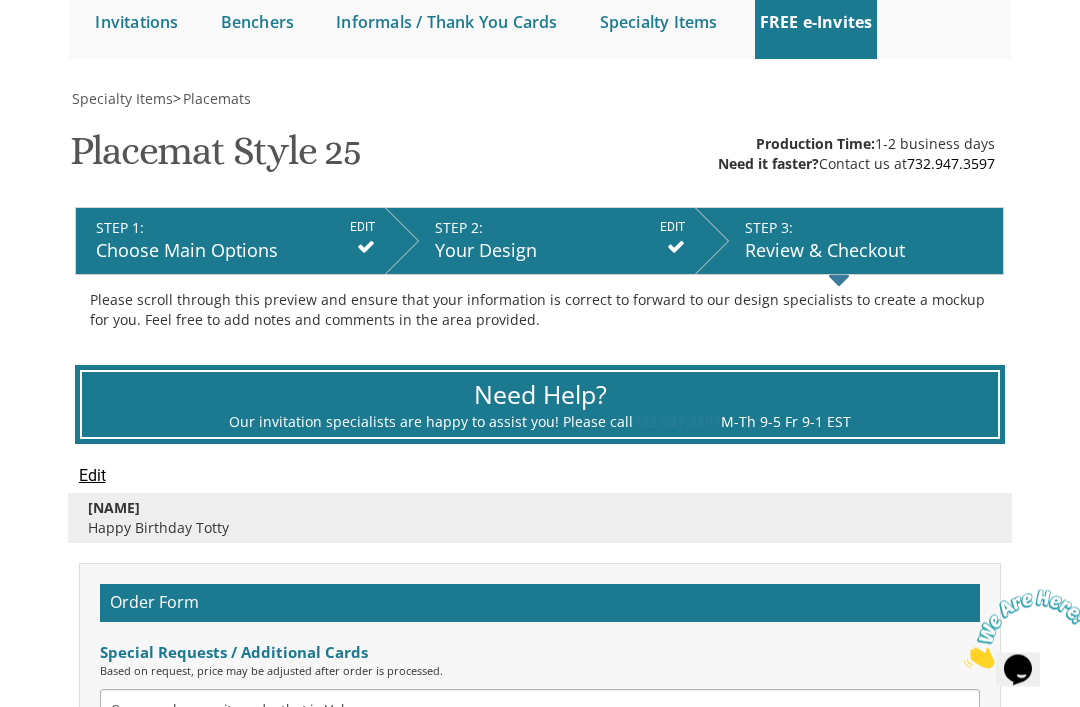 scroll, scrollTop: 211, scrollLeft: 0, axis: vertical 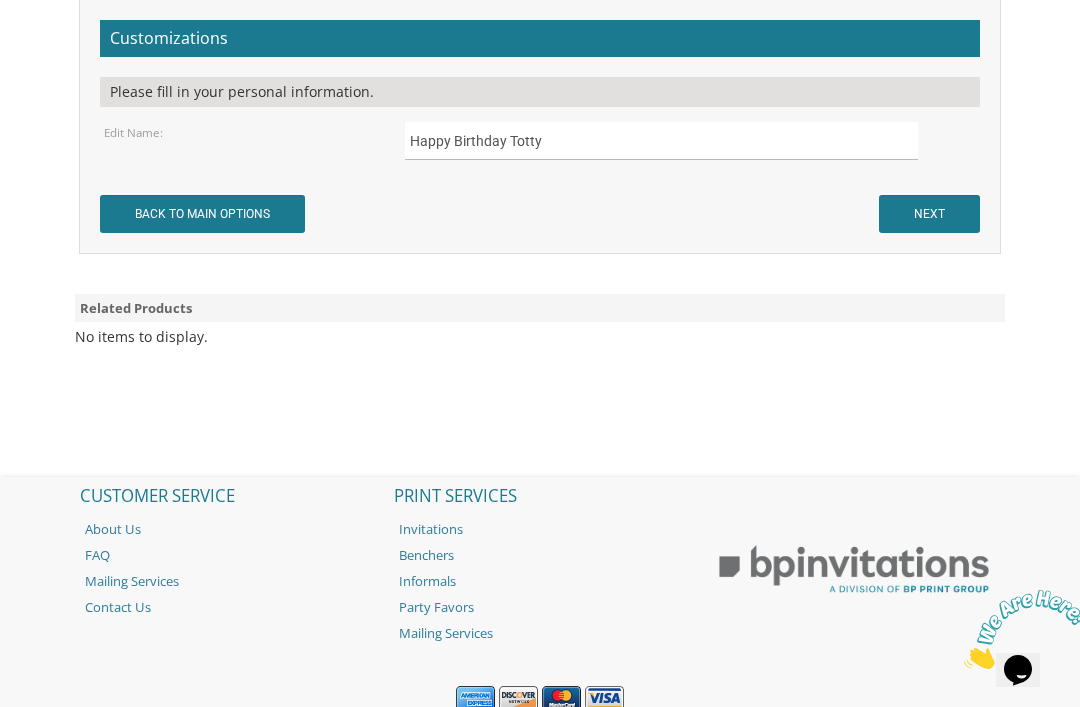click on "NEXT" at bounding box center [929, 214] 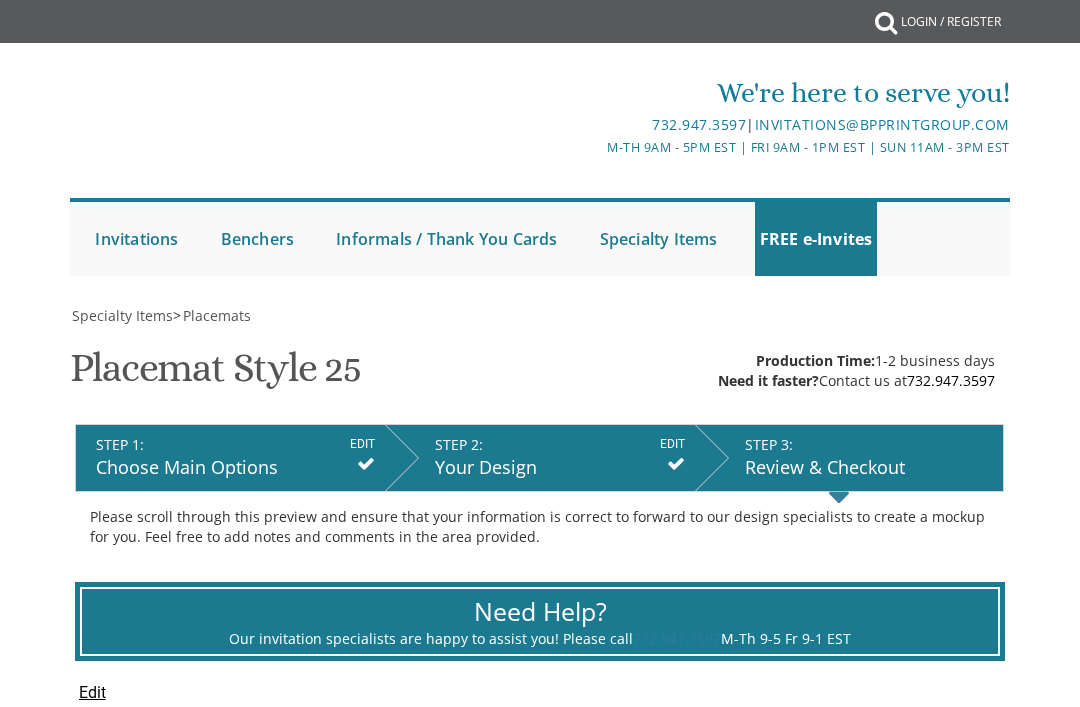 scroll, scrollTop: 0, scrollLeft: 0, axis: both 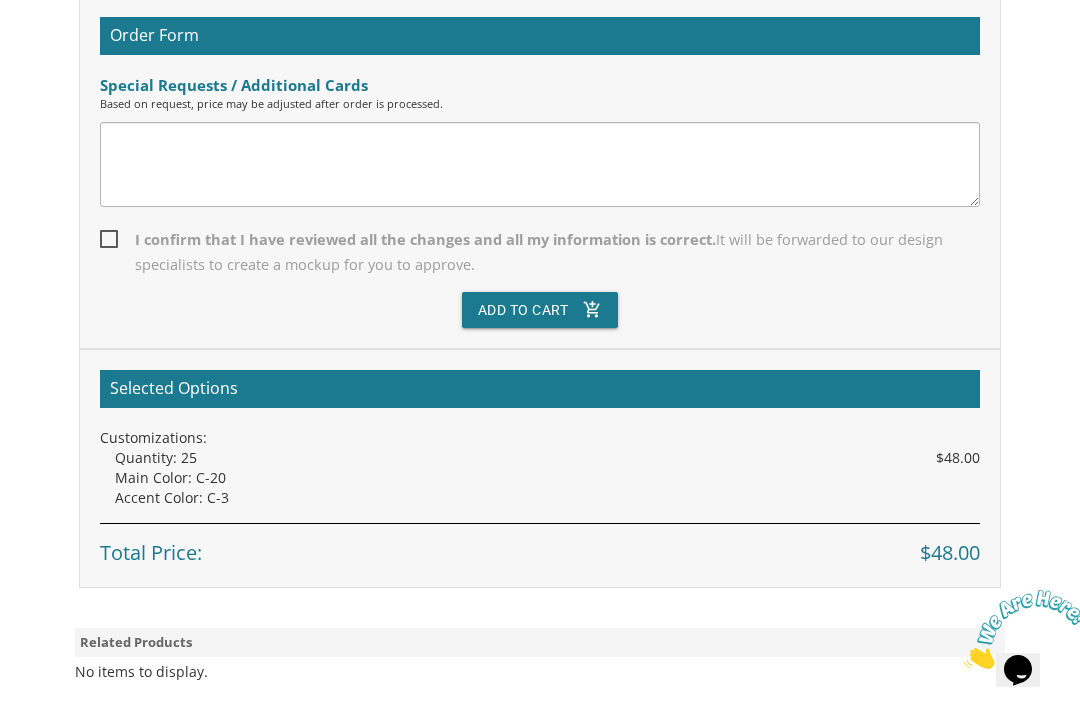 click on "I confirm that I have reviewed all the changes and all my information is correct.   It will be forwarded to our design specialists to create a mockup for you to approve." at bounding box center [540, 252] 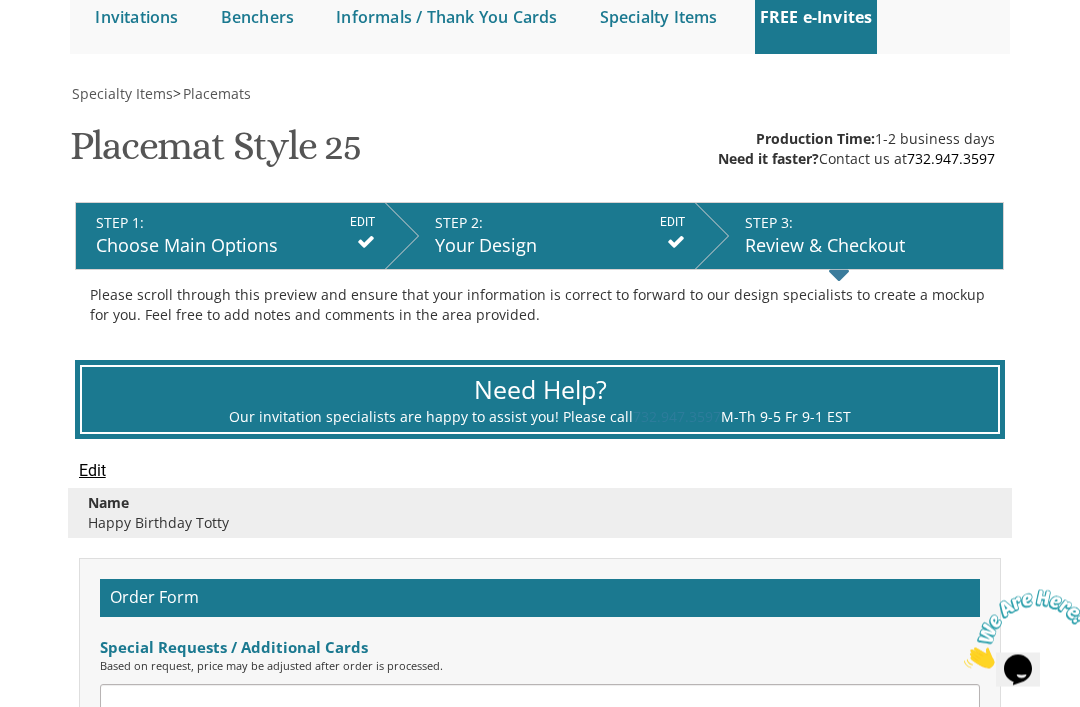 scroll, scrollTop: 0, scrollLeft: 0, axis: both 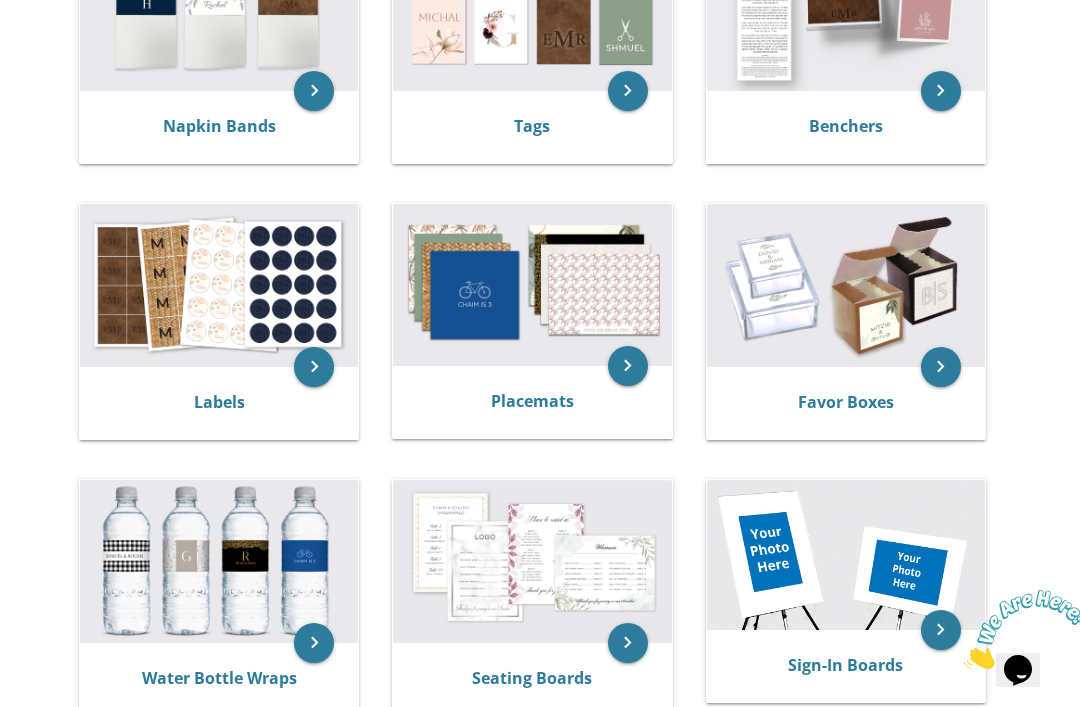 click on "keyboard_arrow_right" at bounding box center (628, 366) 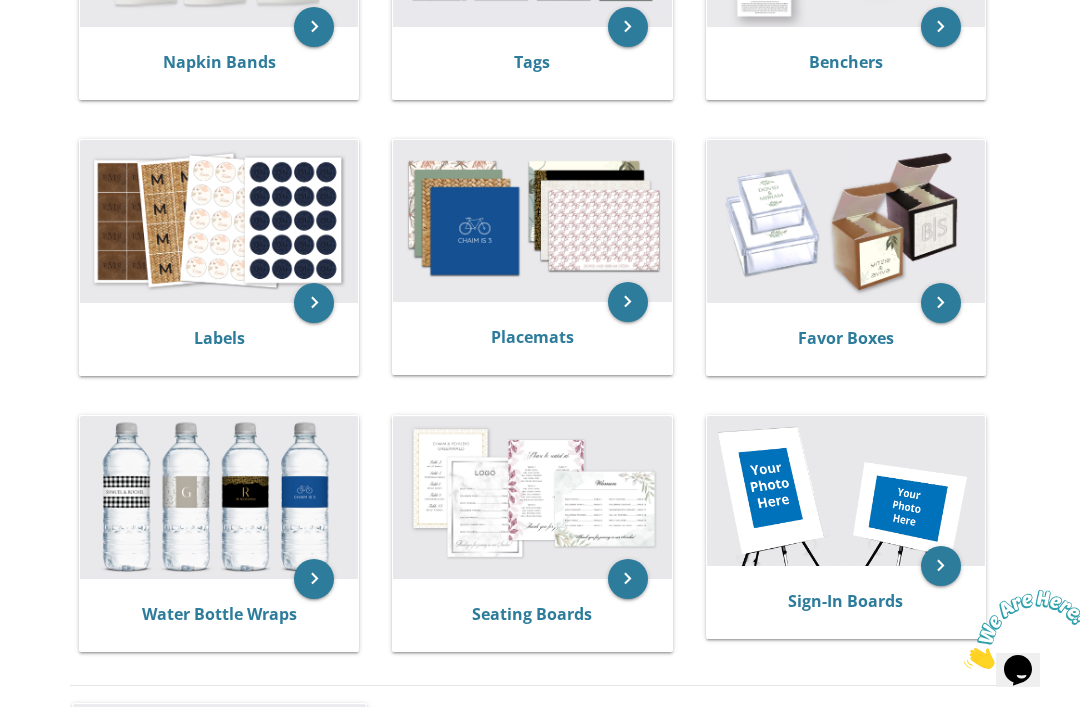 click on "Placemats" at bounding box center (532, 337) 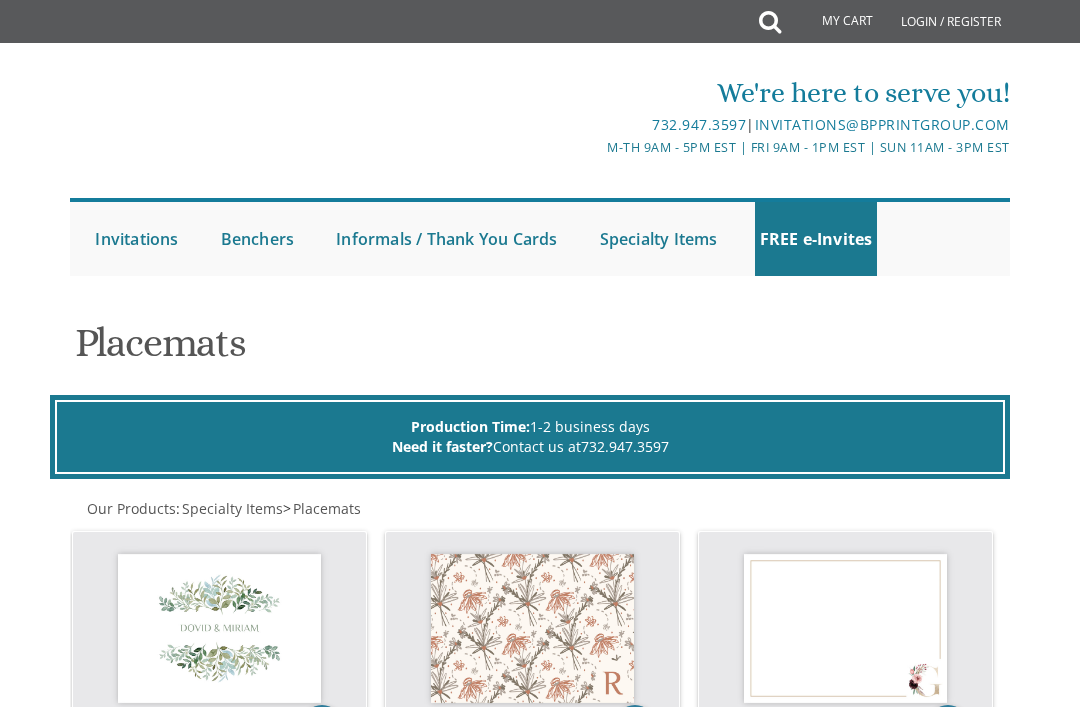 scroll, scrollTop: 0, scrollLeft: 0, axis: both 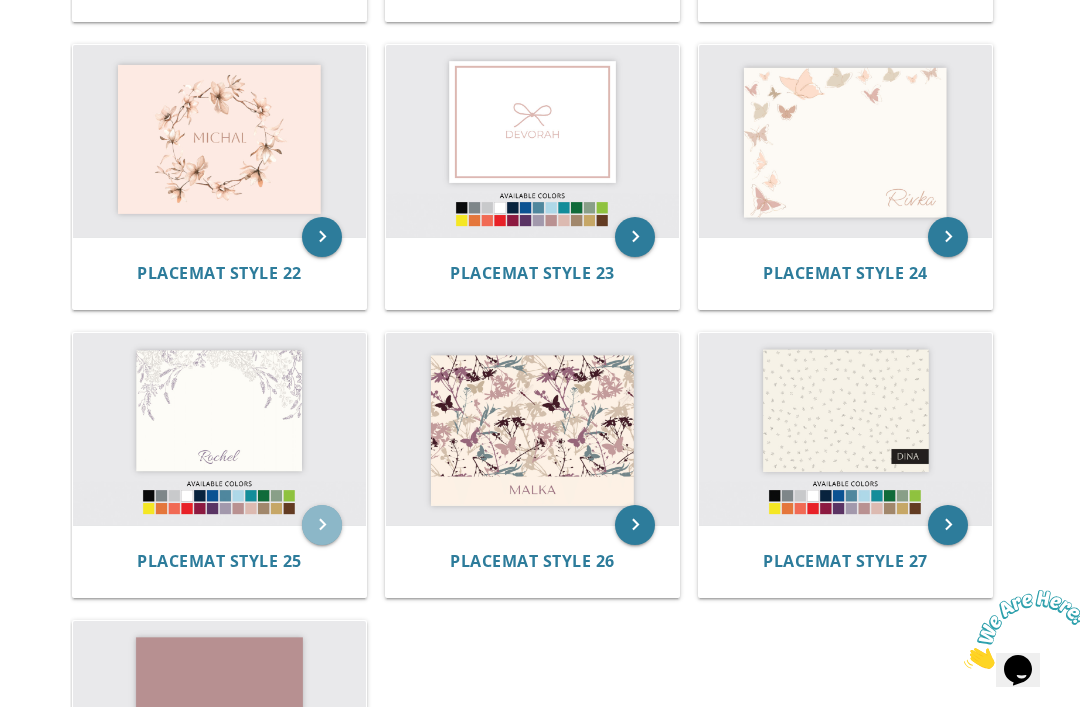 click on "keyboard_arrow_right" at bounding box center (322, 525) 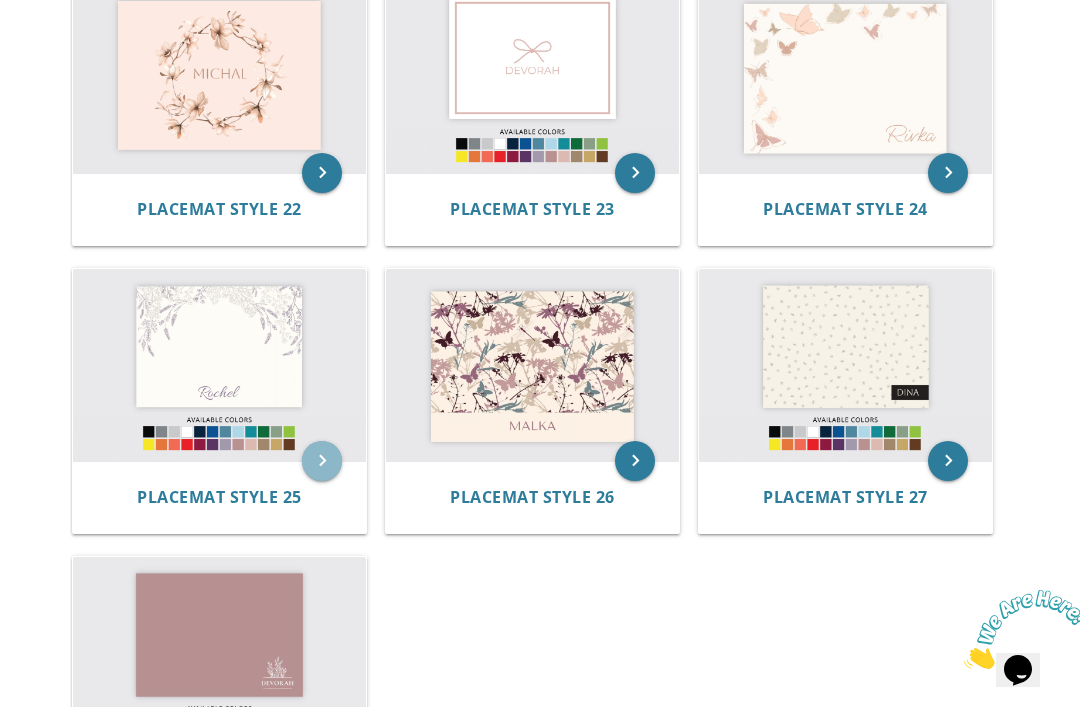 click on "keyboard_arrow_right" at bounding box center [322, 461] 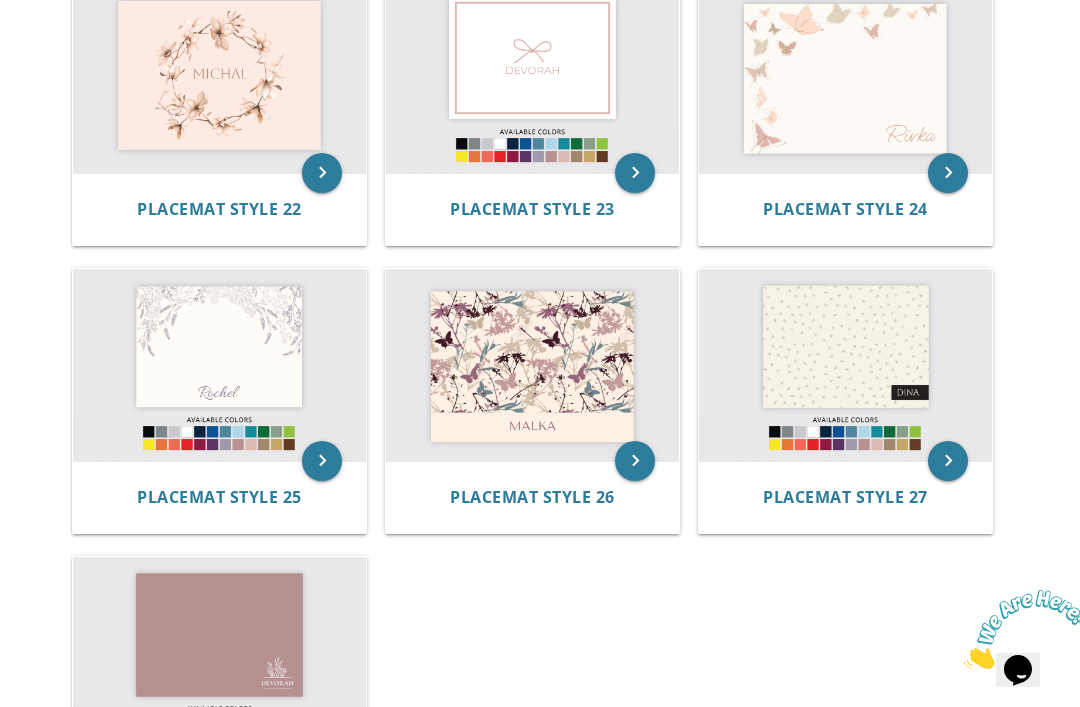 click at bounding box center [219, 365] 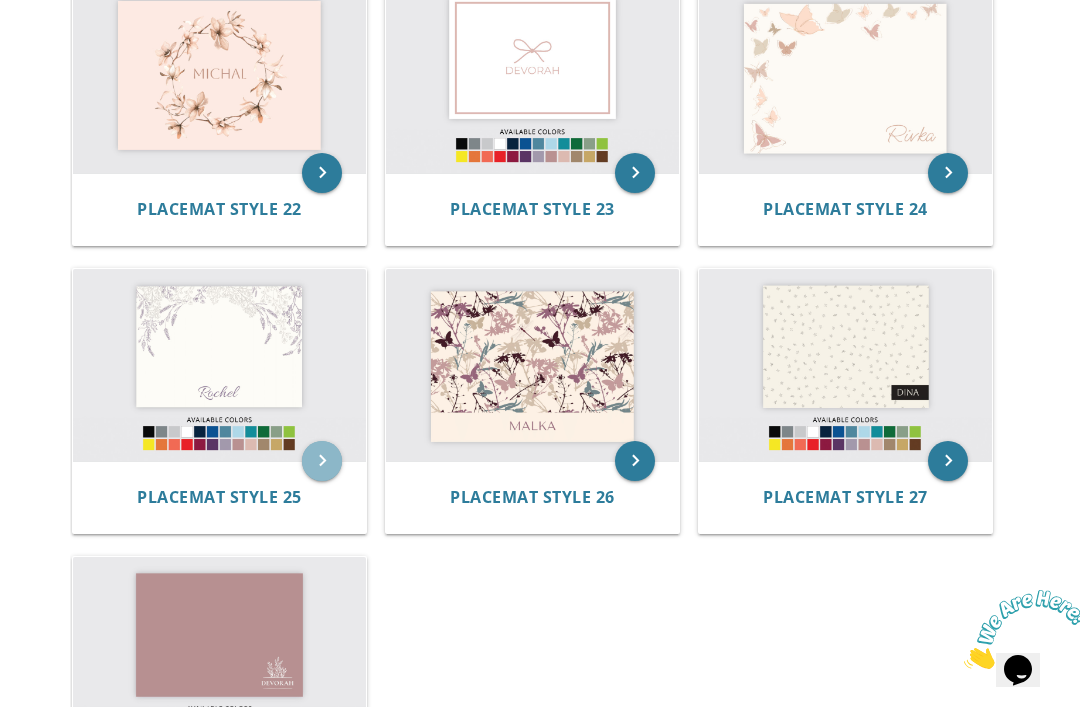 click on "keyboard_arrow_right" at bounding box center [322, 461] 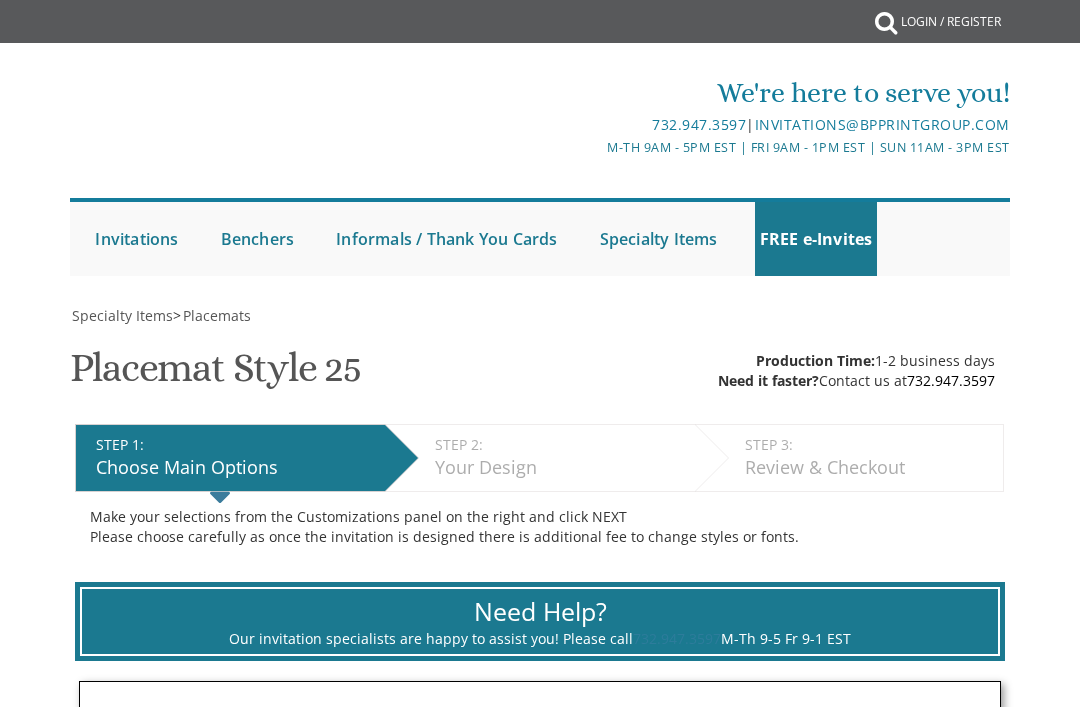 scroll, scrollTop: 0, scrollLeft: 0, axis: both 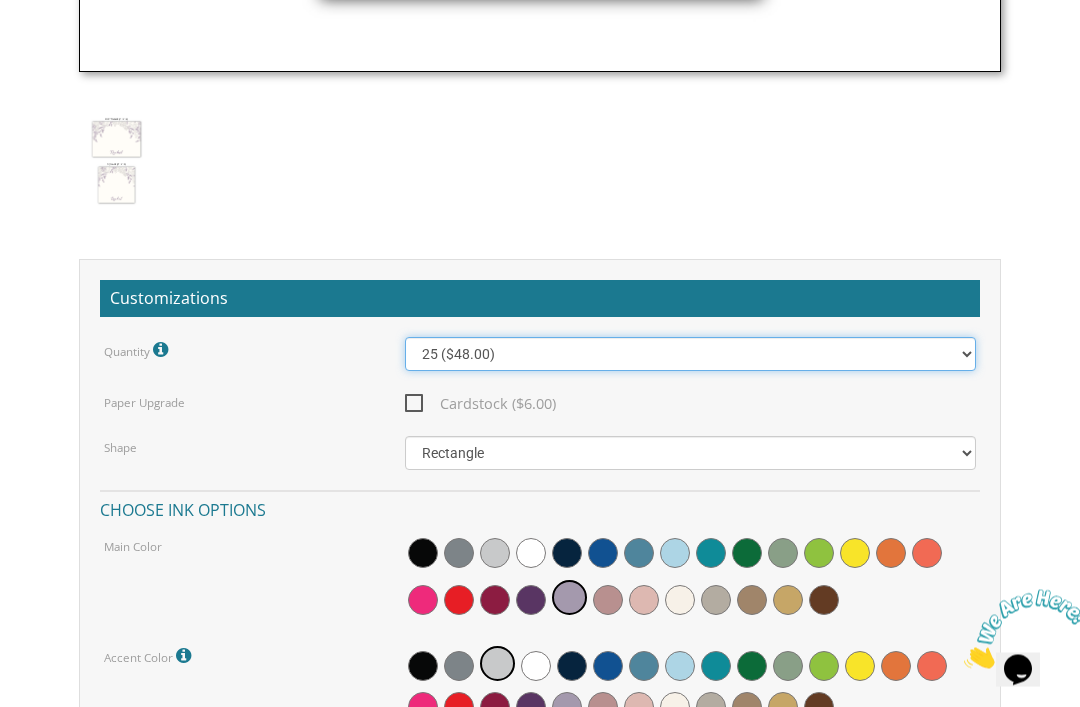 click on "25 ($48.00) 30 ($53.00) 35 ($58.00) 40 ($63.00) 45 ($68.00) 50 ($73.00) 55 ($78.00) 60 ($83.00) 65 ($88.00) 70 ($93.00) 75 ($98.00) 80 ($103.00) 85 ($108.00) 90 ($113.00) 95 ($118.00) 100 ($123.00)" at bounding box center [691, 355] 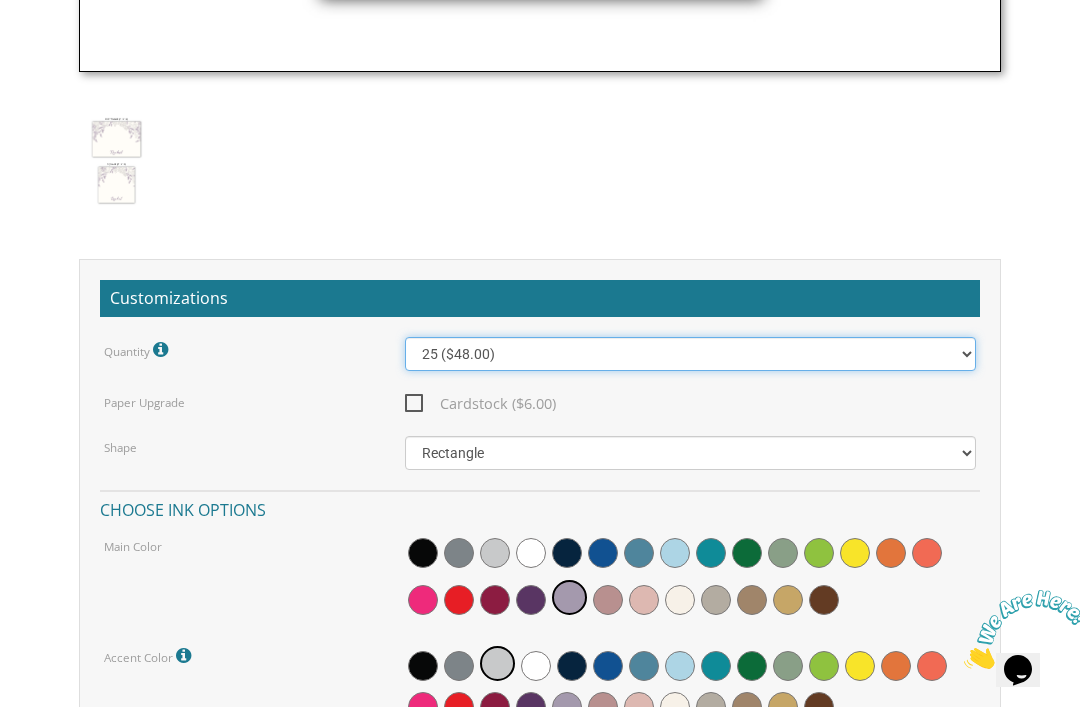select on "50" 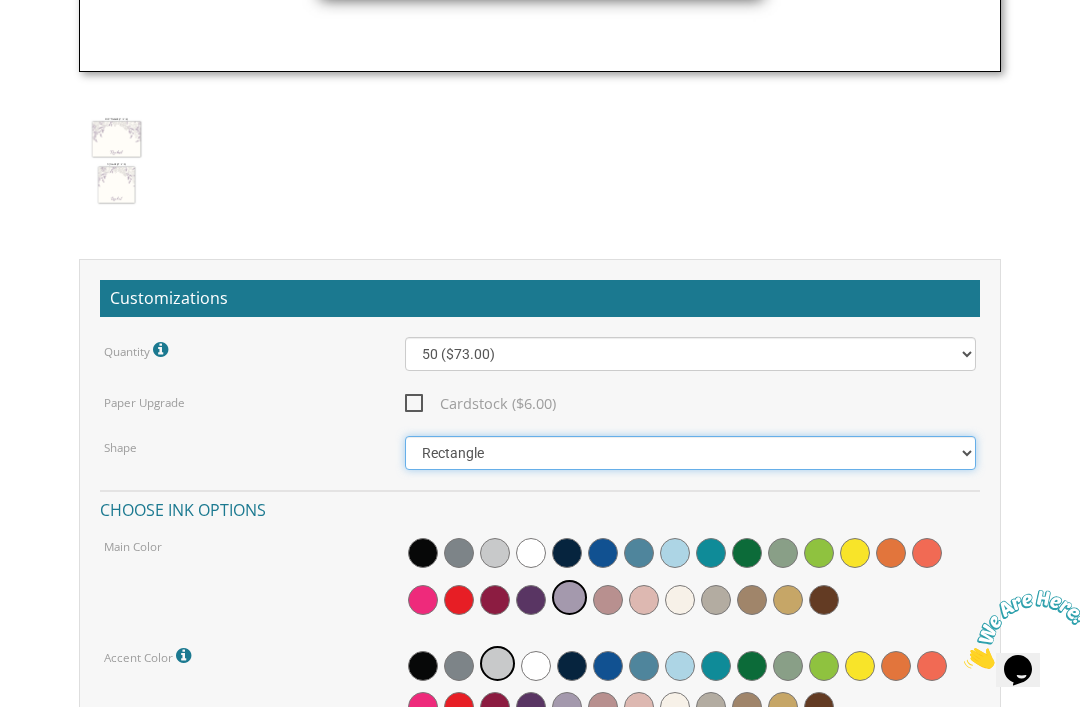 click on "Square Rectangle" at bounding box center (691, 453) 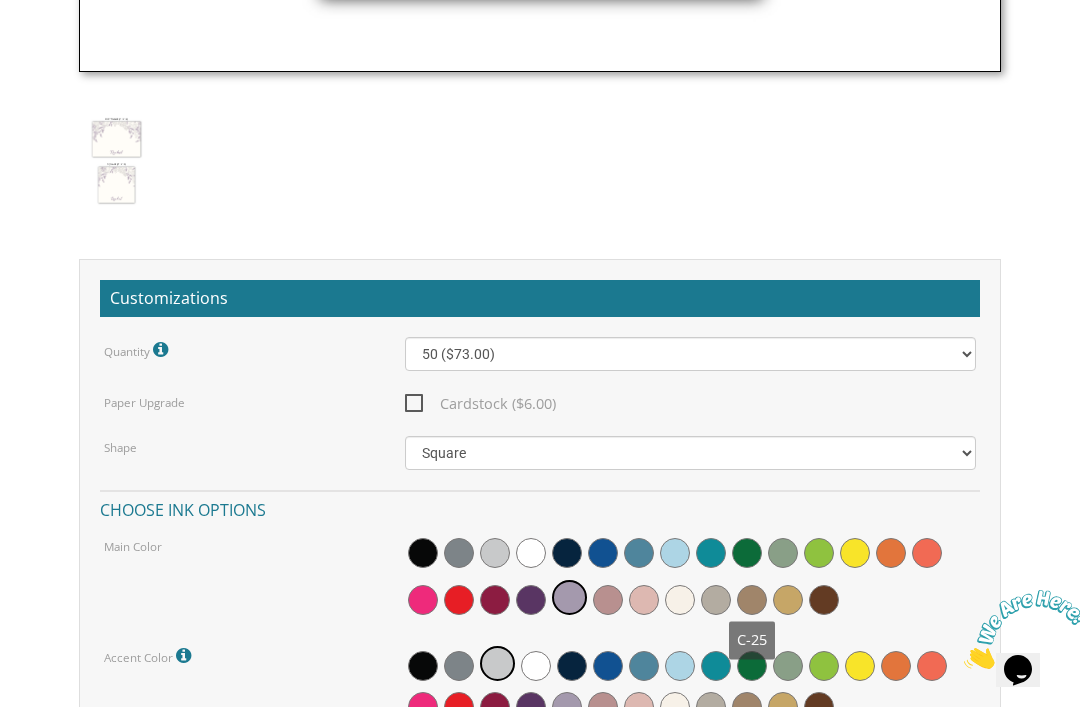 click at bounding box center (752, 600) 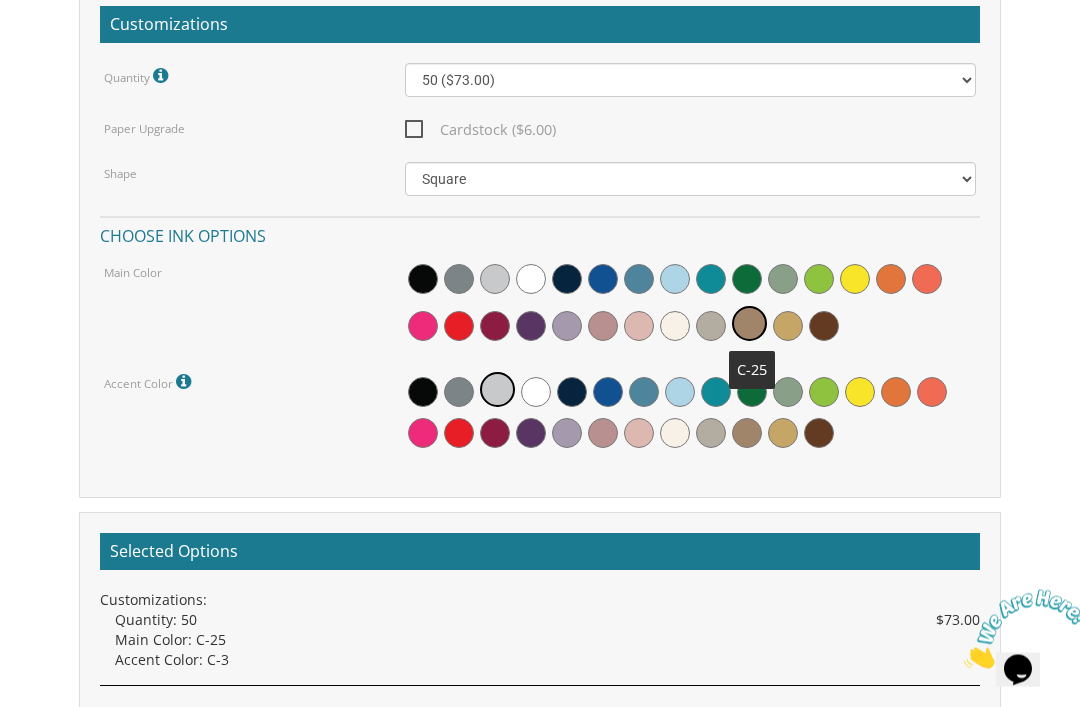 scroll, scrollTop: 2077, scrollLeft: 0, axis: vertical 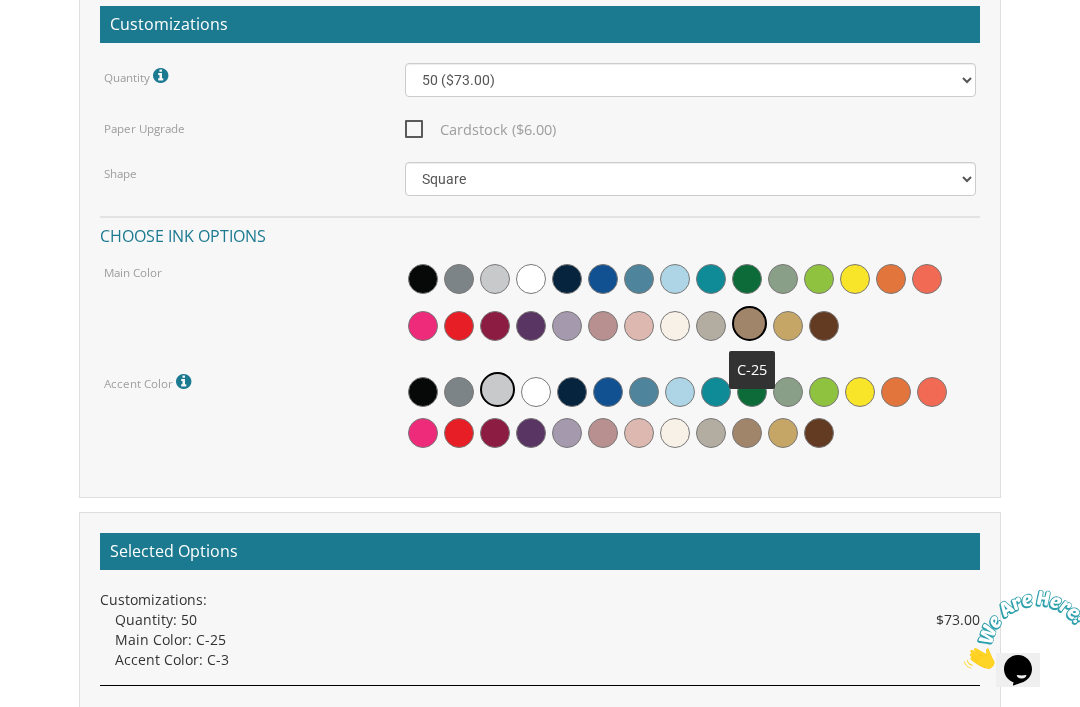 click at bounding box center (711, 433) 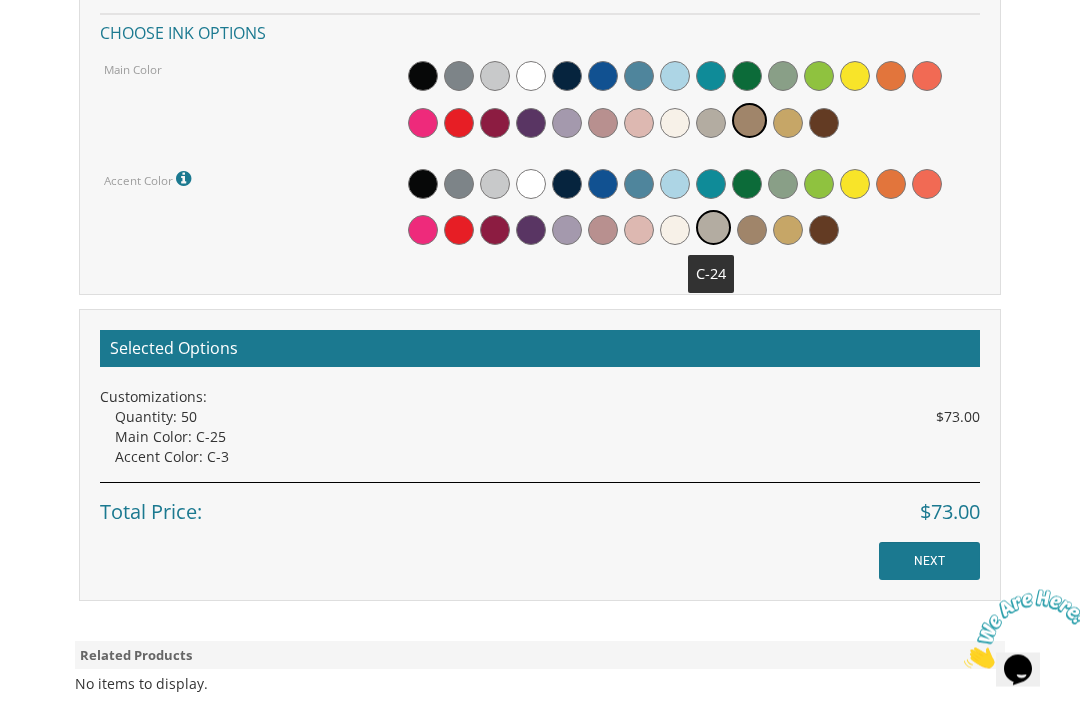 scroll, scrollTop: 2298, scrollLeft: 0, axis: vertical 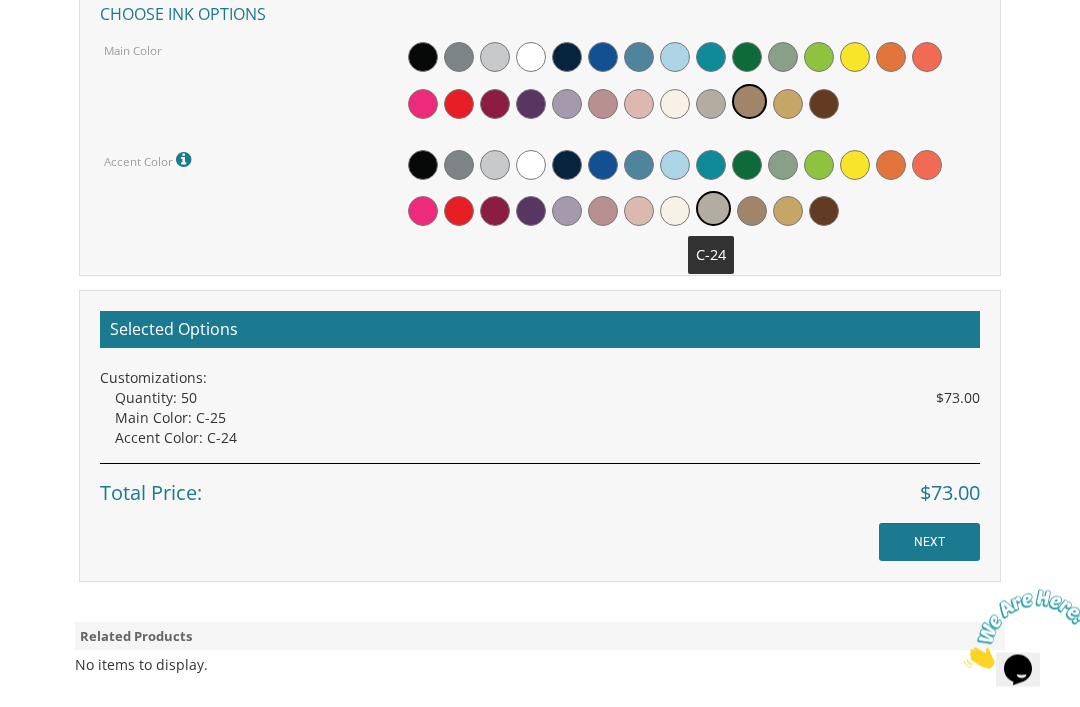 click on "NEXT" at bounding box center [929, 543] 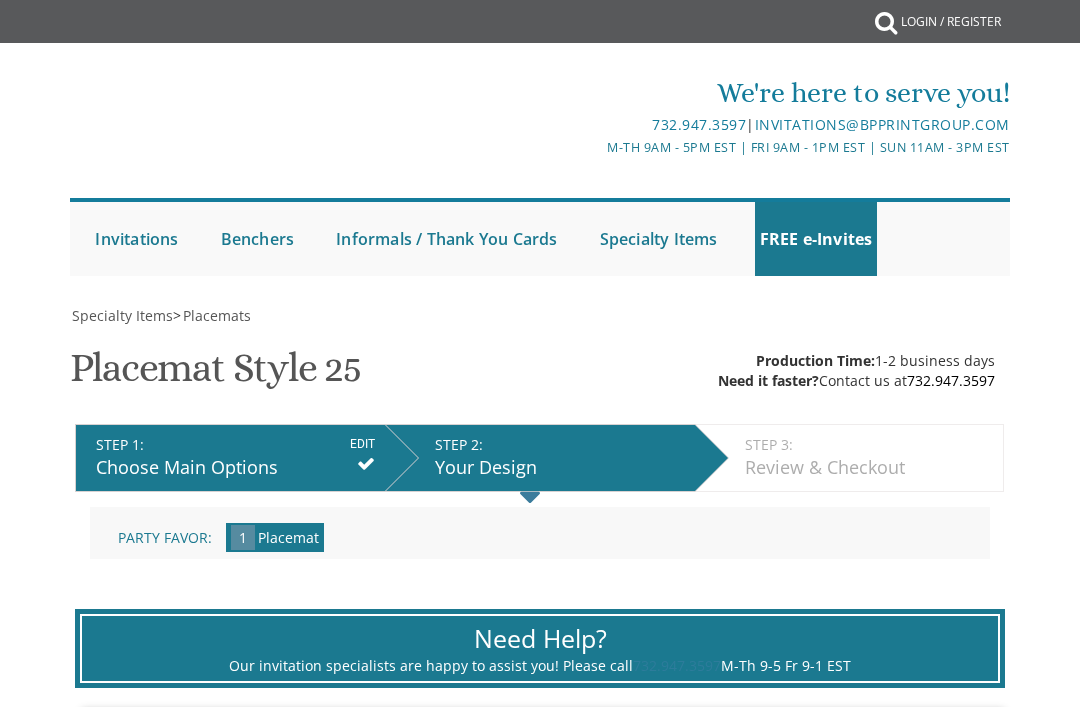 scroll, scrollTop: 0, scrollLeft: 0, axis: both 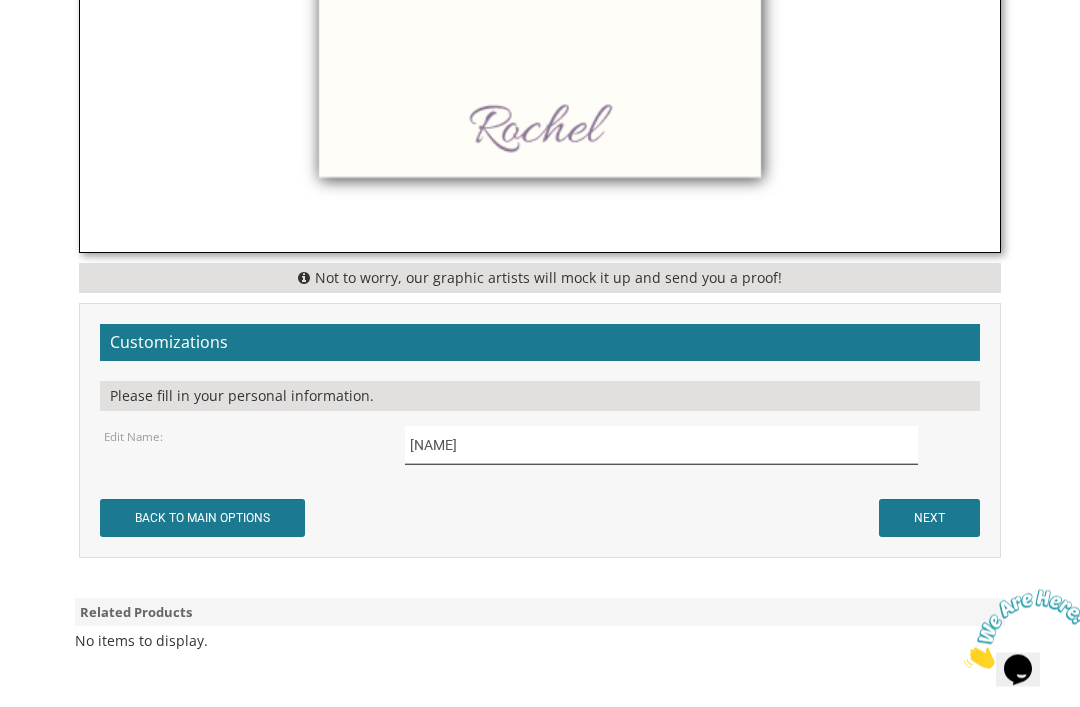 click on "Rochel" at bounding box center [661, 445] 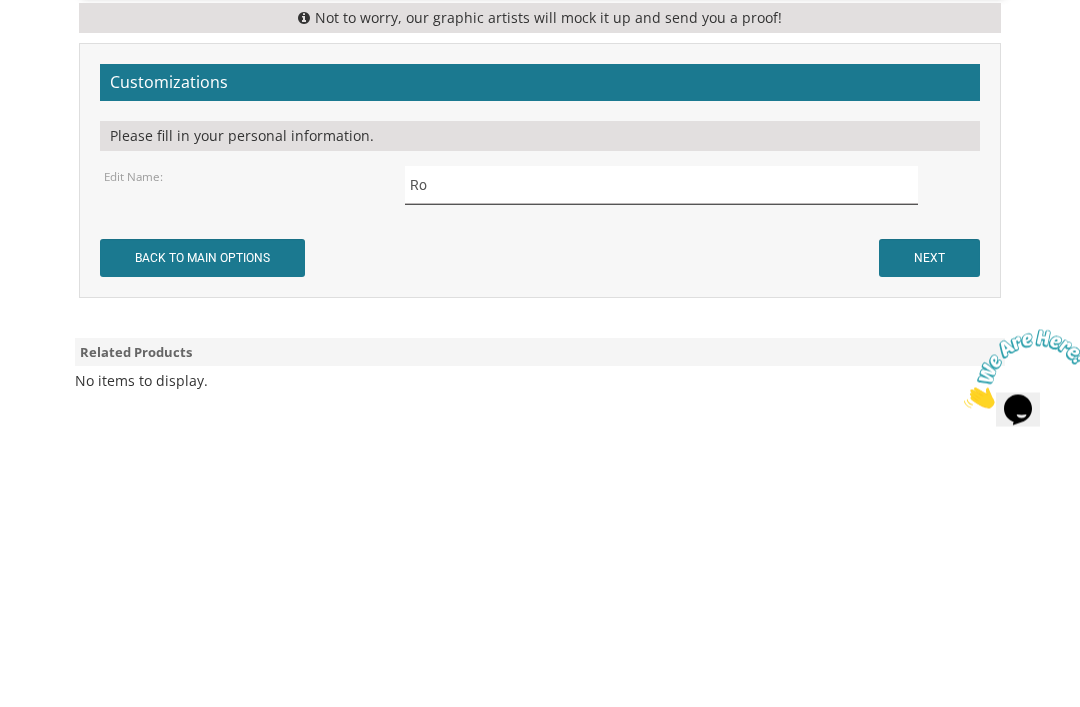 type on "R" 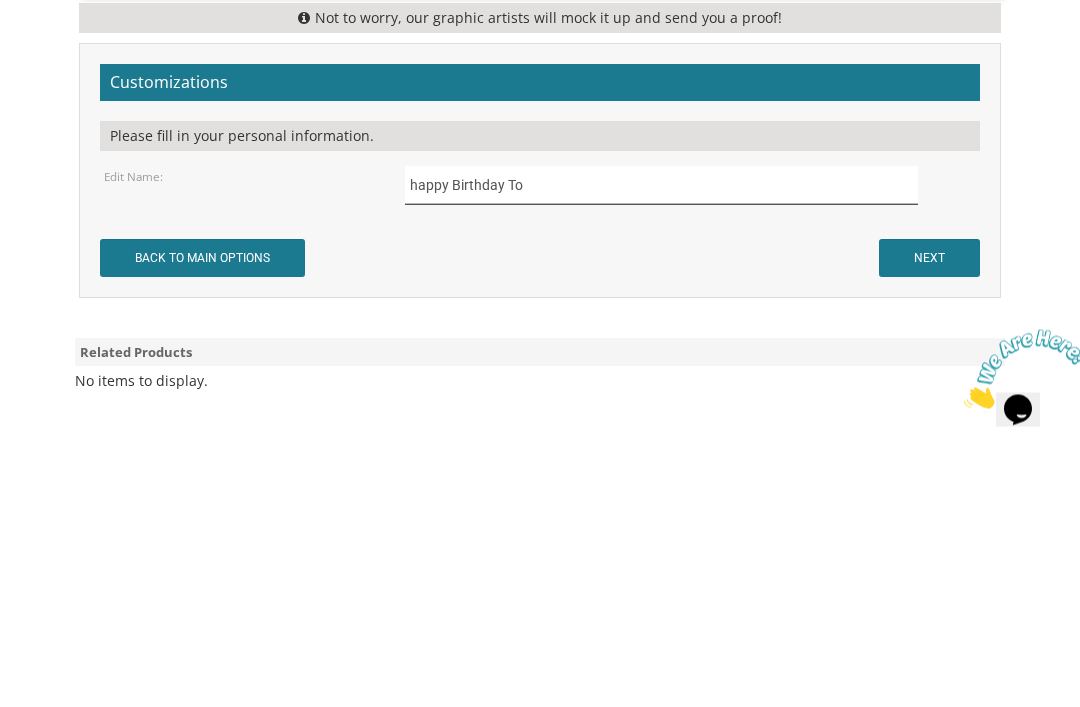 click on "happy Birthday To" at bounding box center [661, 445] 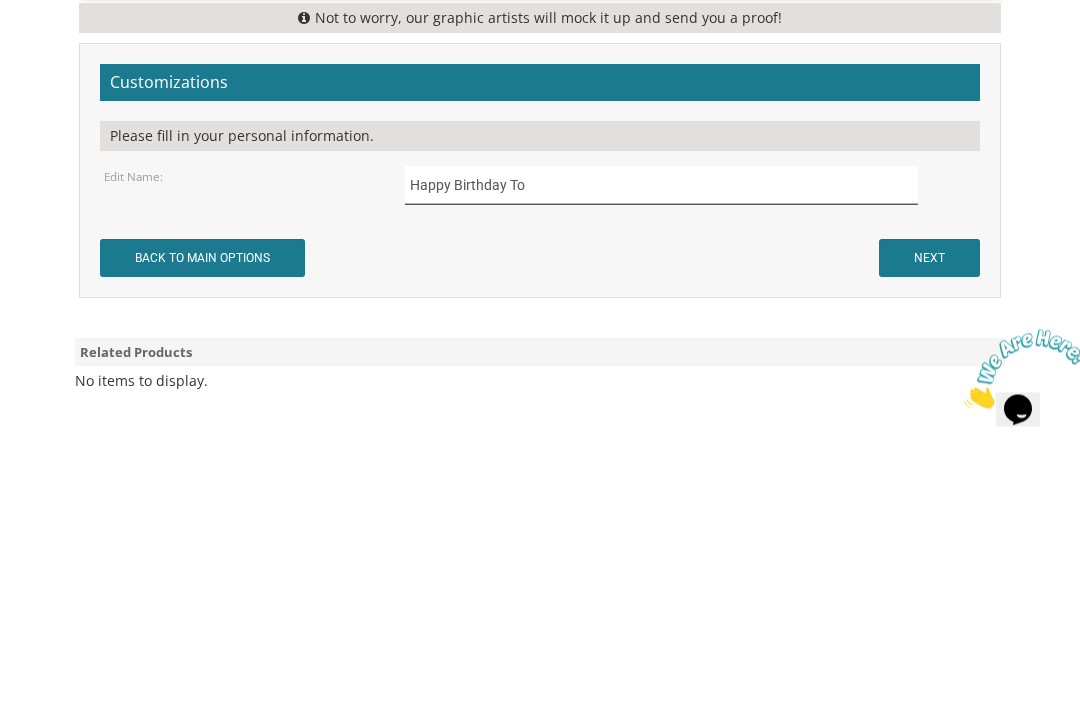 click on "Happy Birthday To" at bounding box center [661, 445] 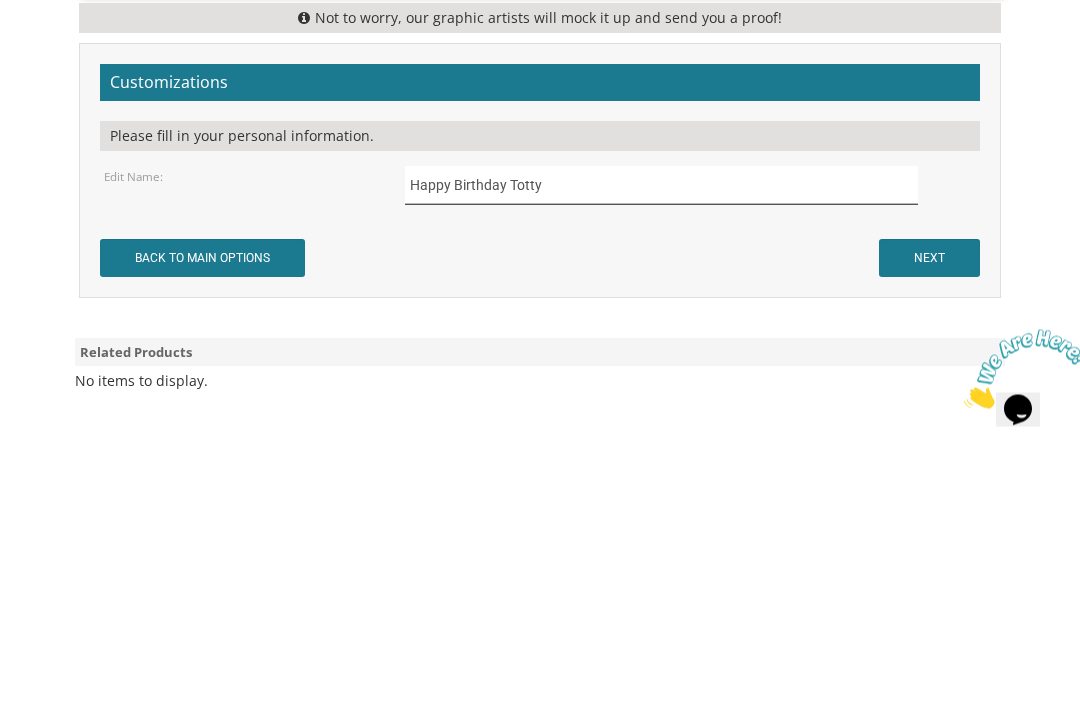 type on "Happy Birthday Totty" 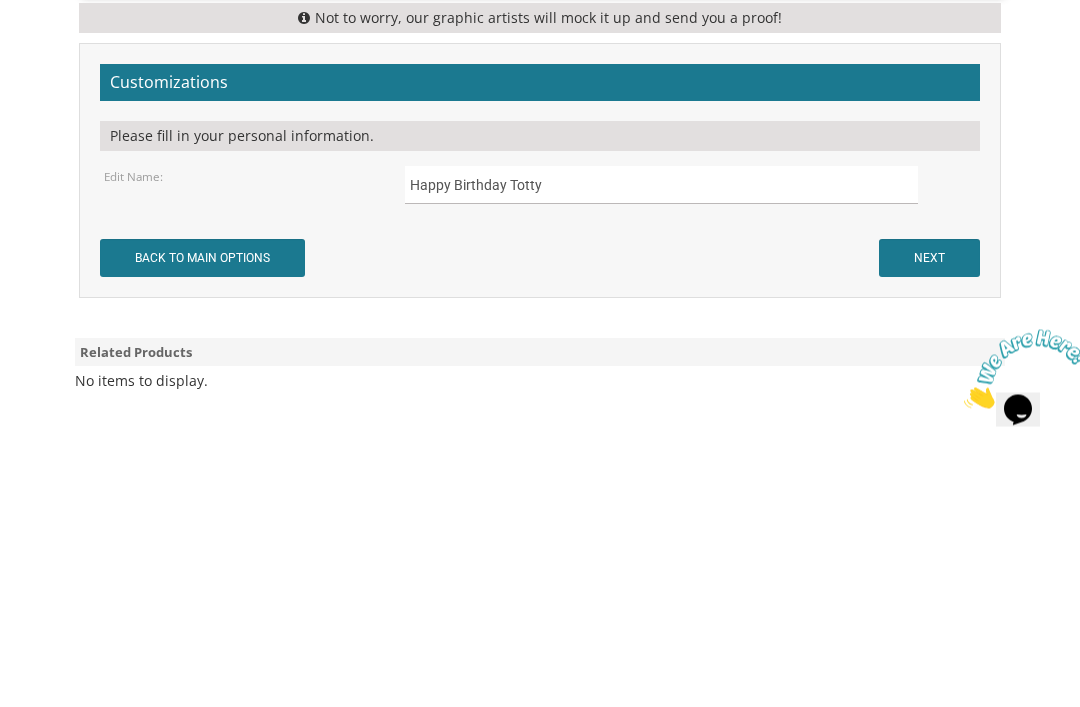 click on "NEXT" at bounding box center (929, 519) 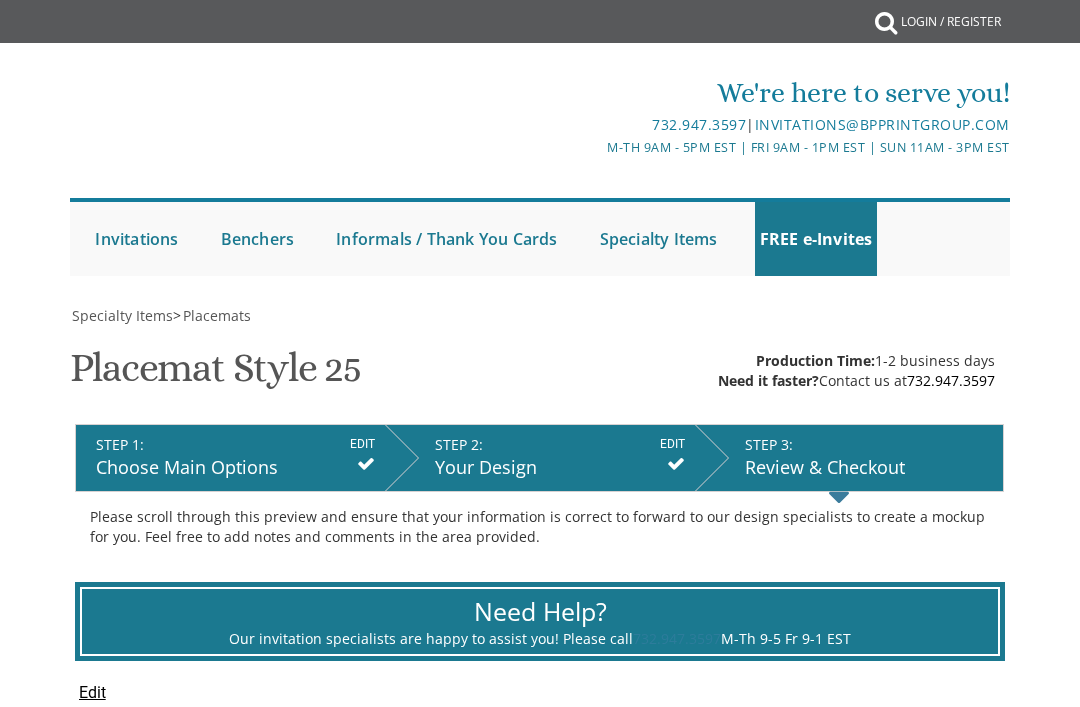 scroll, scrollTop: 0, scrollLeft: 0, axis: both 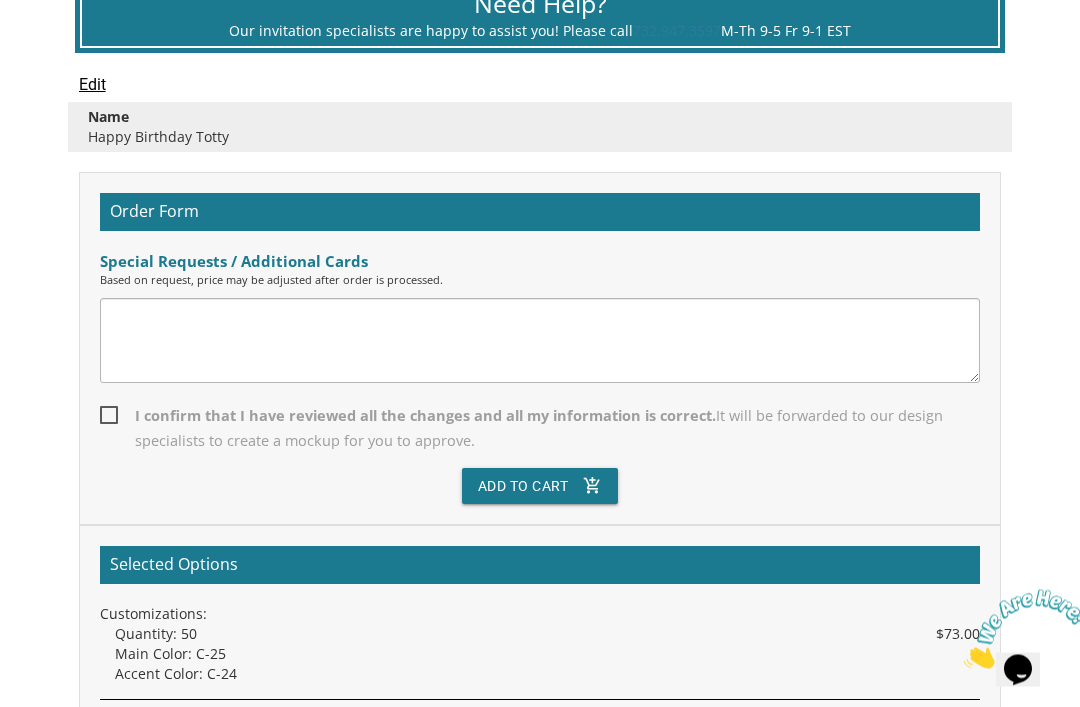 click at bounding box center [540, 341] 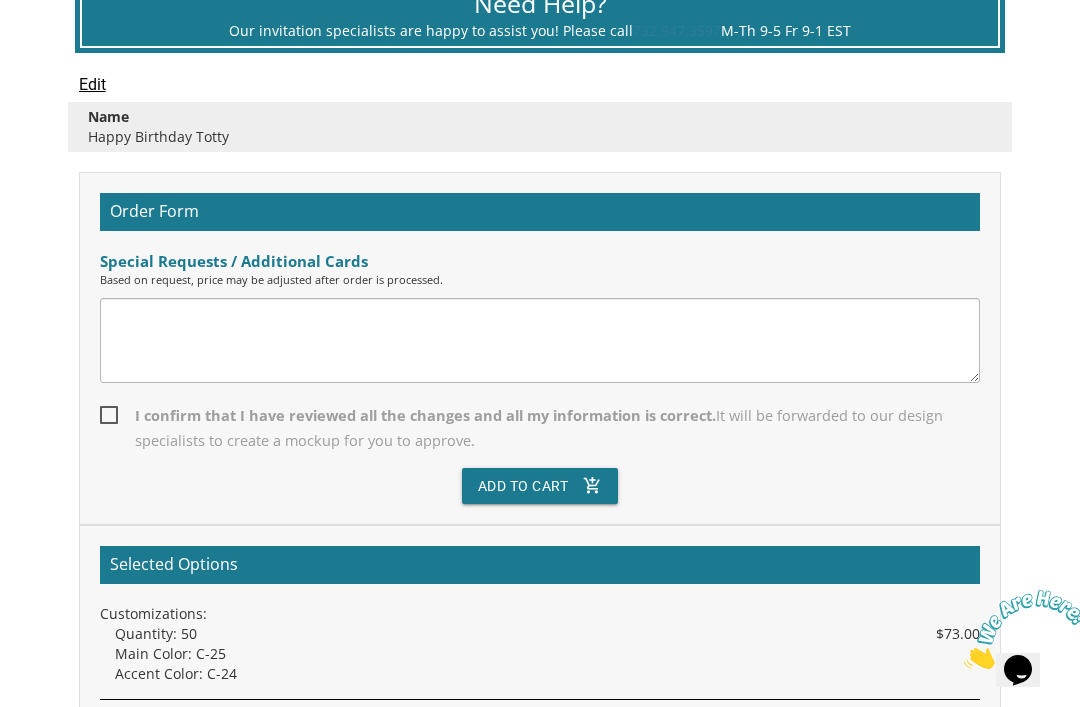 scroll, scrollTop: 607, scrollLeft: 0, axis: vertical 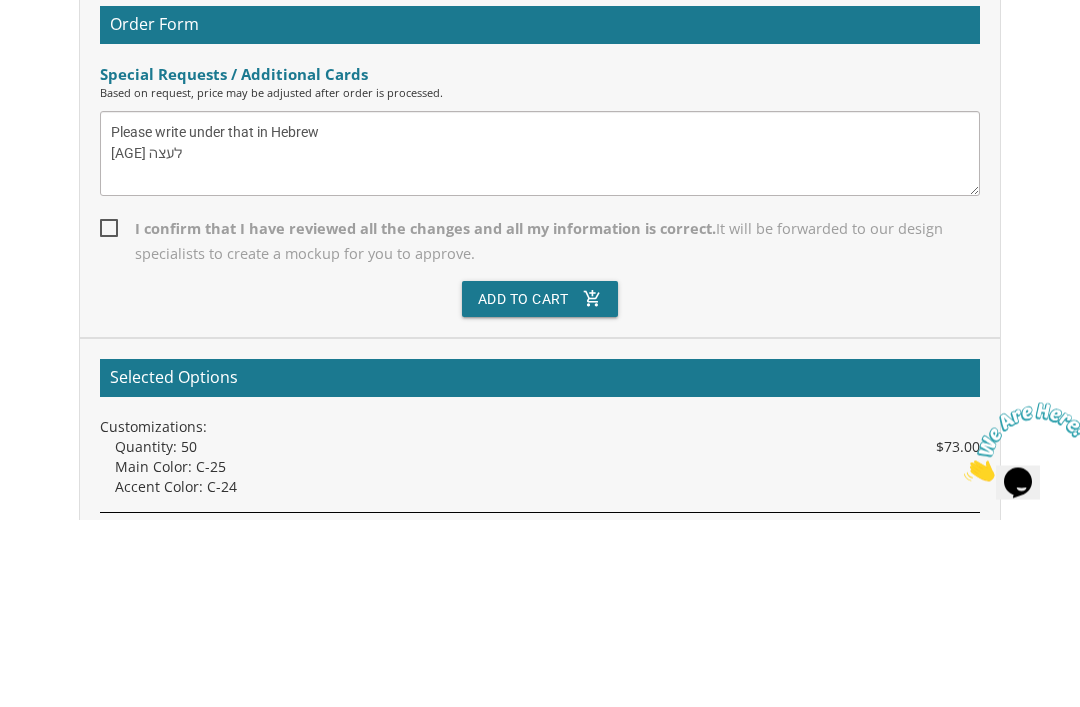 type on "Please write under that in Hebrew
[AGE] לעצה" 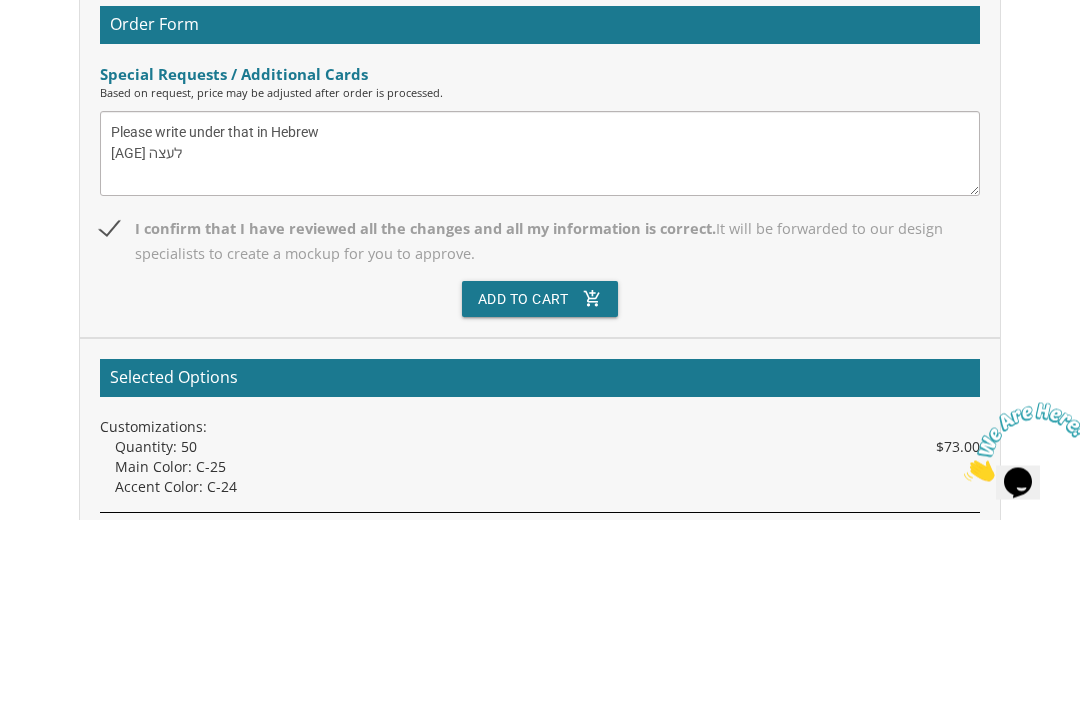 scroll, scrollTop: 795, scrollLeft: 0, axis: vertical 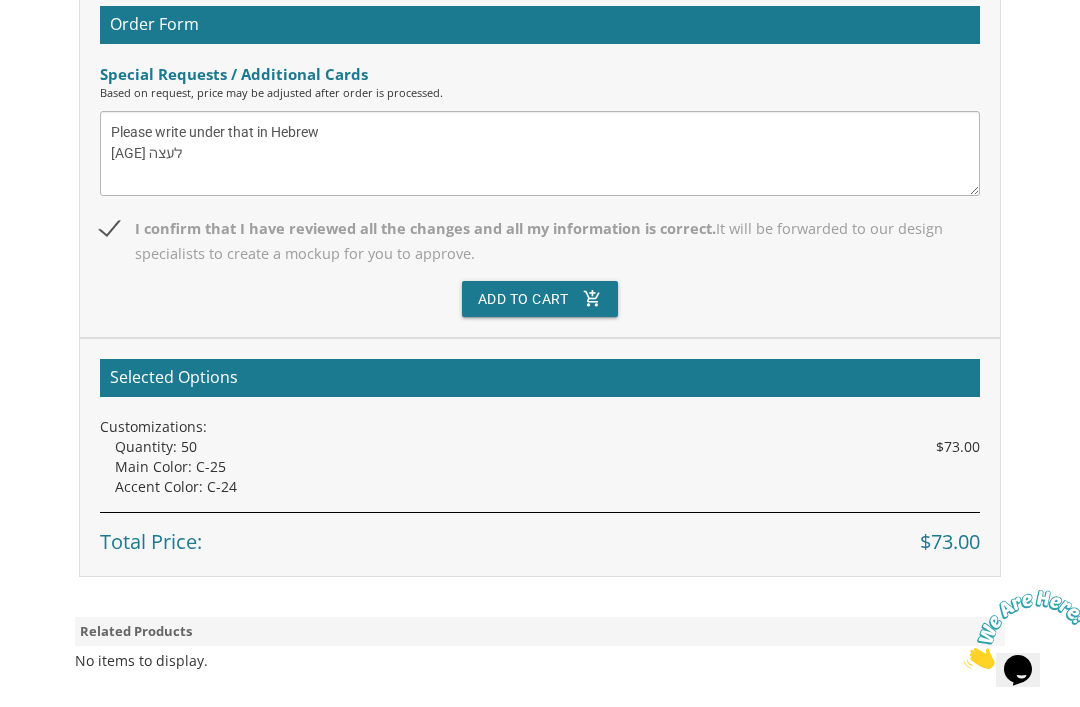 click on "Add To Cart
add_shopping_cart" at bounding box center [540, 299] 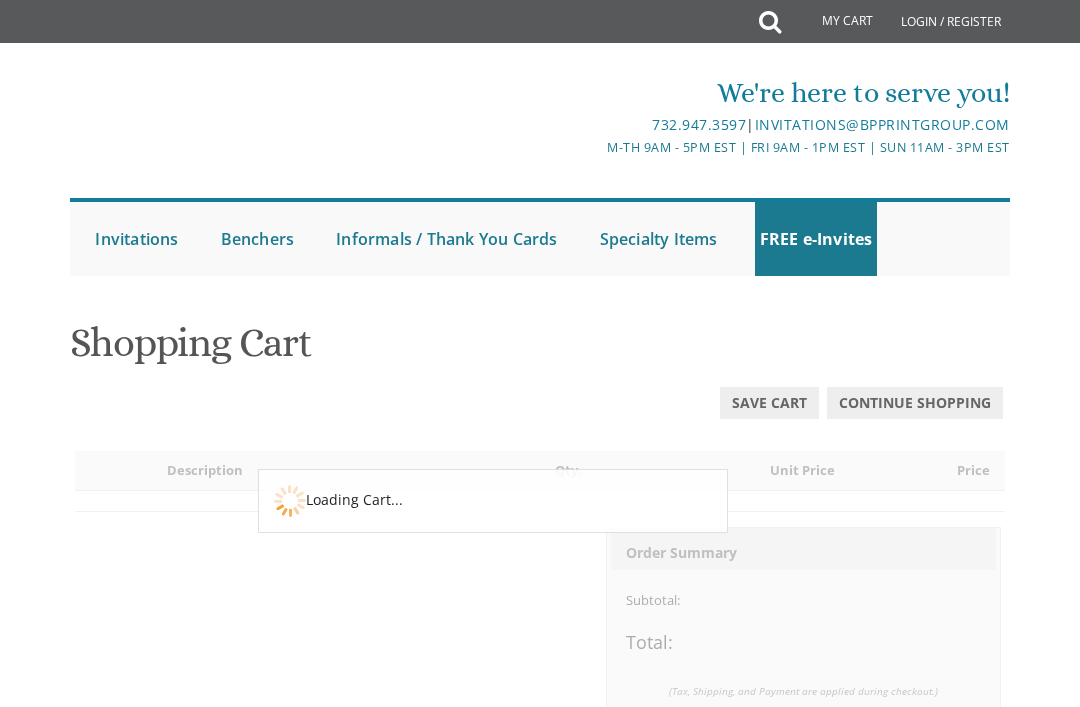 scroll, scrollTop: 0, scrollLeft: 0, axis: both 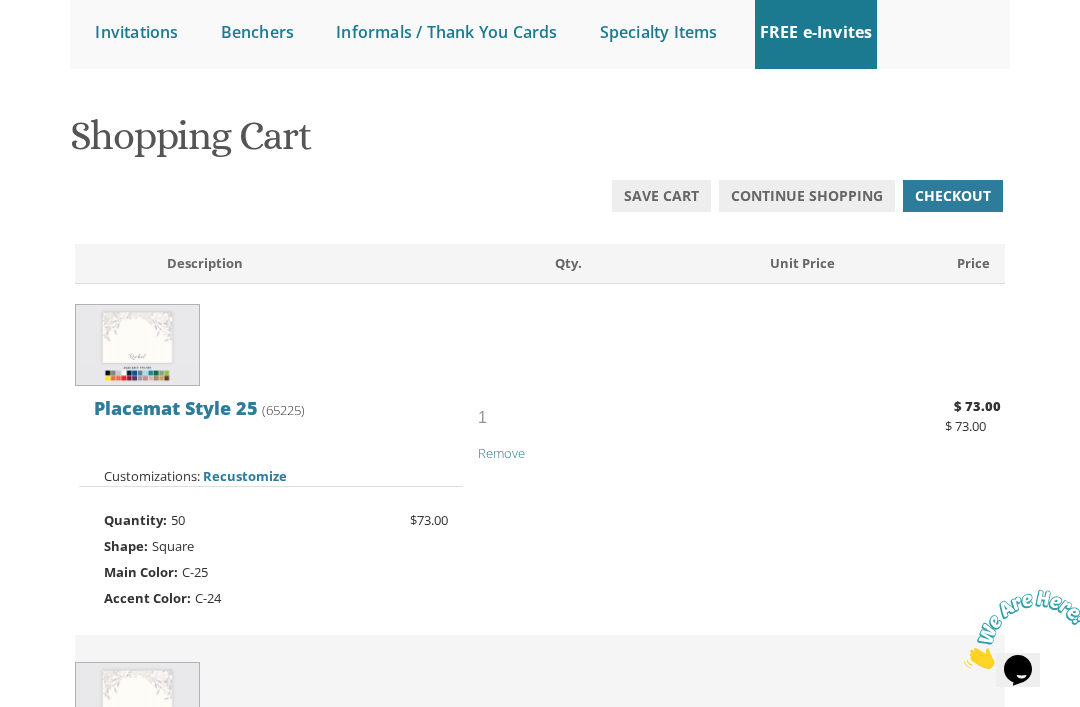 click on "Remove" at bounding box center (501, 452) 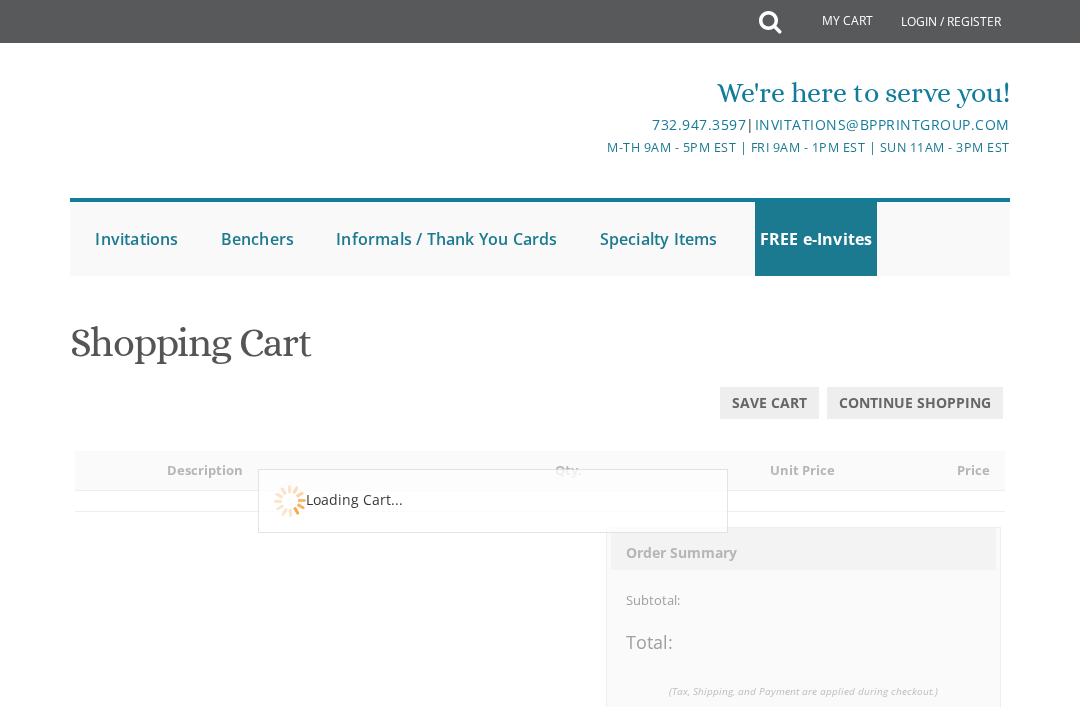 scroll, scrollTop: 0, scrollLeft: 0, axis: both 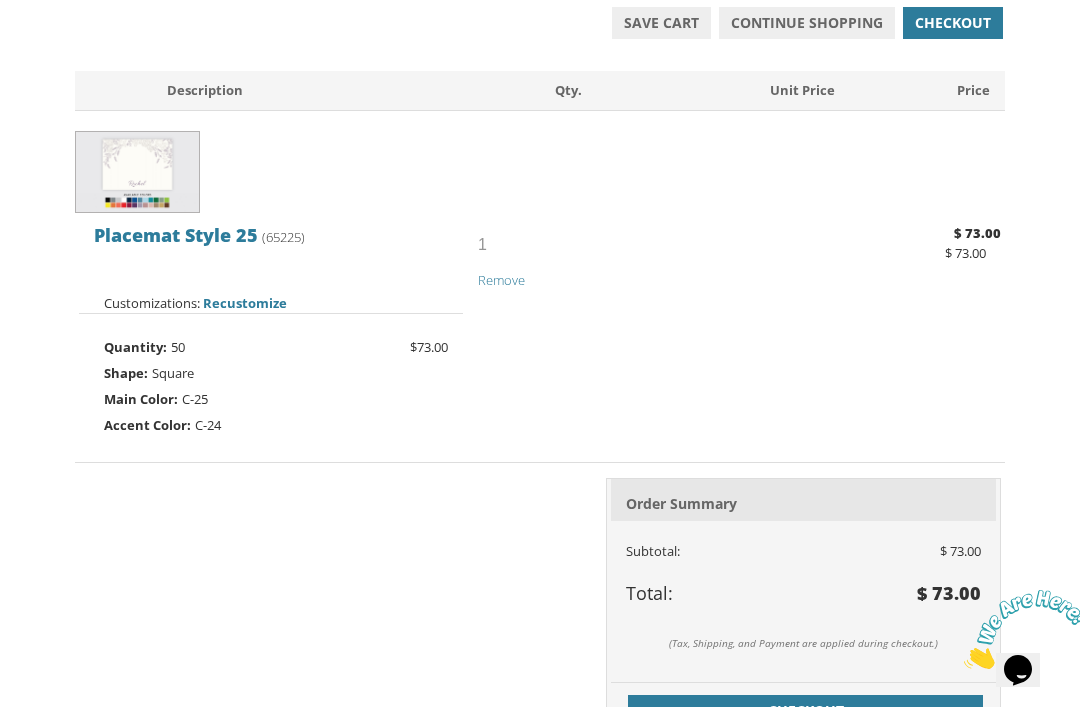 click on "Remove" at bounding box center (501, 280) 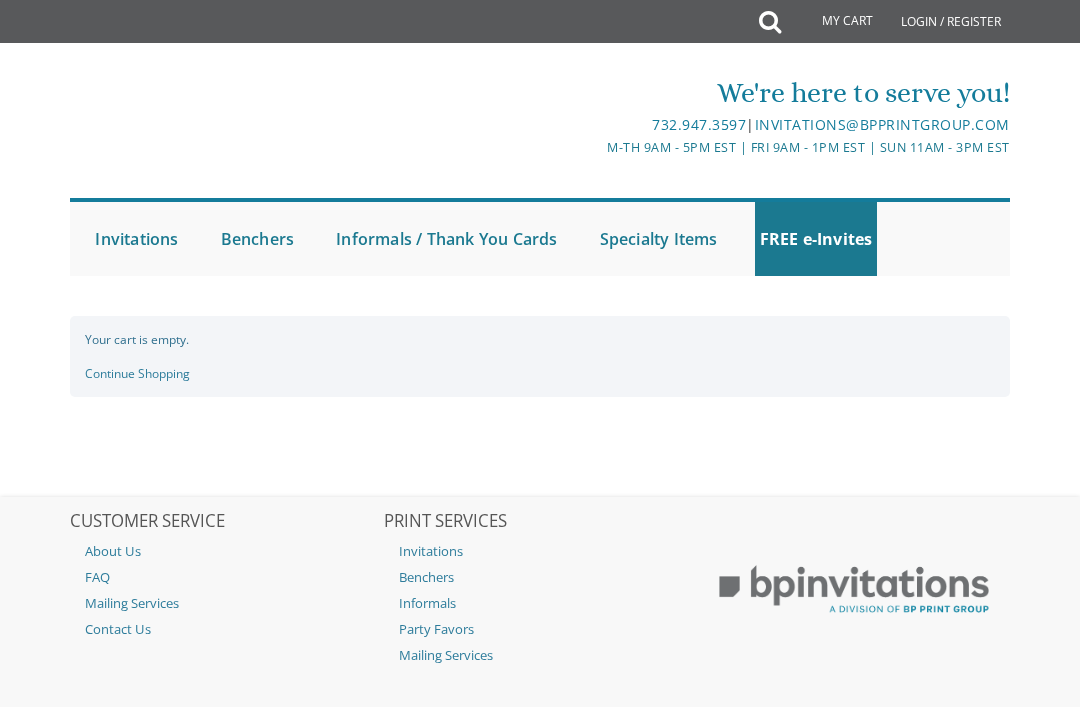 scroll, scrollTop: 0, scrollLeft: 0, axis: both 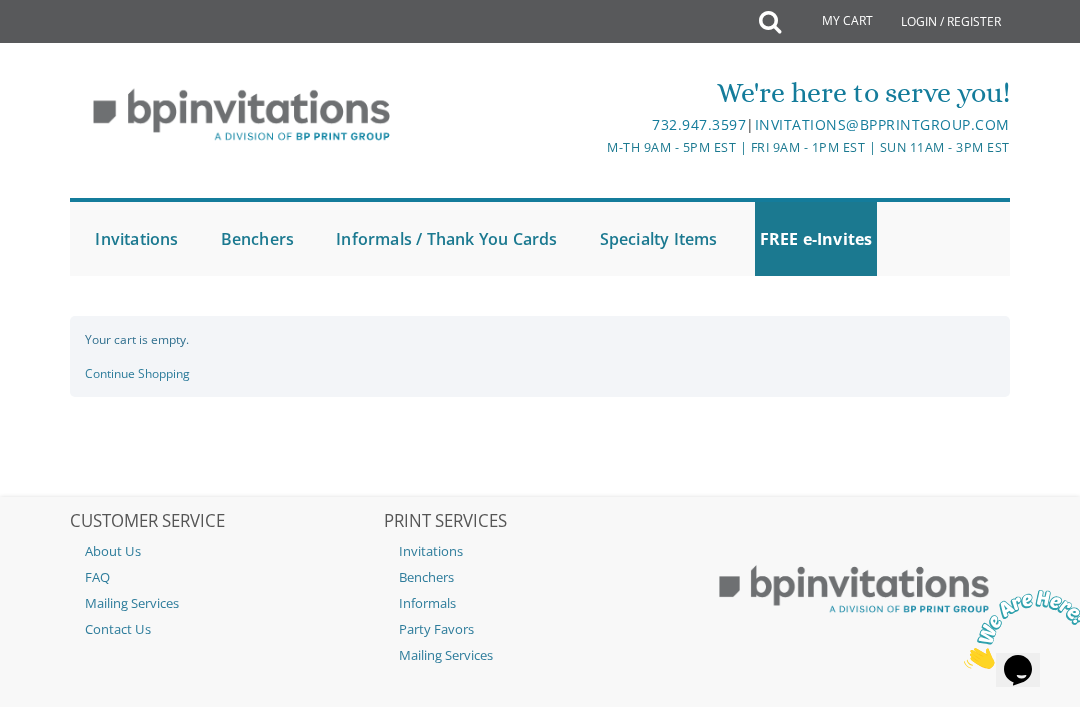 click on "Continue Shopping" at bounding box center [137, 373] 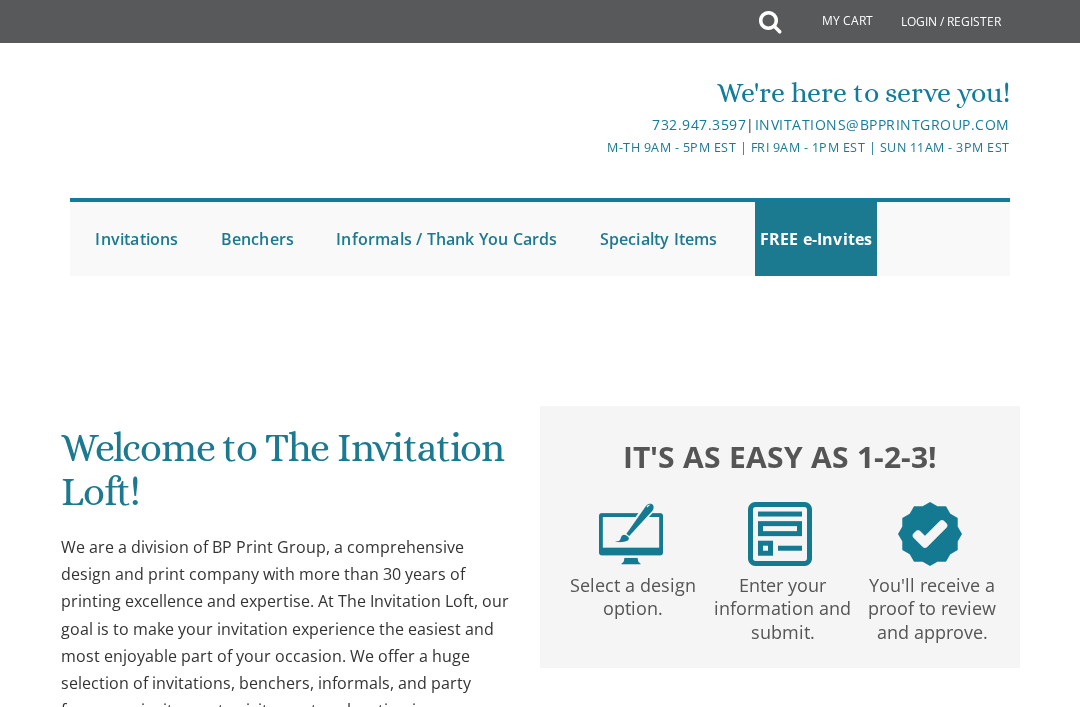 scroll, scrollTop: 0, scrollLeft: 0, axis: both 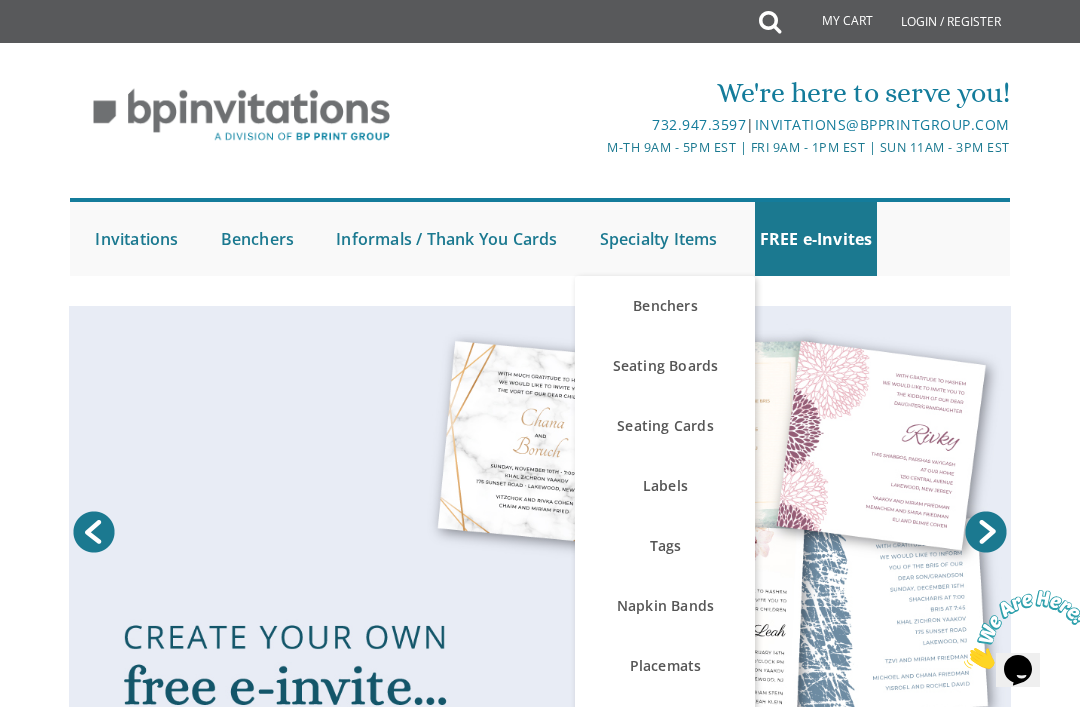 click on "Placemats" at bounding box center [665, 666] 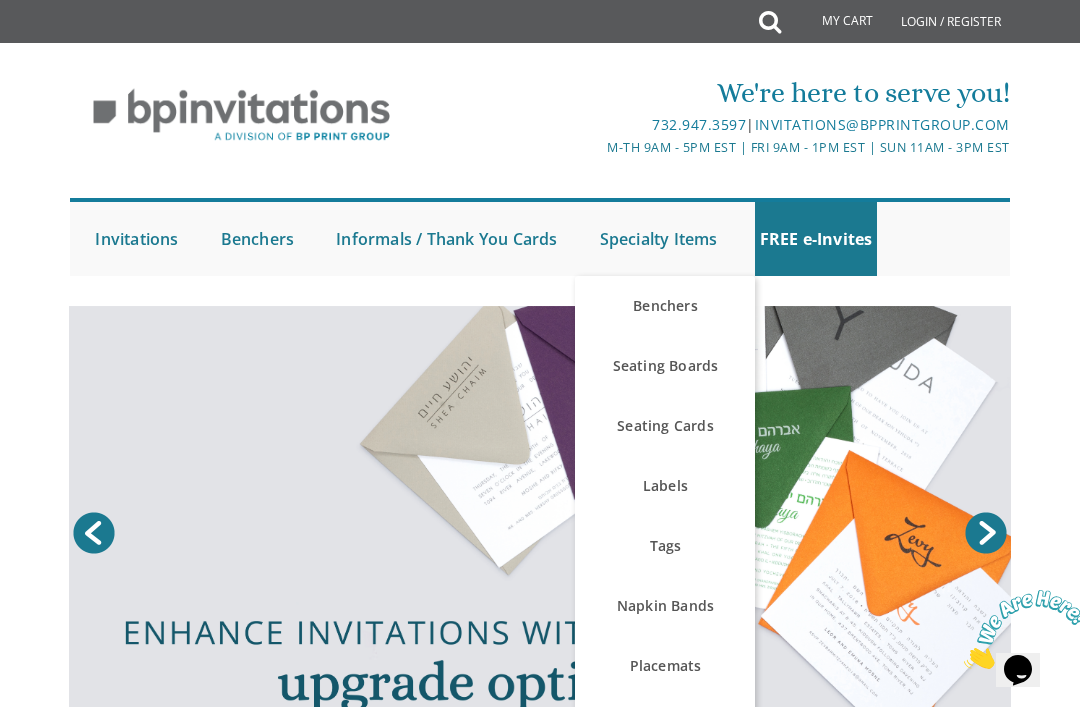 click on "Placemats" at bounding box center (665, 666) 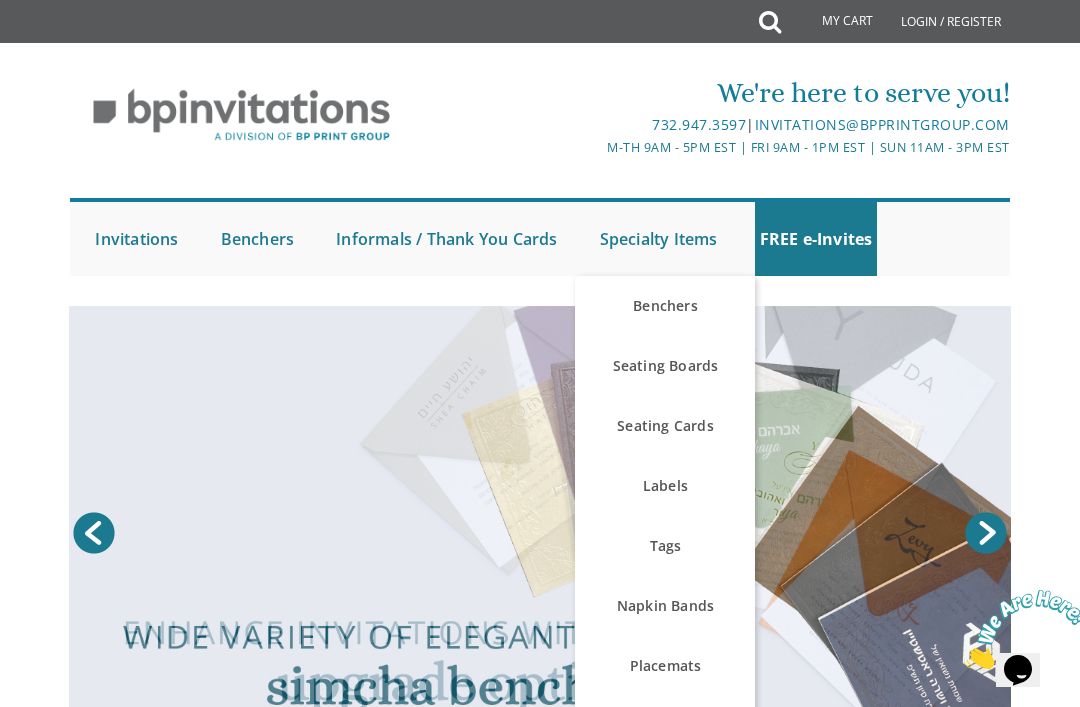 click on "Placemats" at bounding box center [665, 666] 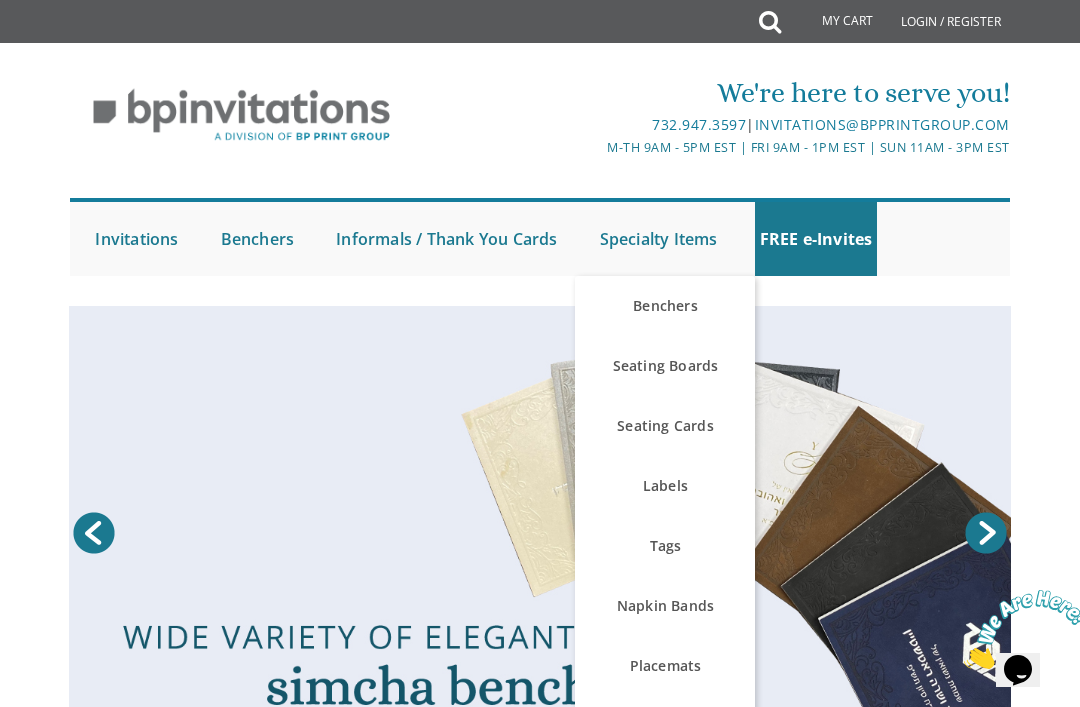 click on "Placemats" at bounding box center [665, 666] 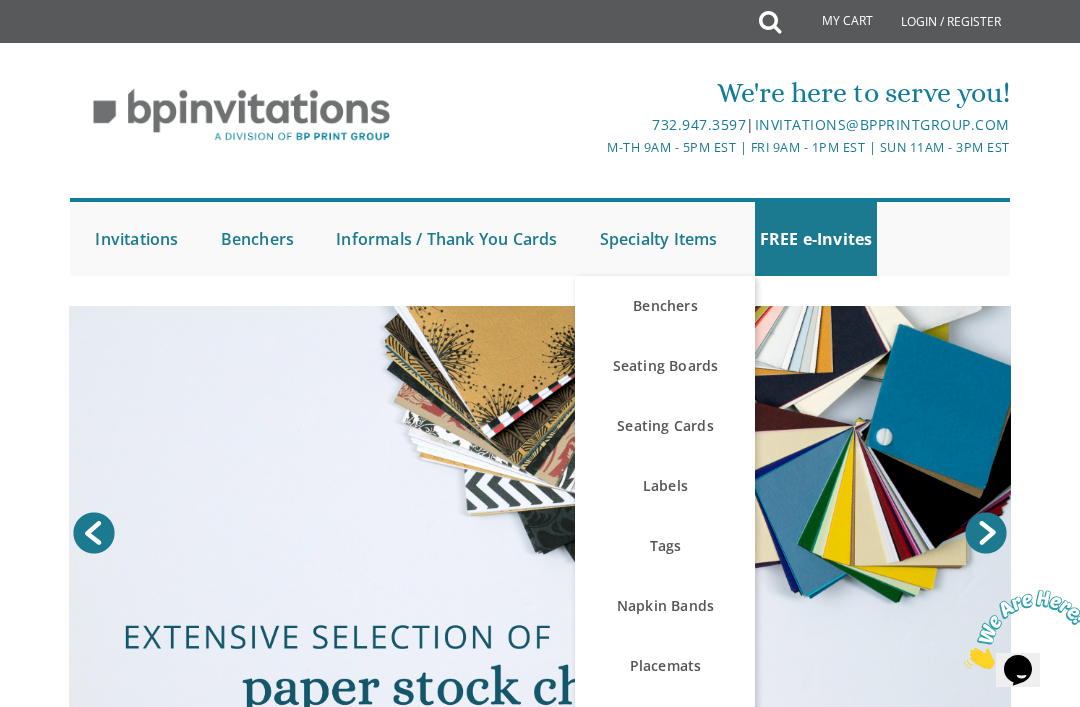 click on "Placemats" at bounding box center (665, 666) 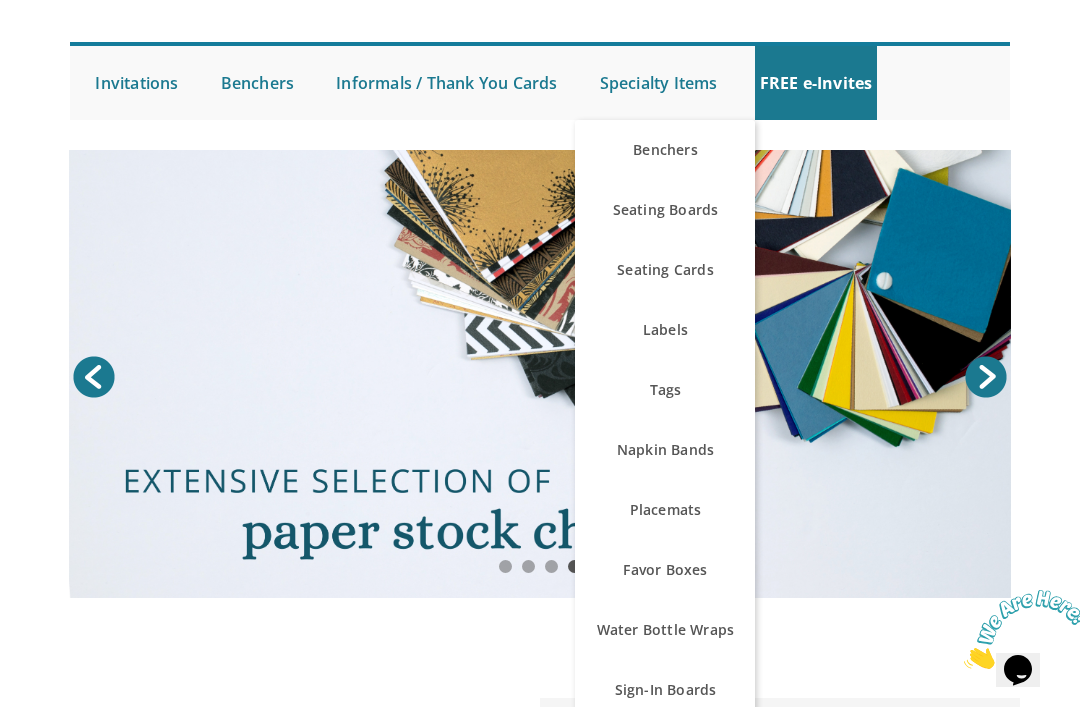 click on "Placemats" at bounding box center (665, 510) 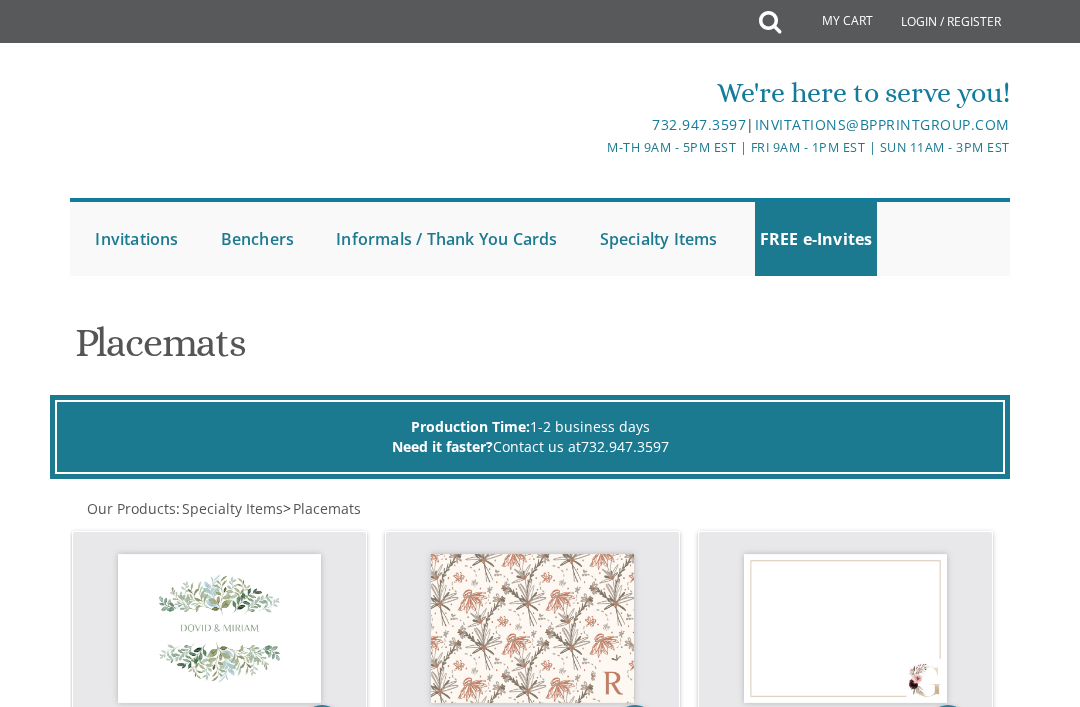 scroll, scrollTop: 0, scrollLeft: 0, axis: both 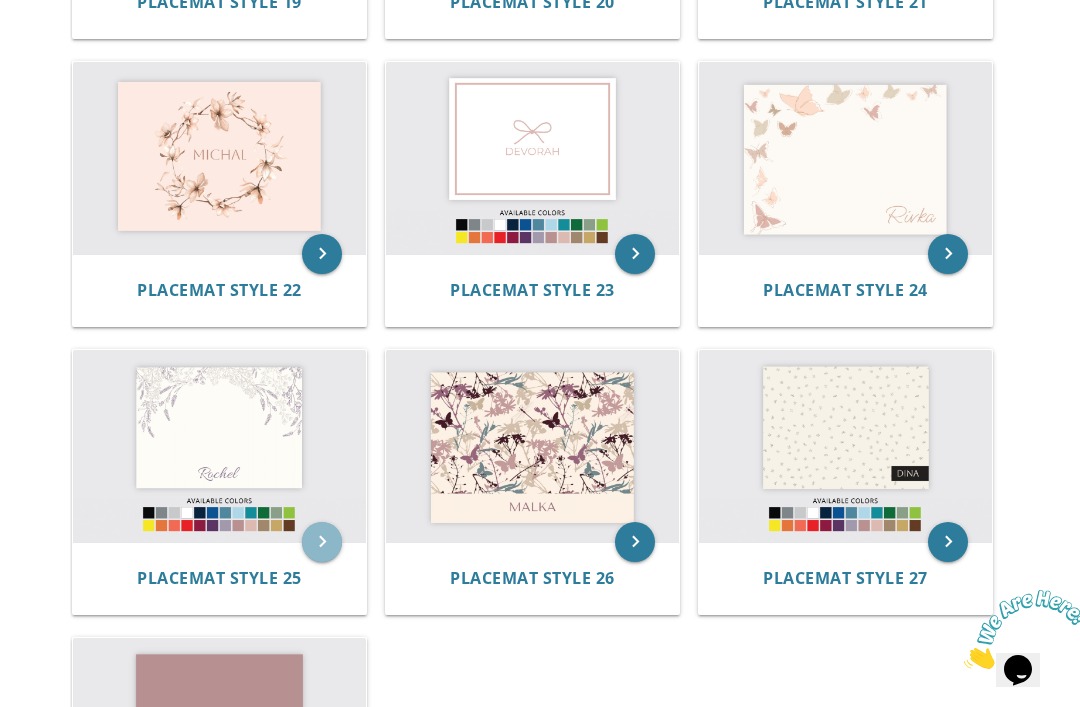 click on "keyboard_arrow_right" at bounding box center (322, 542) 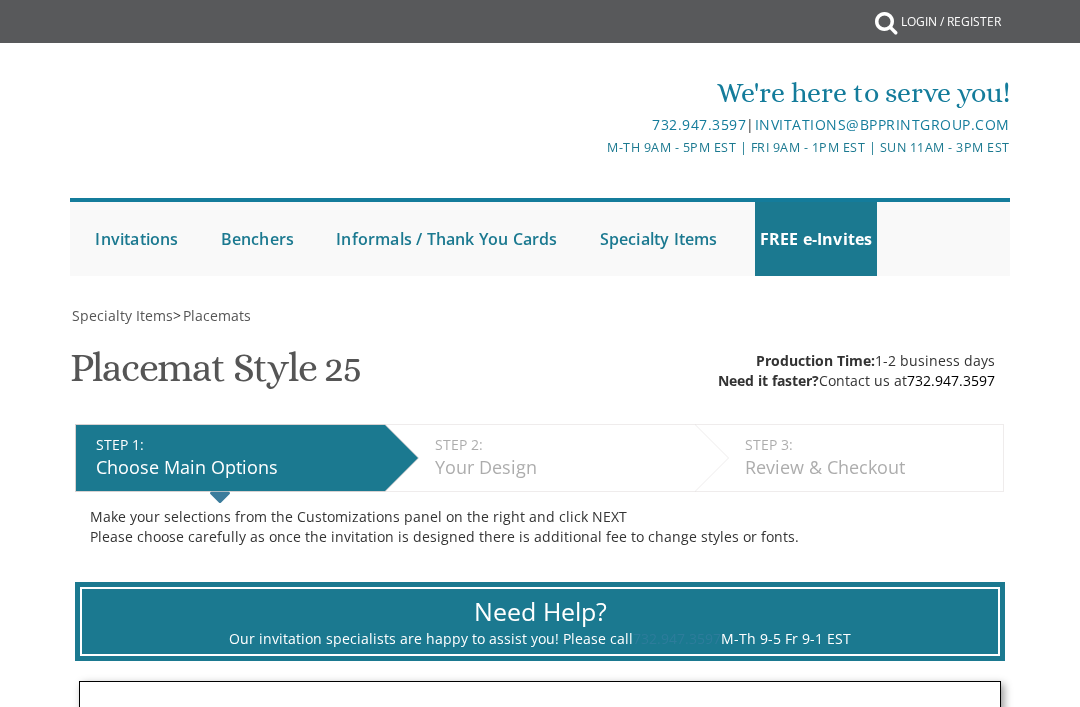 scroll, scrollTop: 0, scrollLeft: 0, axis: both 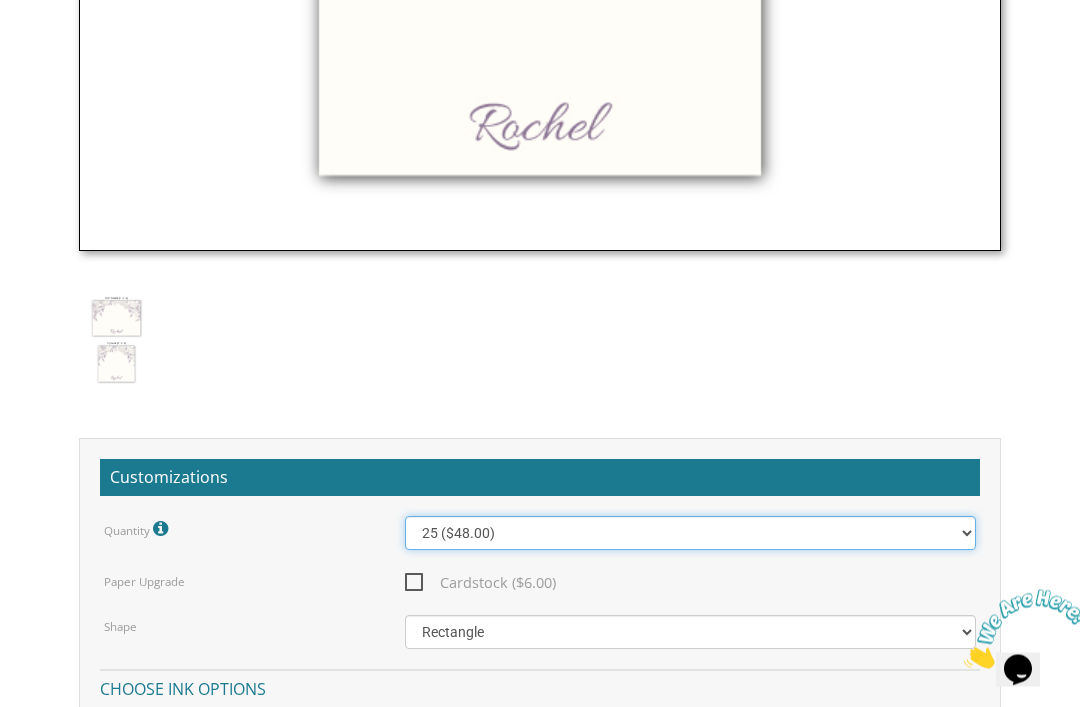 click on "25 ($48.00) 30 ($53.00) 35 ($58.00) 40 ($63.00) 45 ($68.00) 50 ($73.00) 55 ($78.00) 60 ($83.00) 65 ($88.00) 70 ($93.00) 75 ($98.00) 80 ($103.00) 85 ($108.00) 90 ($113.00) 95 ($118.00) 100 ($123.00)" at bounding box center (691, 534) 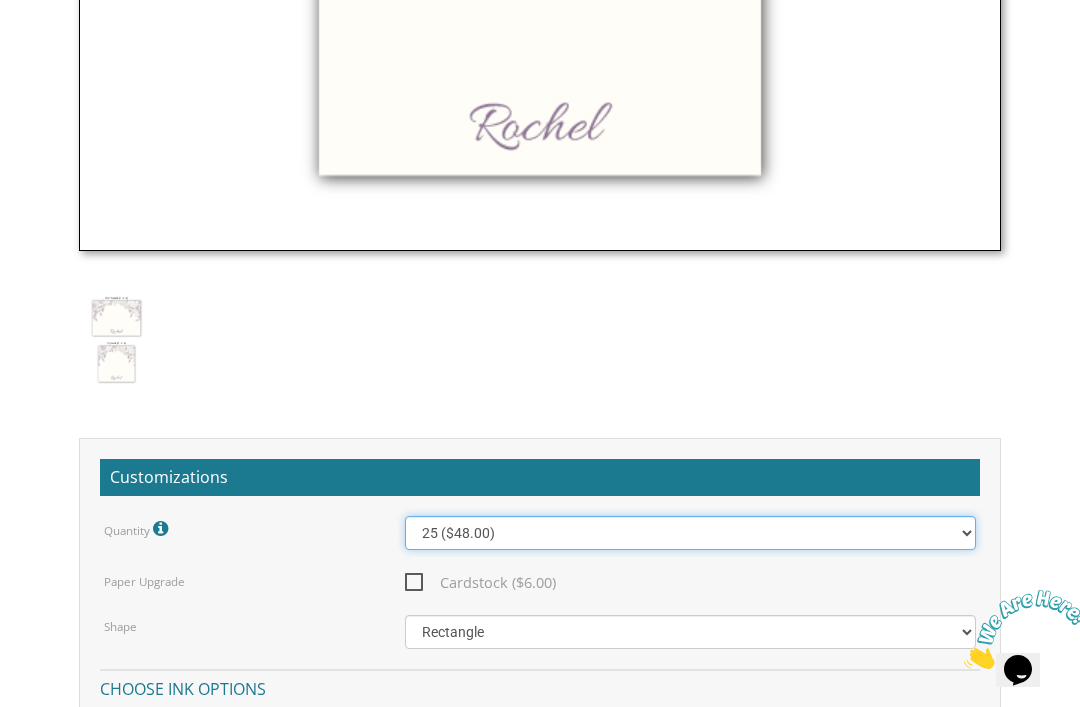 select on "50" 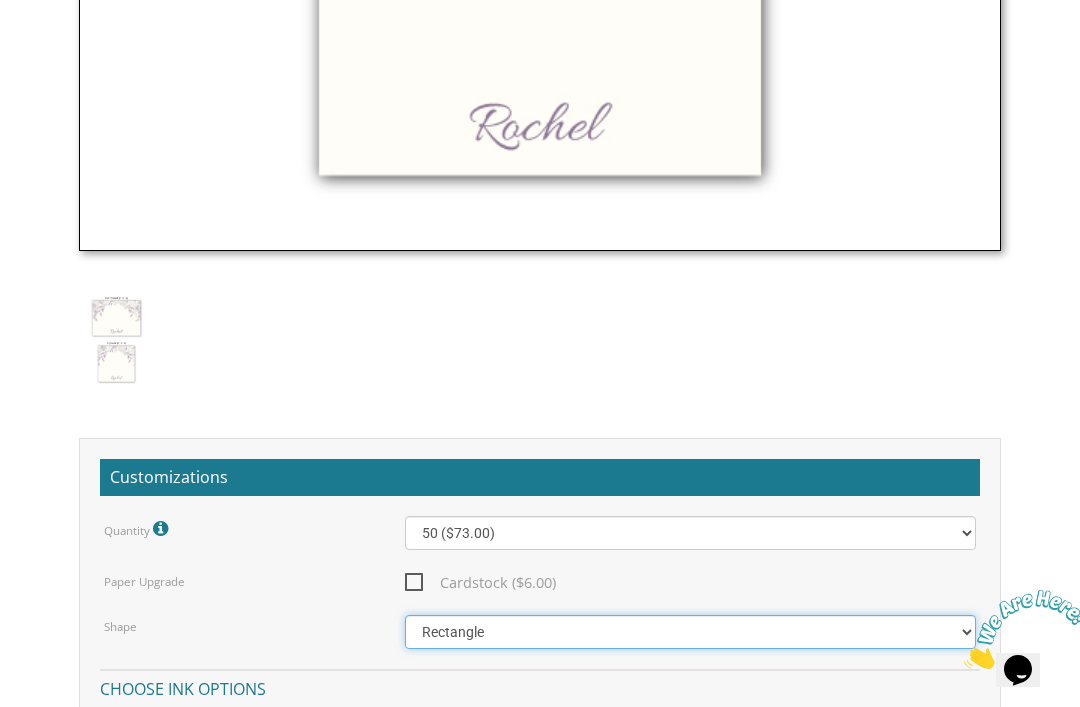 click on "Square Rectangle" at bounding box center [691, 632] 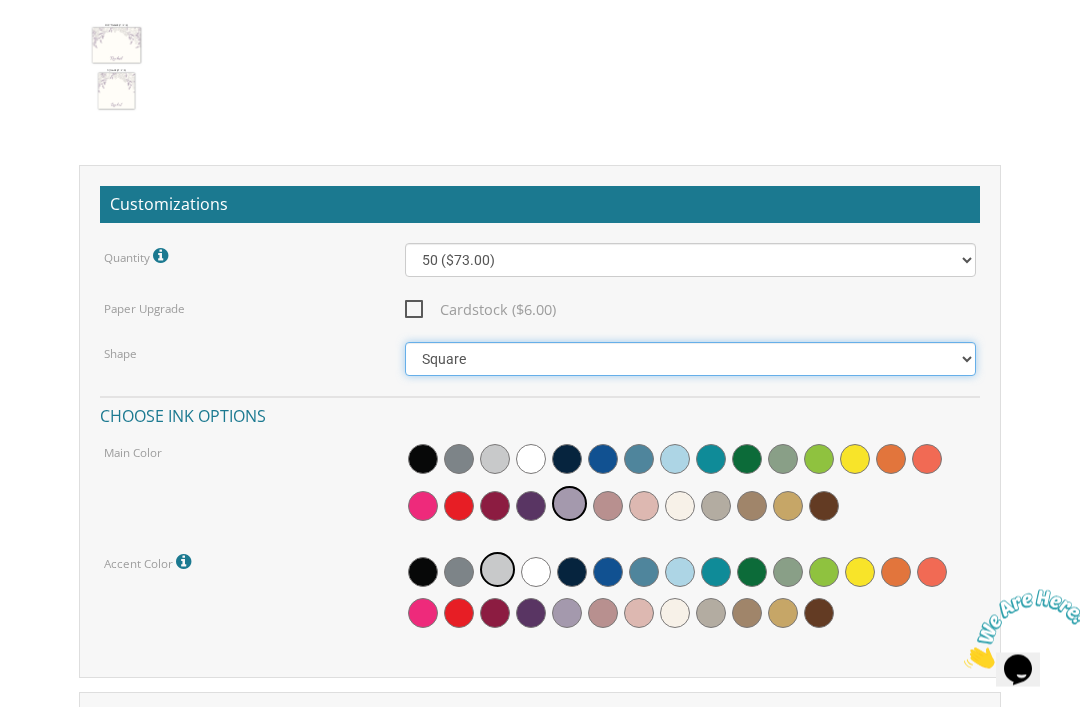 scroll, scrollTop: 1904, scrollLeft: 0, axis: vertical 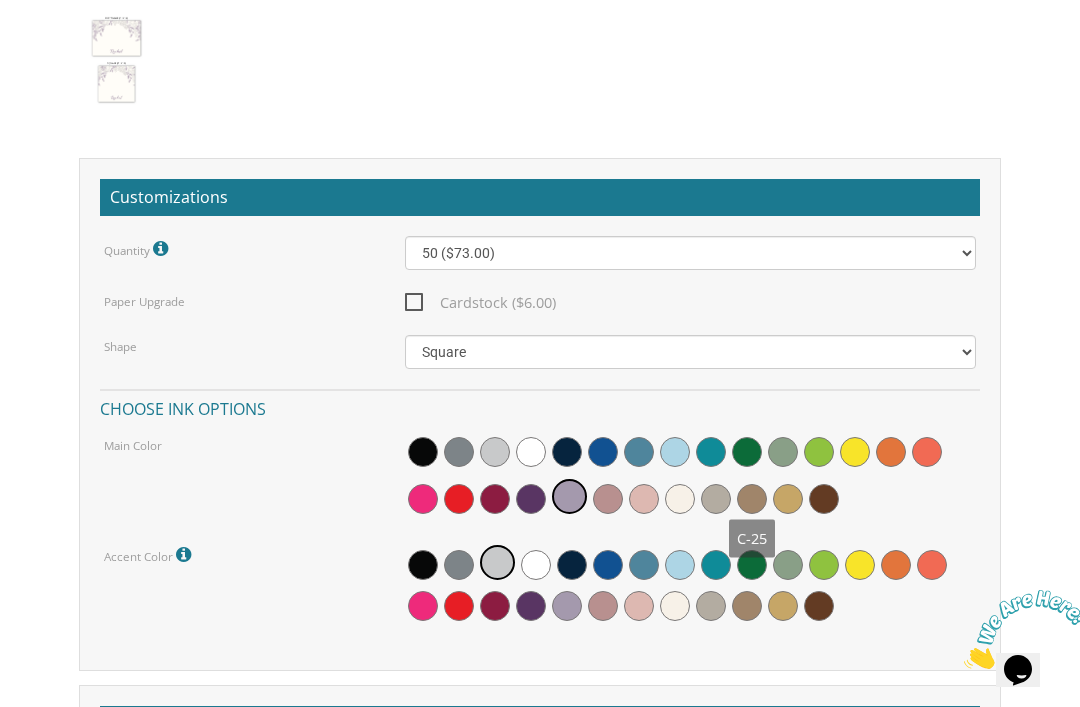 click at bounding box center (752, 499) 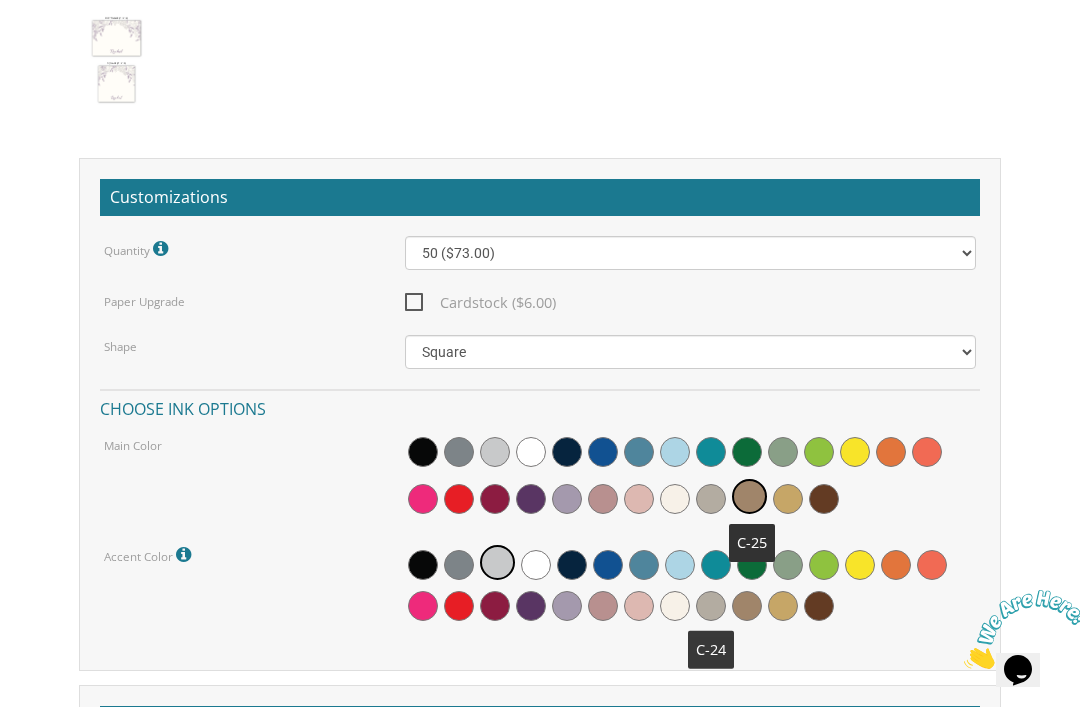 click at bounding box center (711, 606) 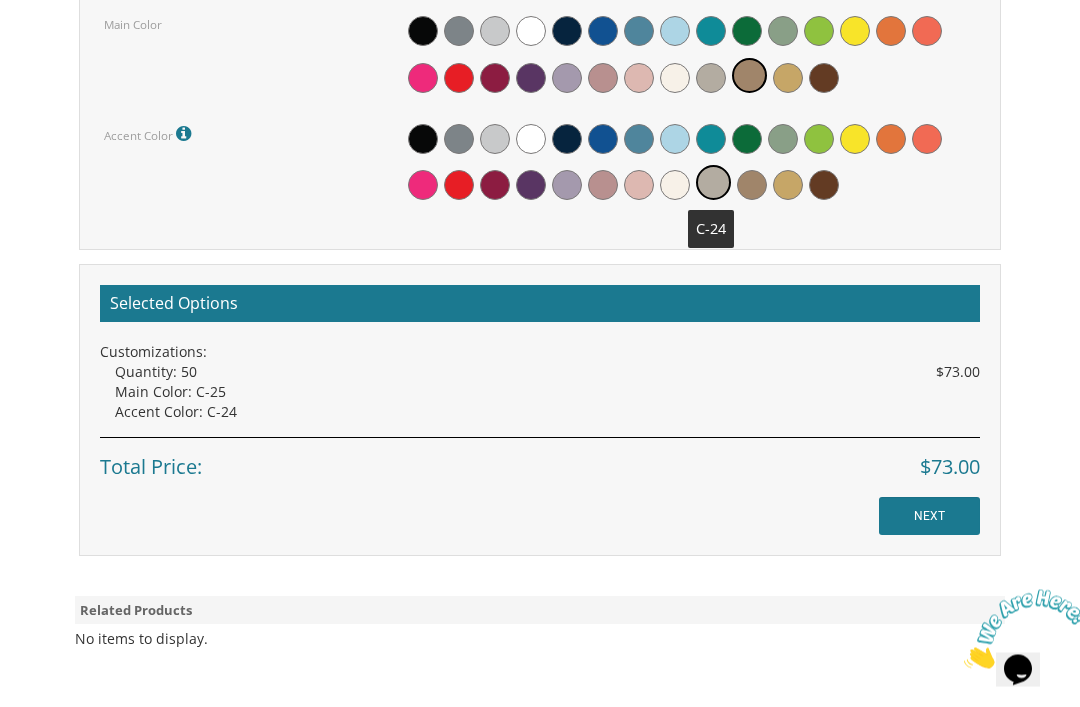 scroll, scrollTop: 2326, scrollLeft: 0, axis: vertical 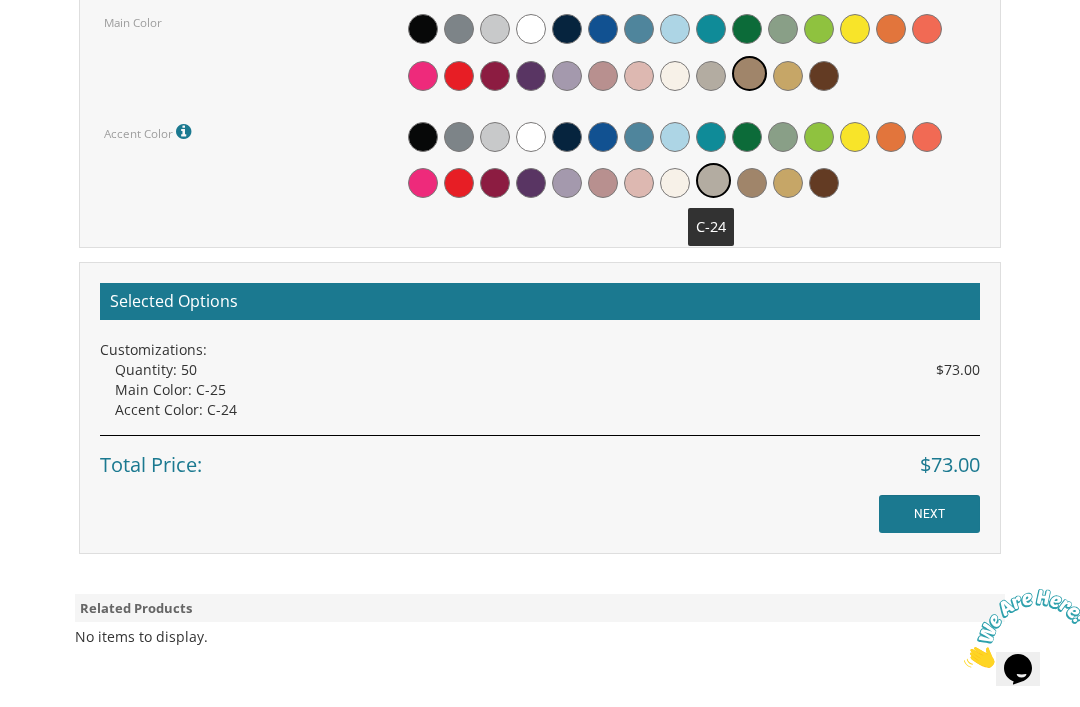 click on "NEXT" at bounding box center (929, 515) 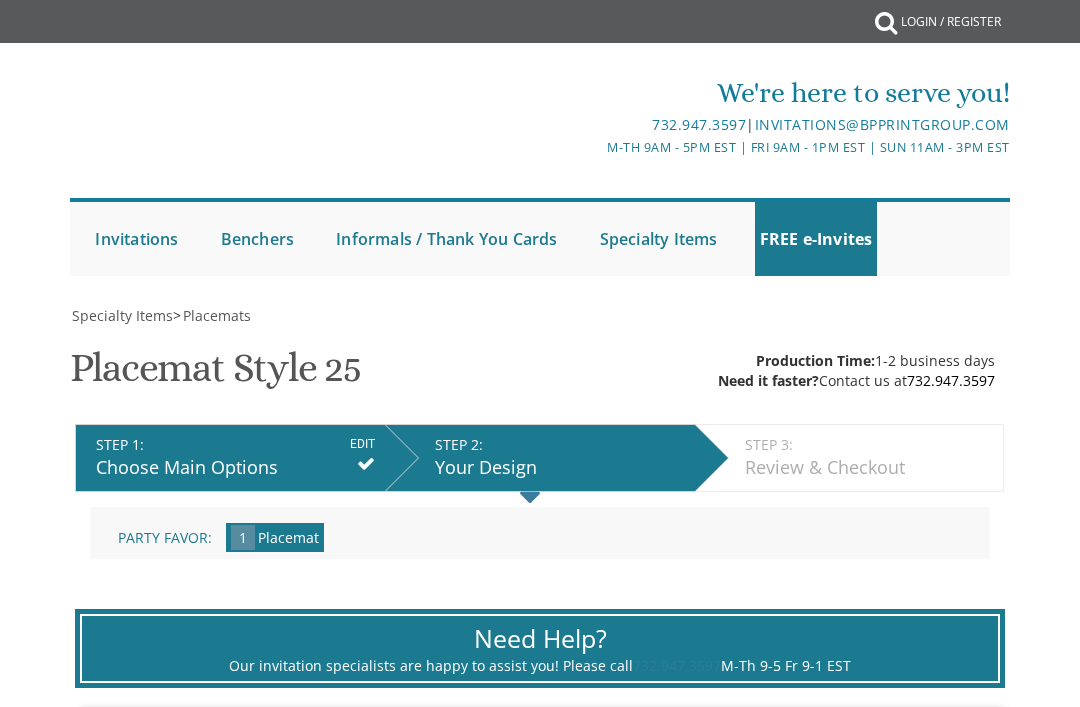 scroll, scrollTop: 620, scrollLeft: 0, axis: vertical 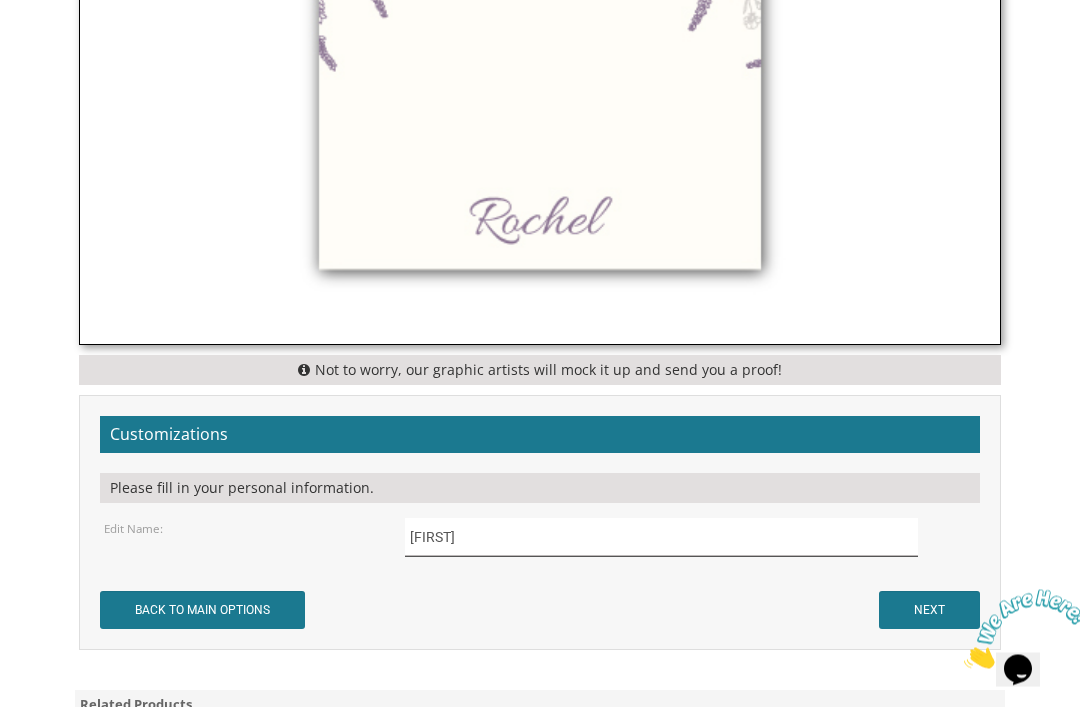click on "[FIRST]" at bounding box center (661, 537) 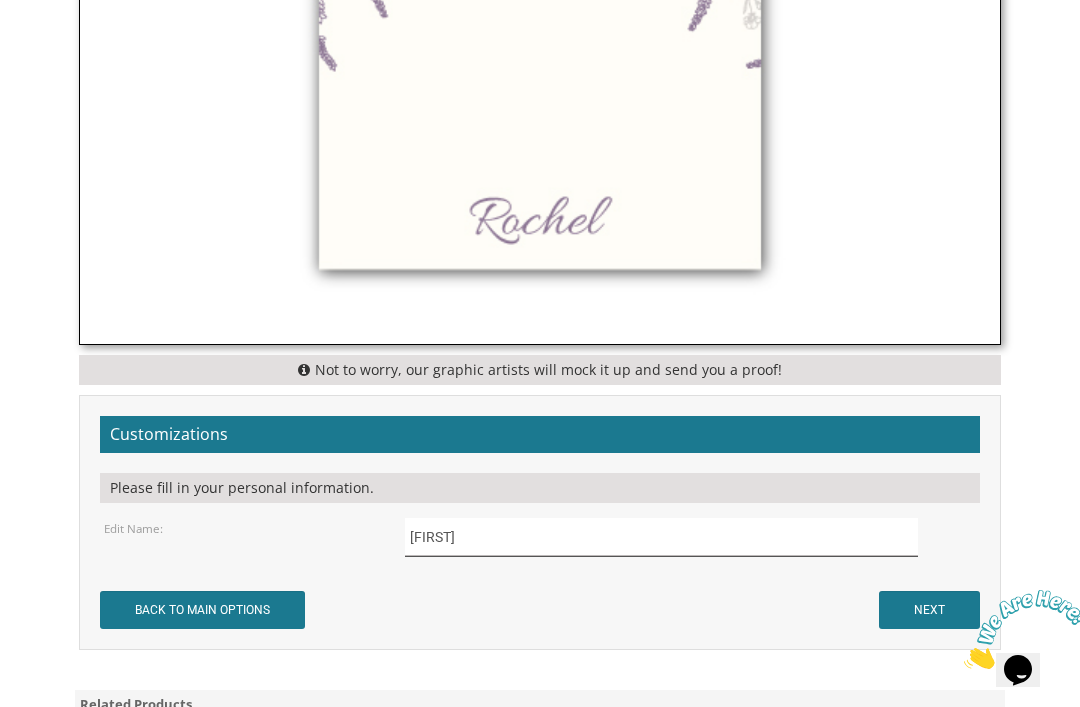 scroll, scrollTop: 1556, scrollLeft: 0, axis: vertical 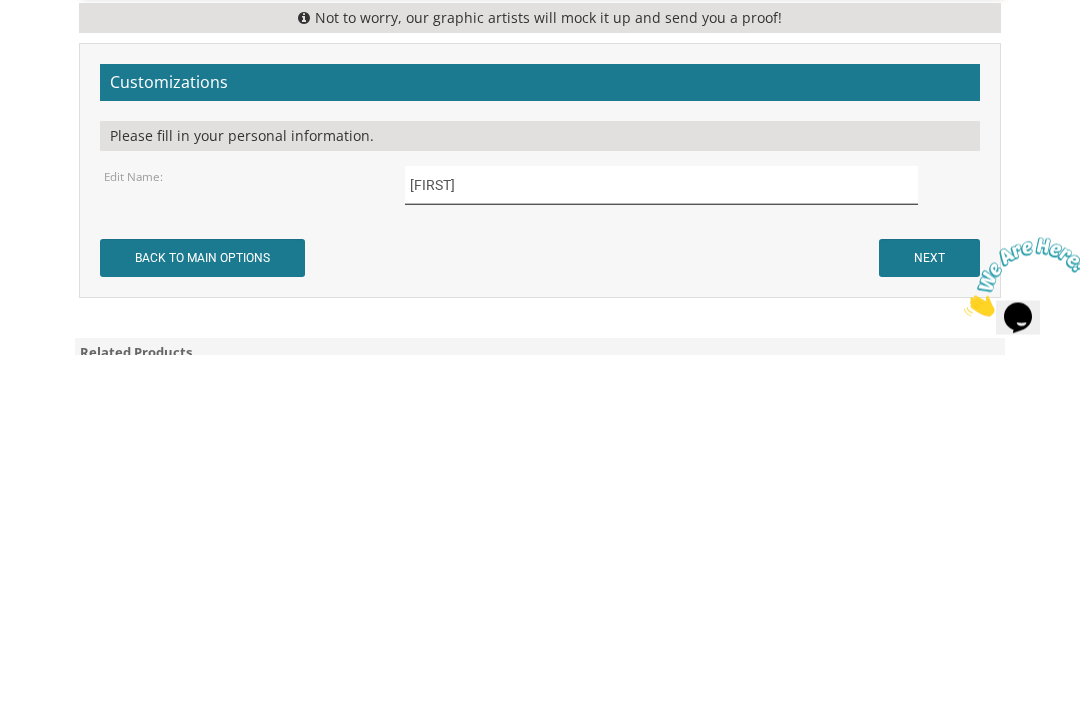 click on "[FIRST]" at bounding box center [661, 537] 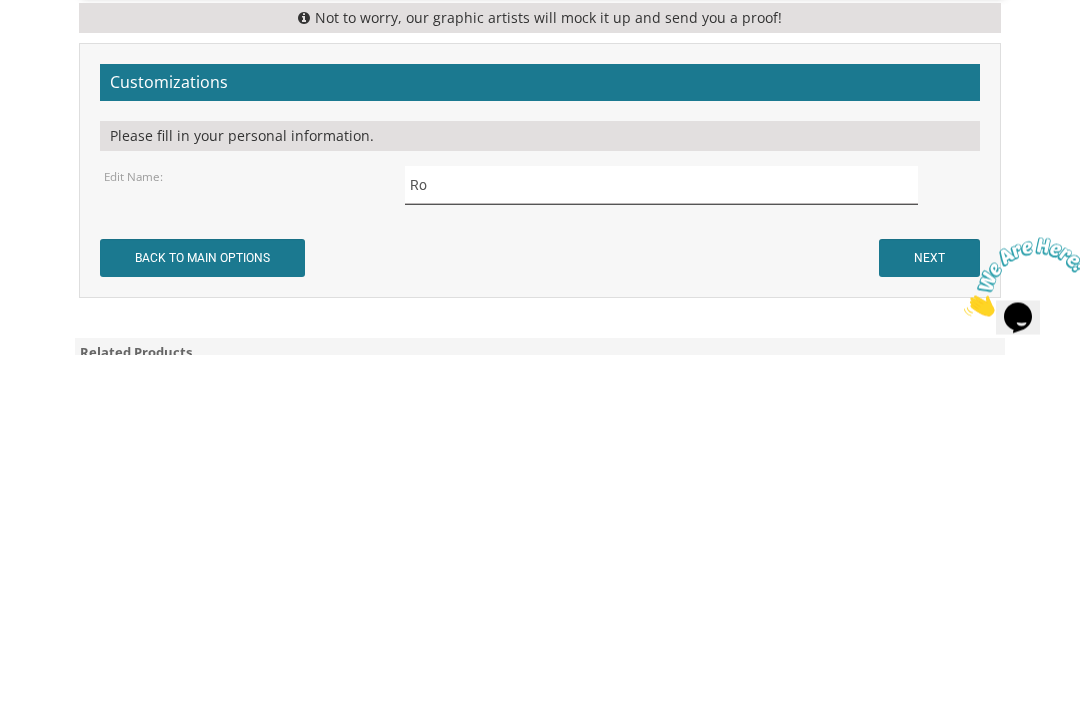 type on "R" 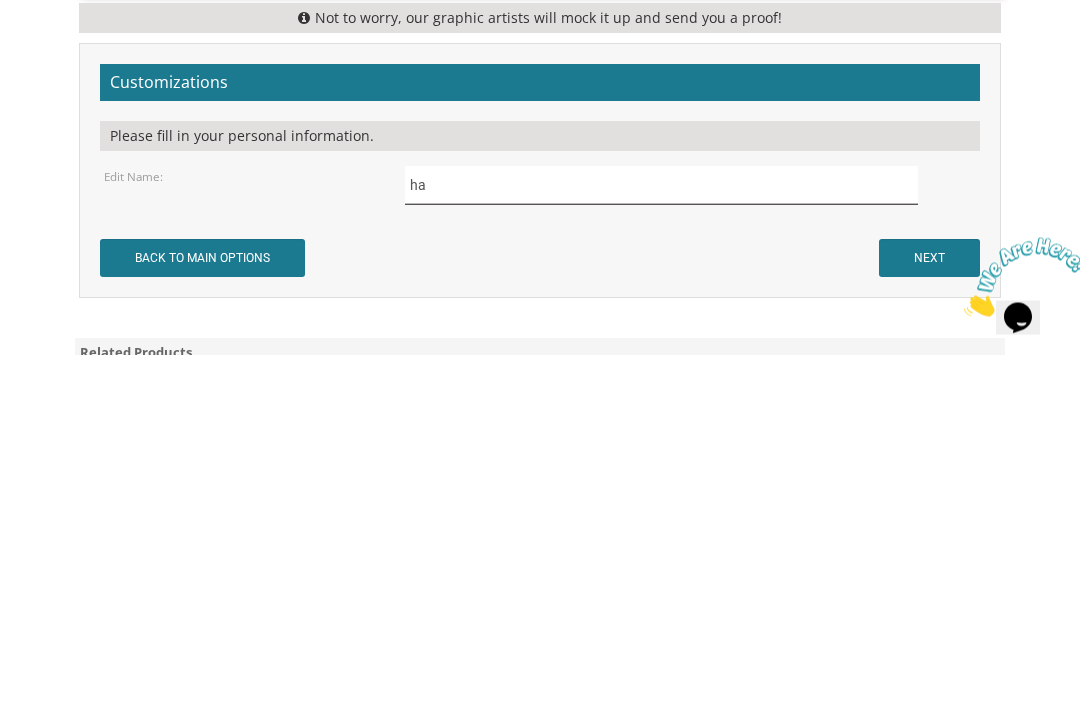 type on "h" 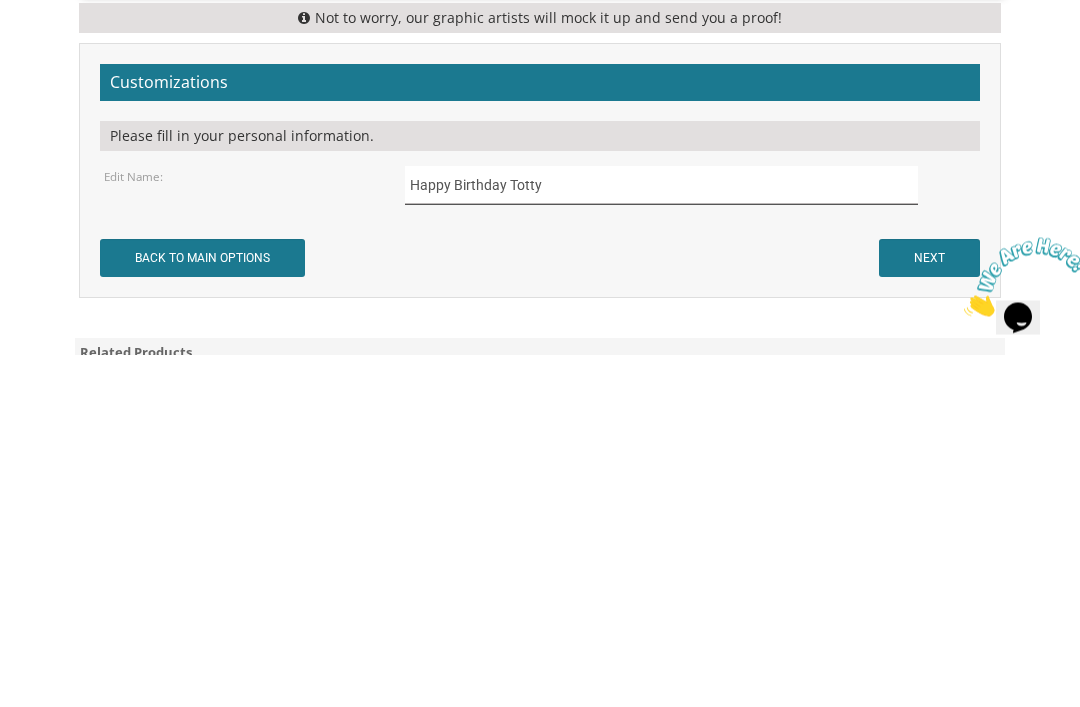 type on "Happy Birthday Totty" 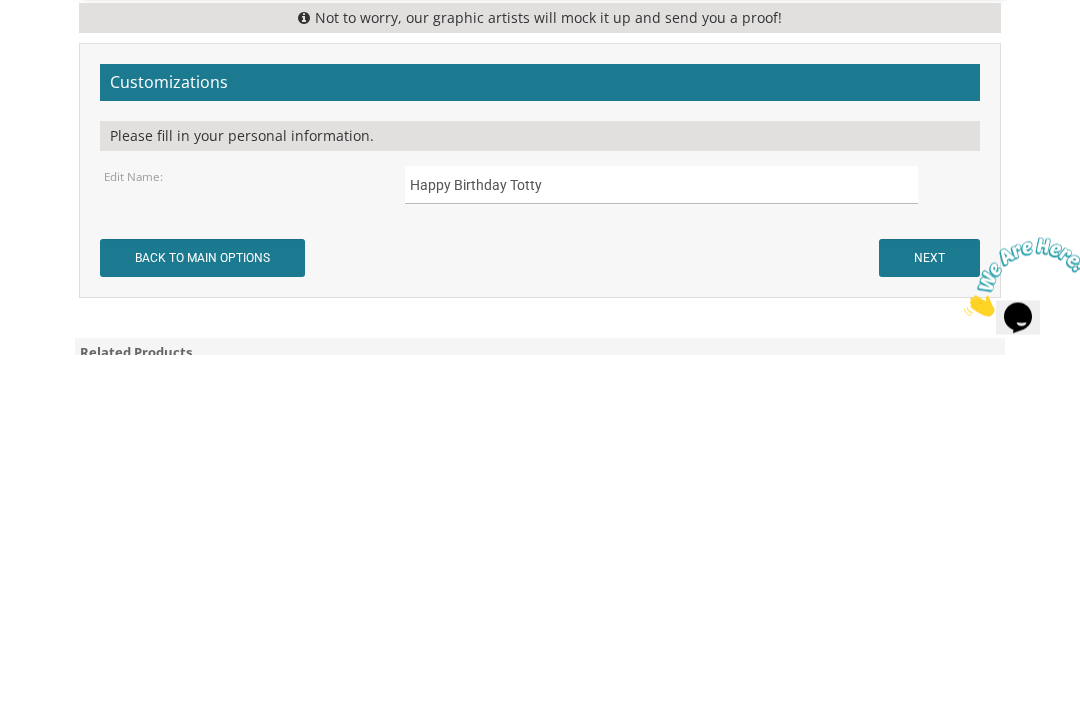 click on "NEXT" at bounding box center (929, 611) 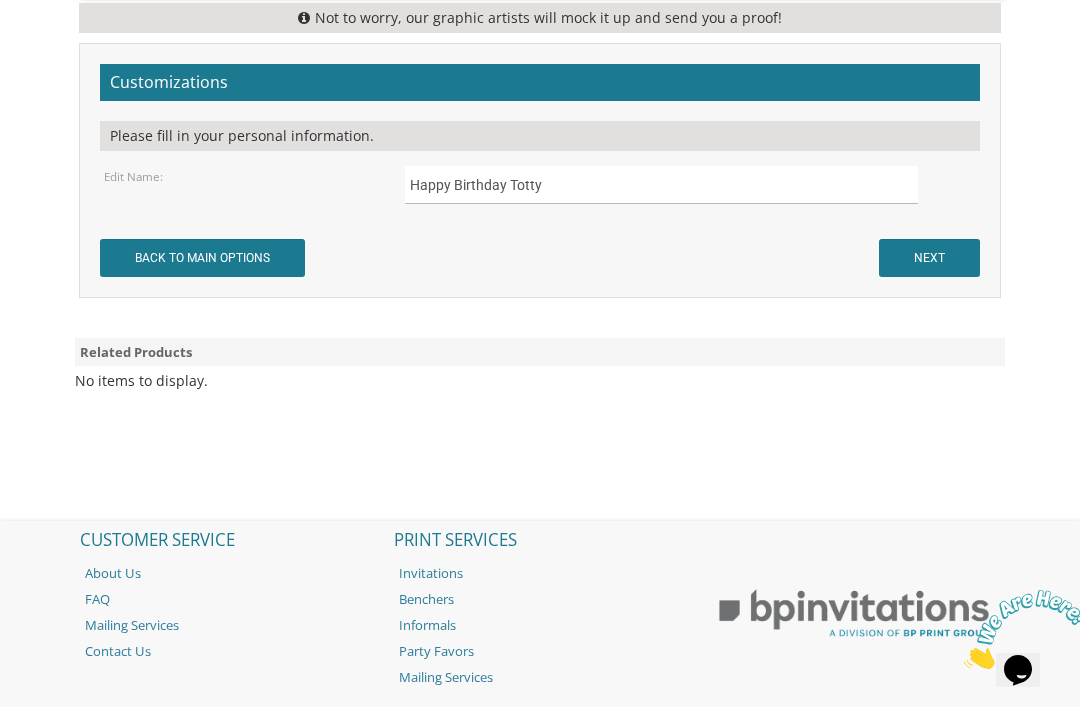 click on "NEXT" at bounding box center (929, 258) 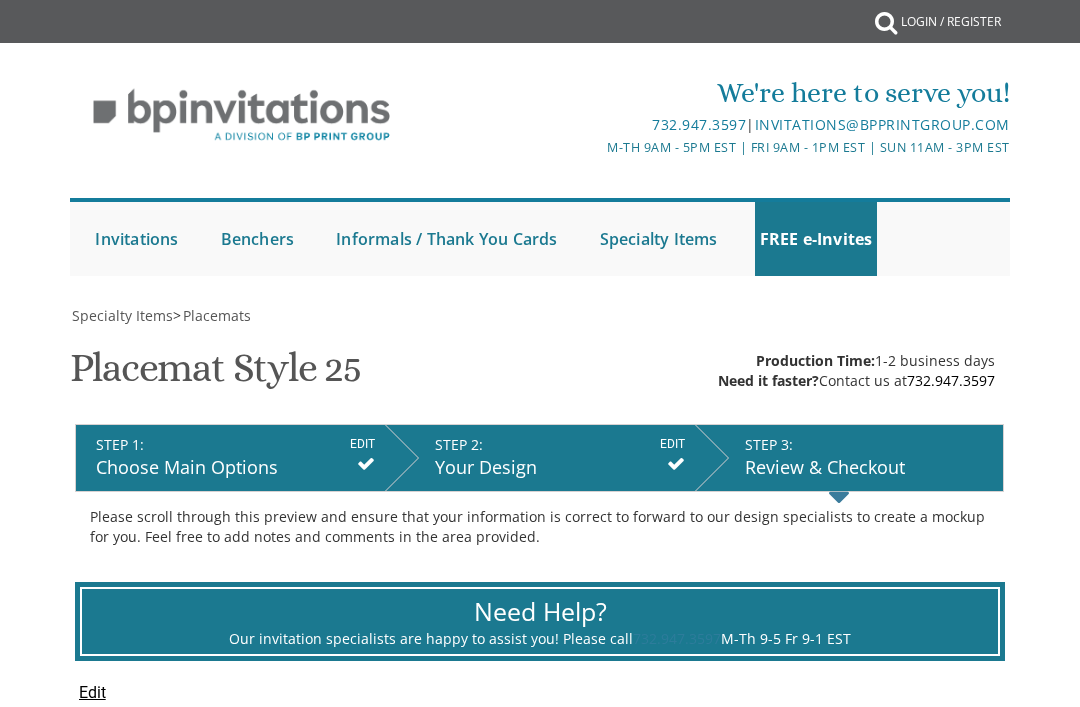 scroll, scrollTop: 0, scrollLeft: 0, axis: both 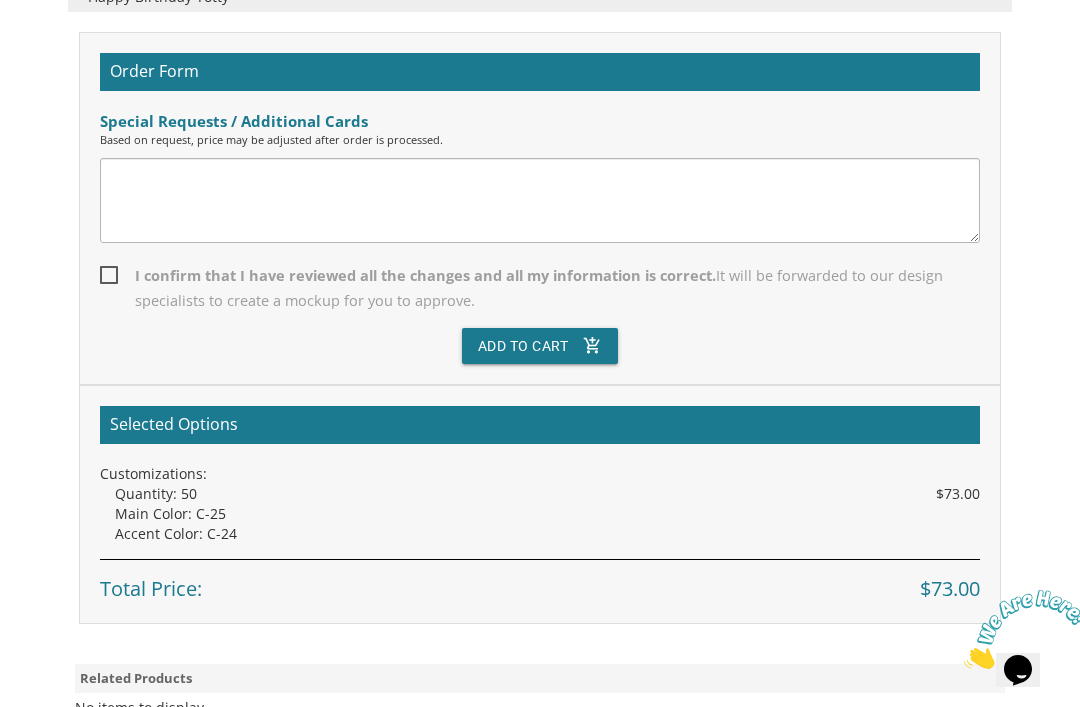 click at bounding box center (540, 200) 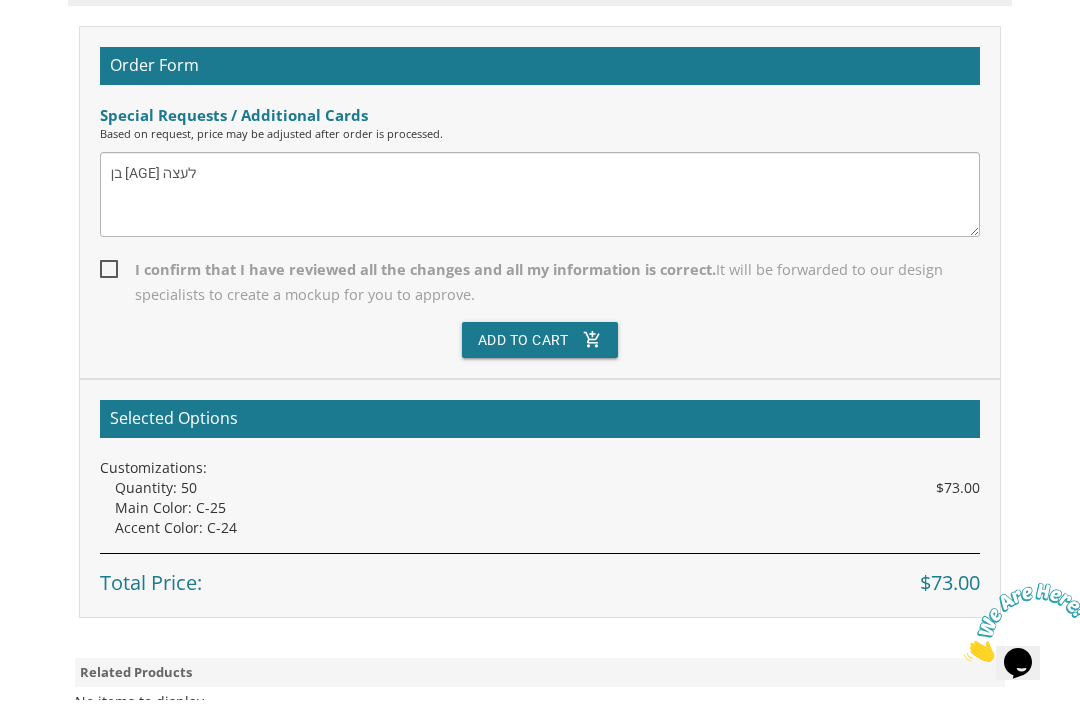 type on "בן [AGE] לעצה" 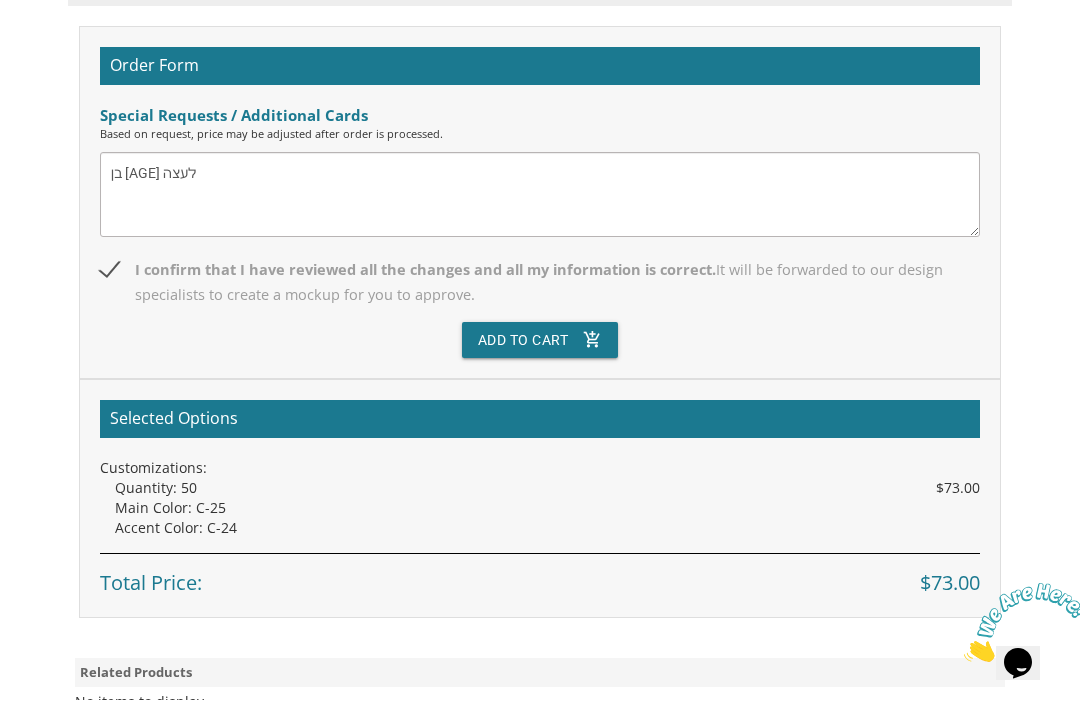 scroll, scrollTop: 755, scrollLeft: 0, axis: vertical 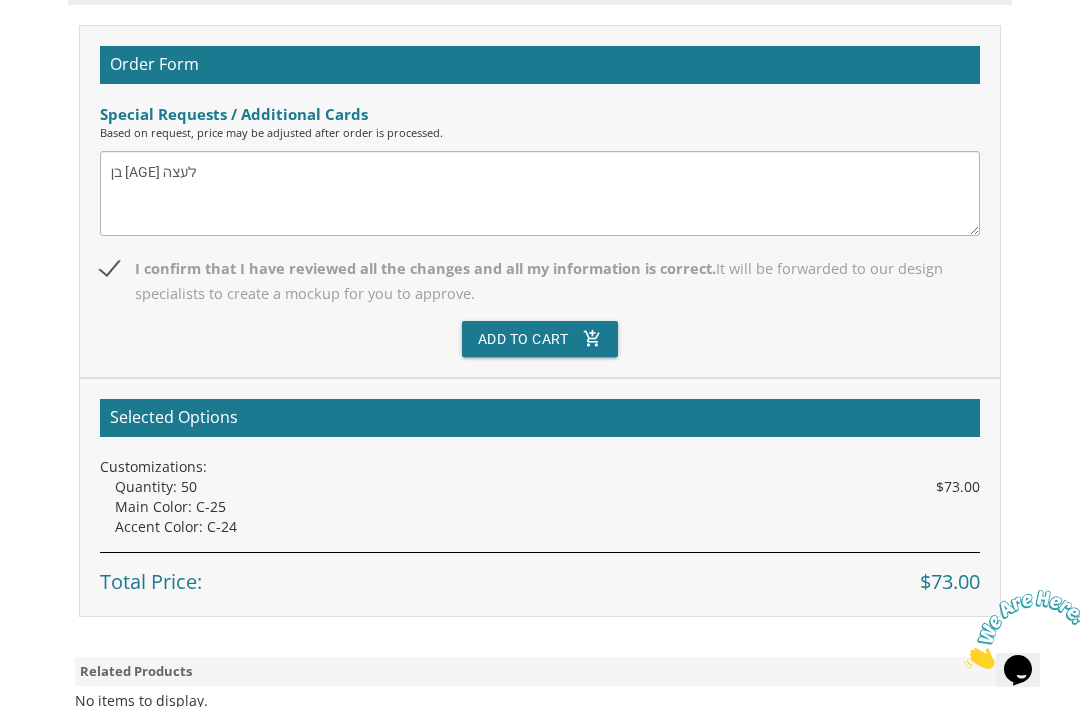 click on "Add To Cart
add_shopping_cart" at bounding box center (540, 339) 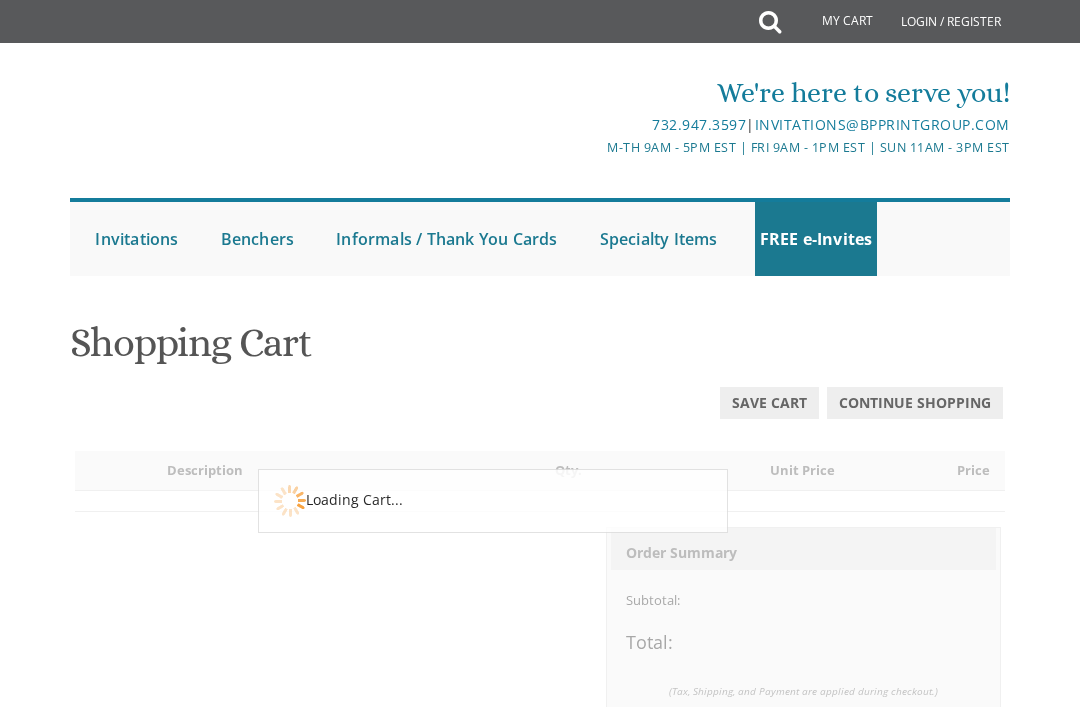 scroll, scrollTop: 0, scrollLeft: 0, axis: both 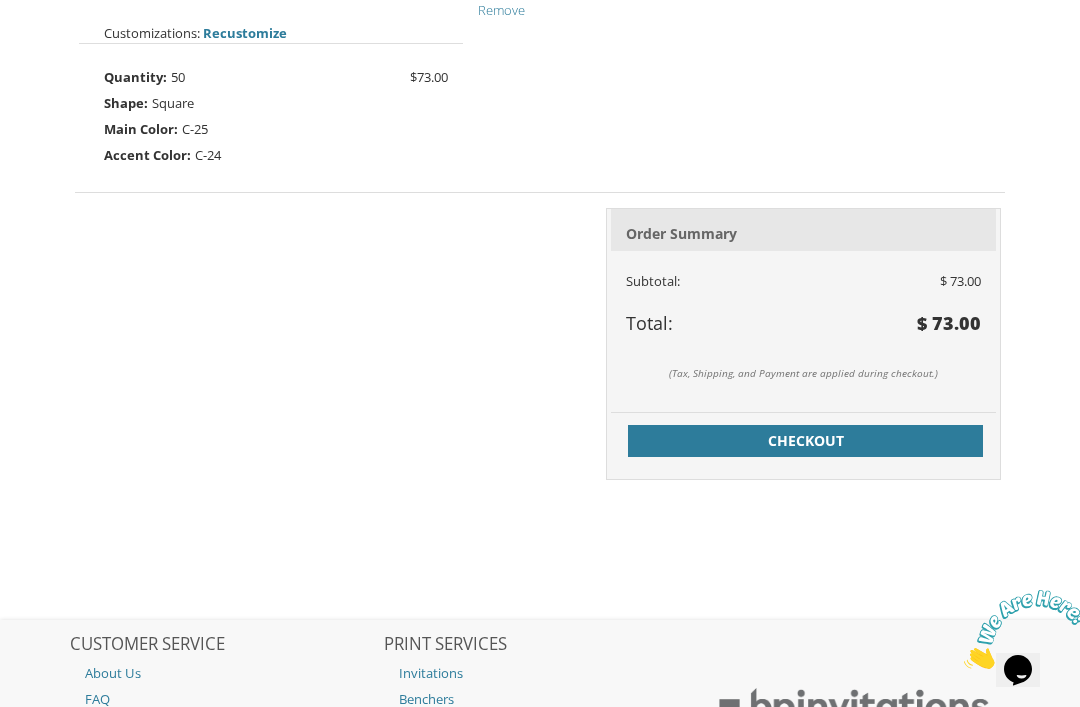 click on "Checkout" at bounding box center (805, 441) 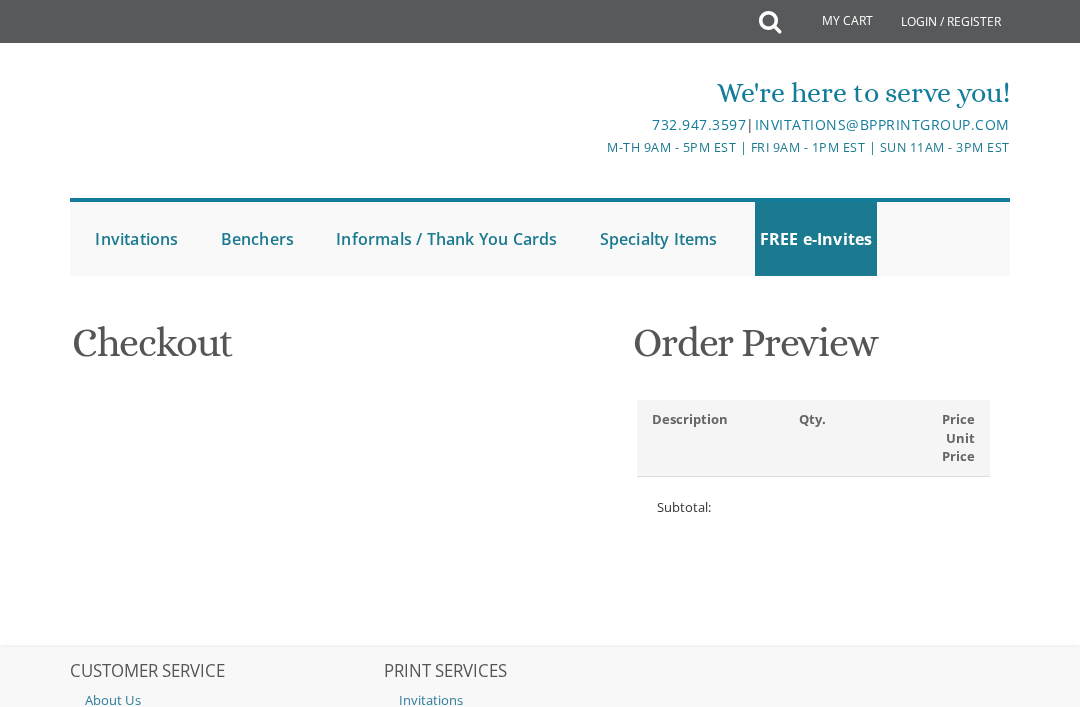 scroll, scrollTop: 0, scrollLeft: 0, axis: both 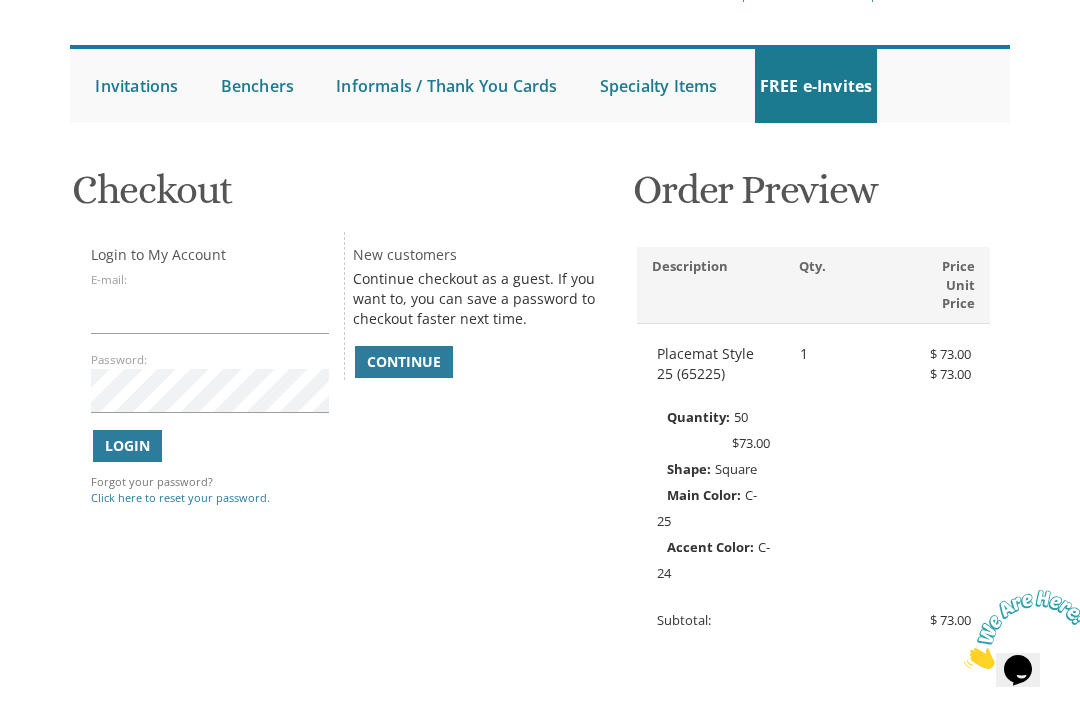 click on "Continue" at bounding box center (404, 362) 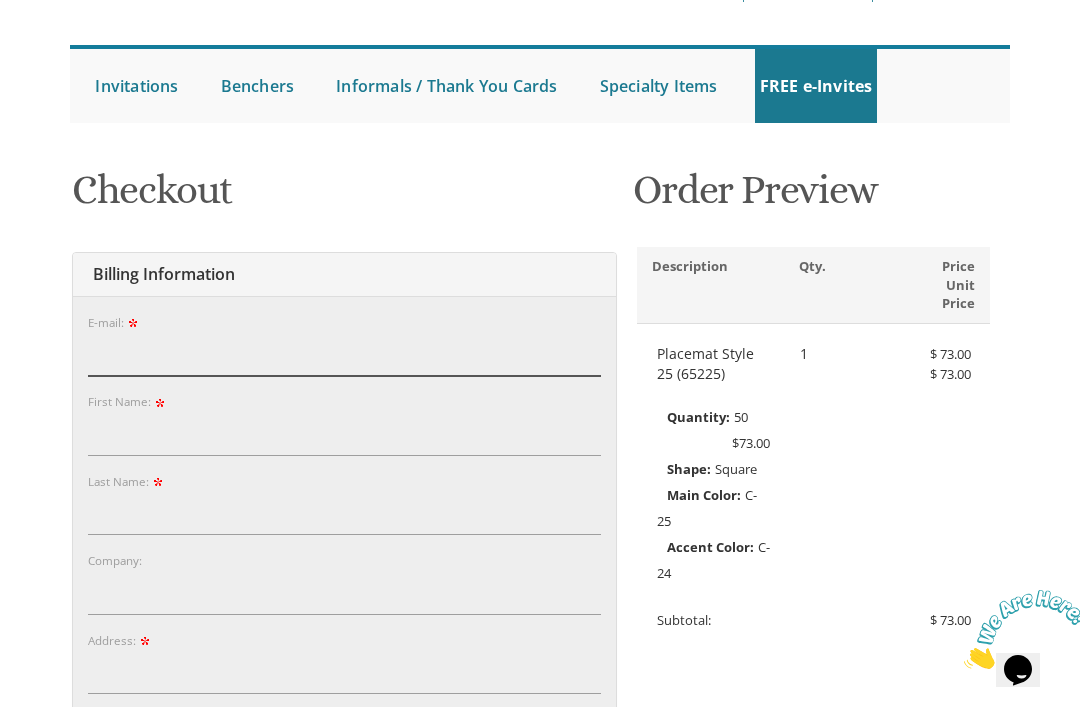 click on "E-mail:" at bounding box center [344, 354] 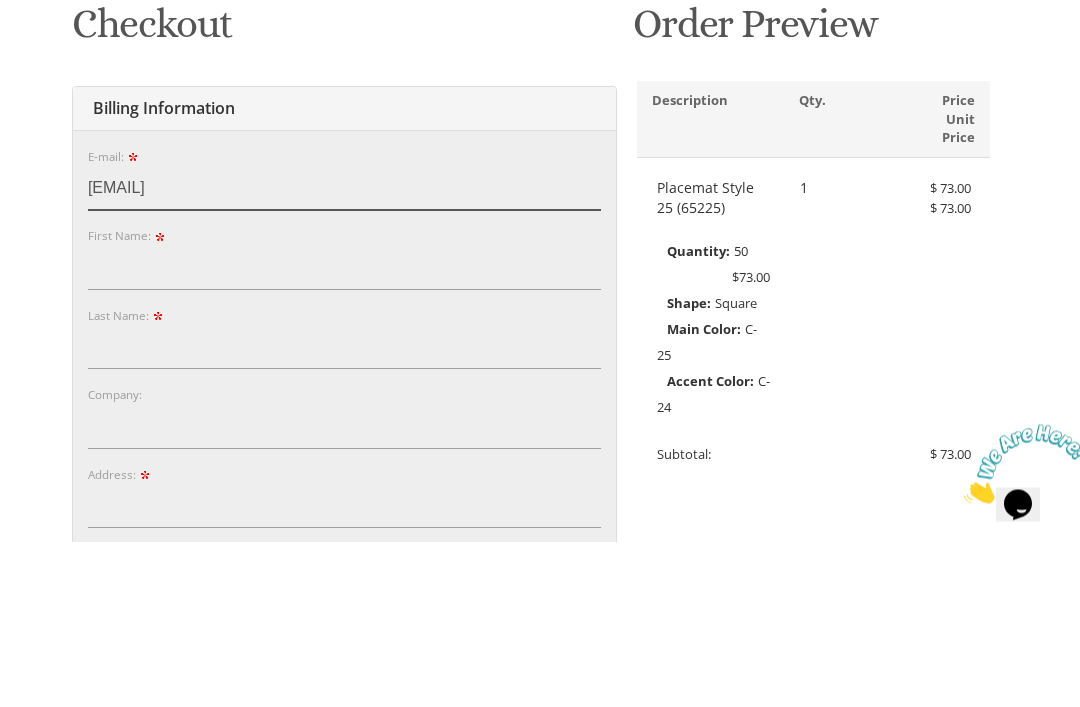 type on "estilieberman17@gmail.com" 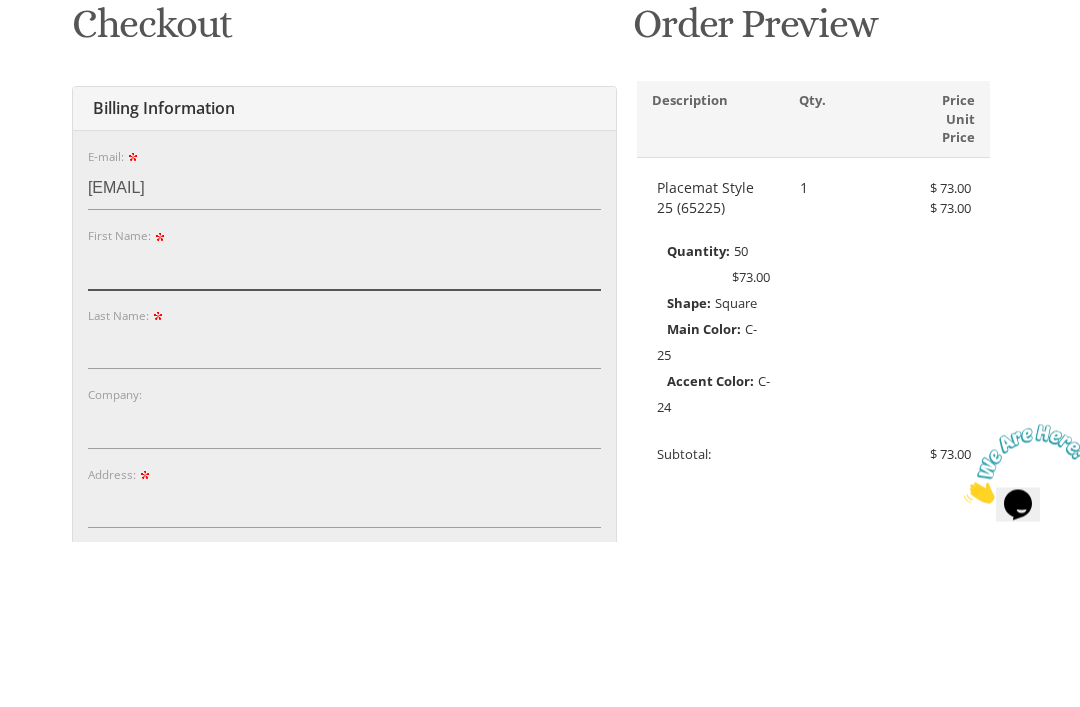 click on "First Name:" at bounding box center (344, 433) 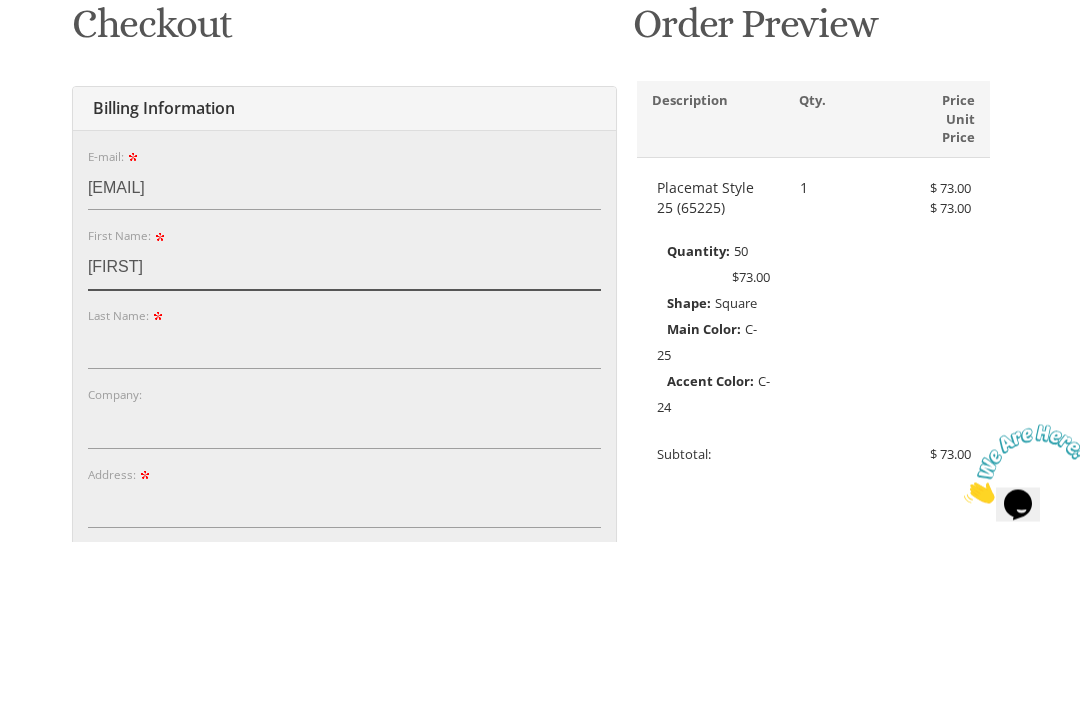 type on "Esti" 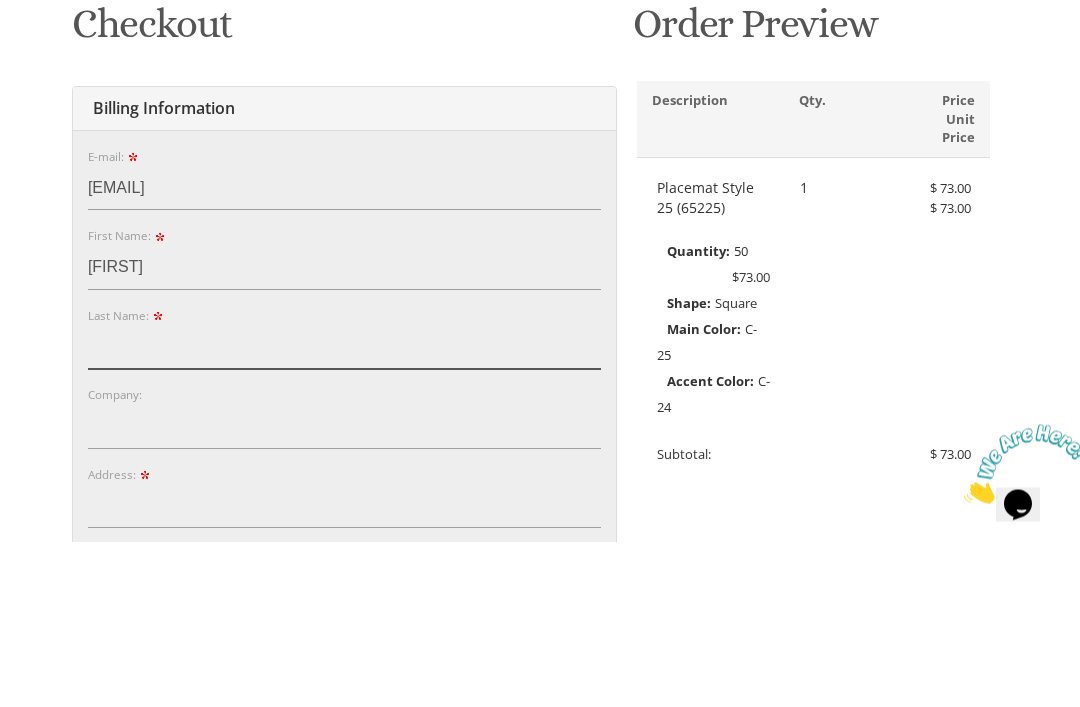 click on "Last Name:" at bounding box center [344, 513] 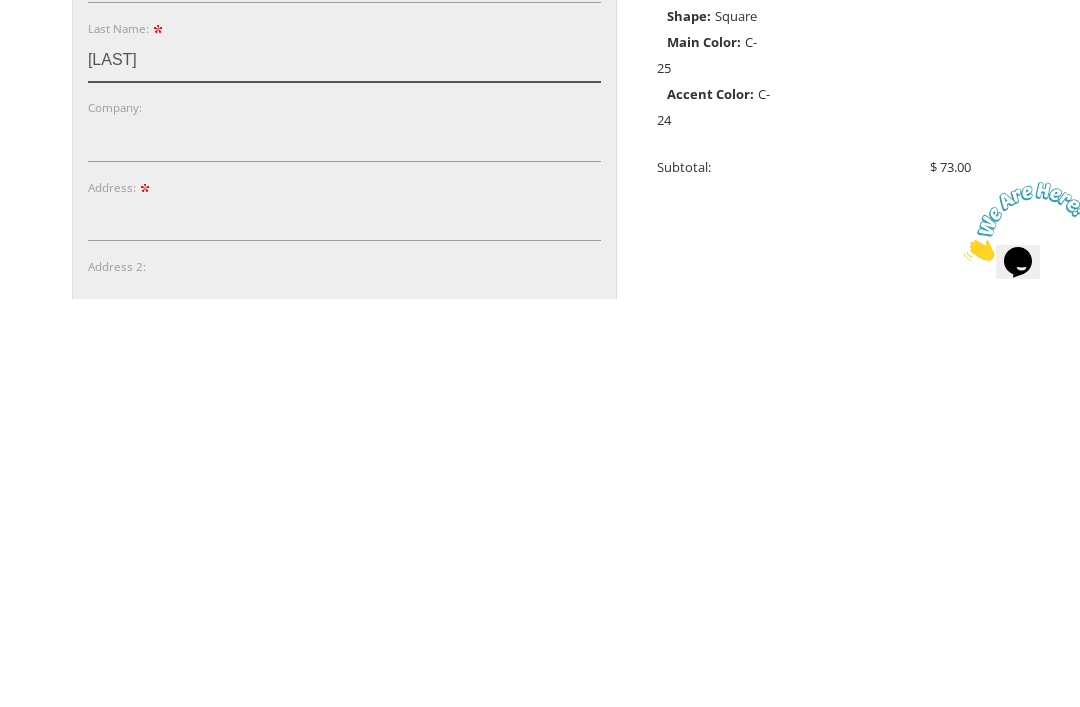 scroll, scrollTop: 233, scrollLeft: 0, axis: vertical 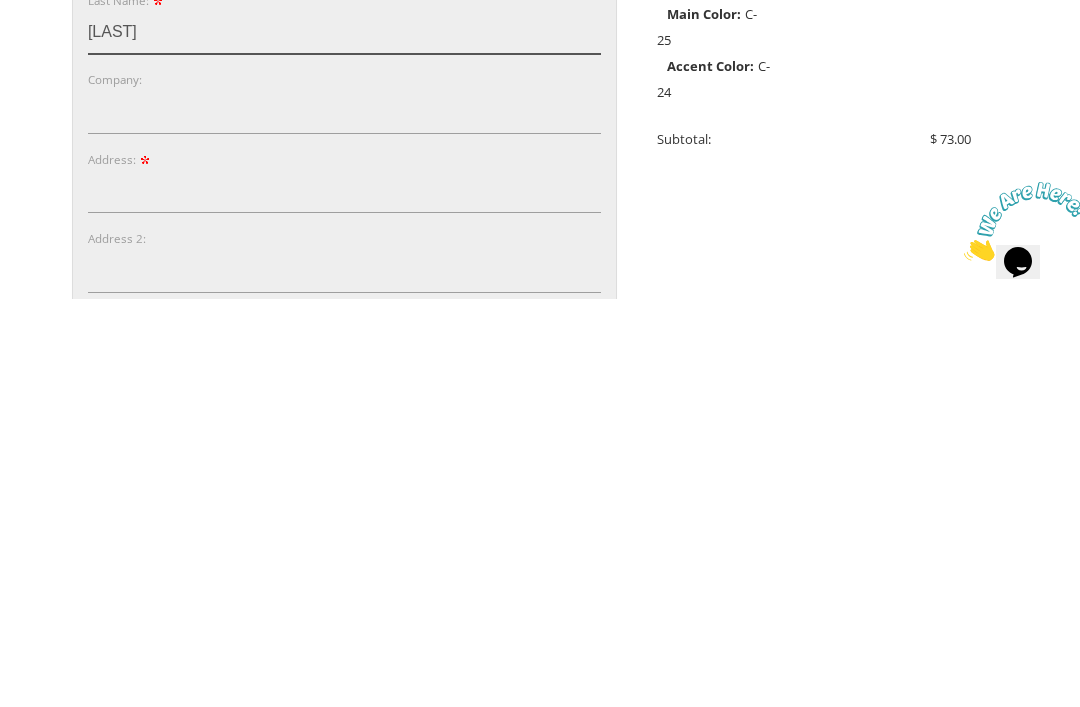 type on "Munk" 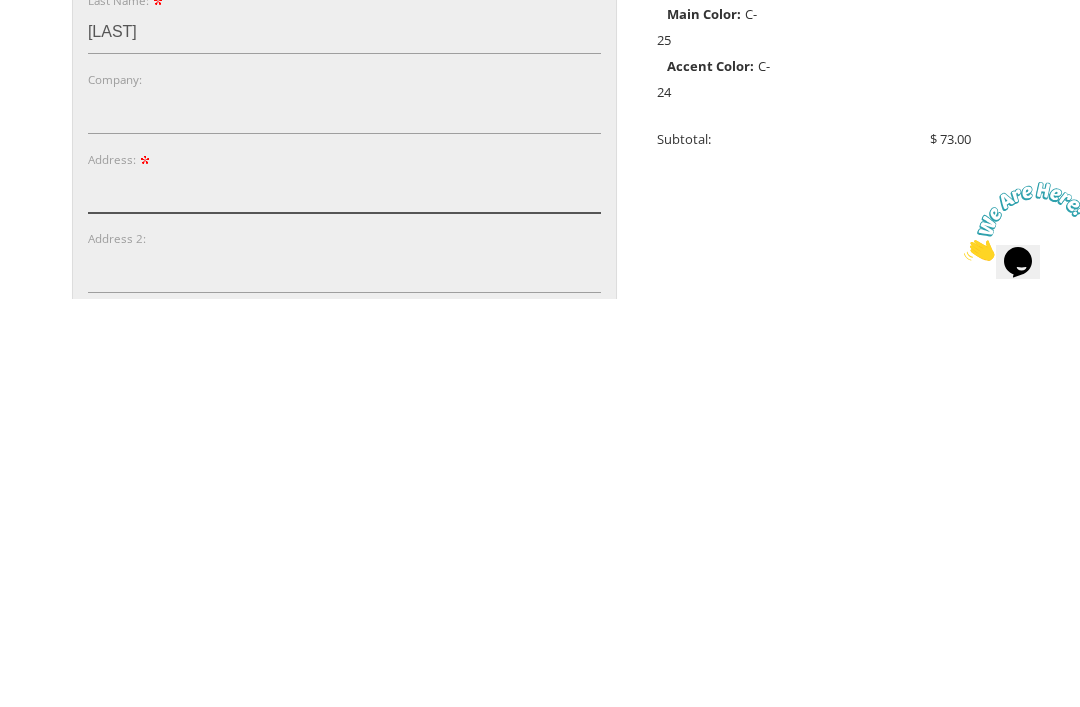 click on "Address:" at bounding box center [344, 599] 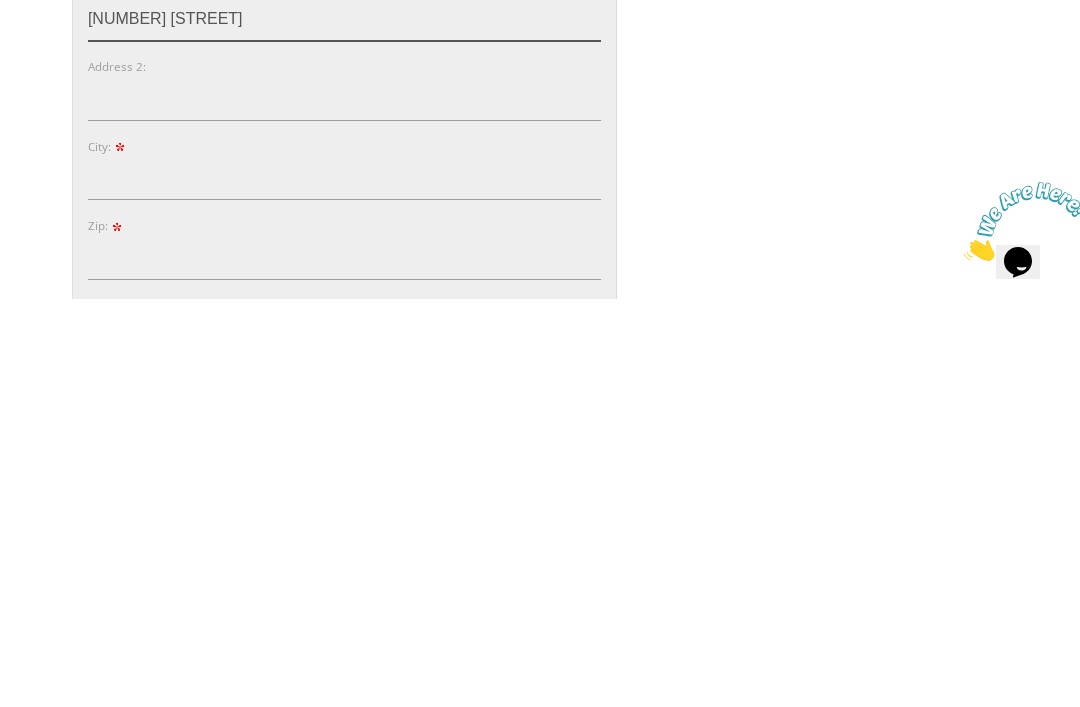 scroll, scrollTop: 415, scrollLeft: 0, axis: vertical 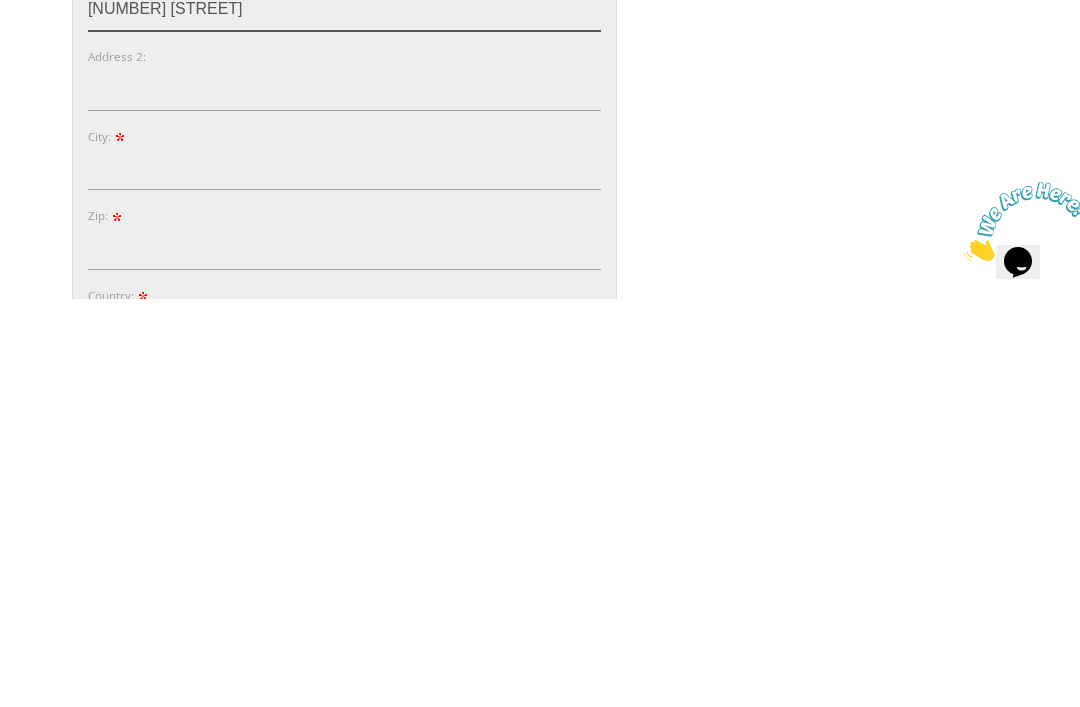 type on "1131 east 12th street" 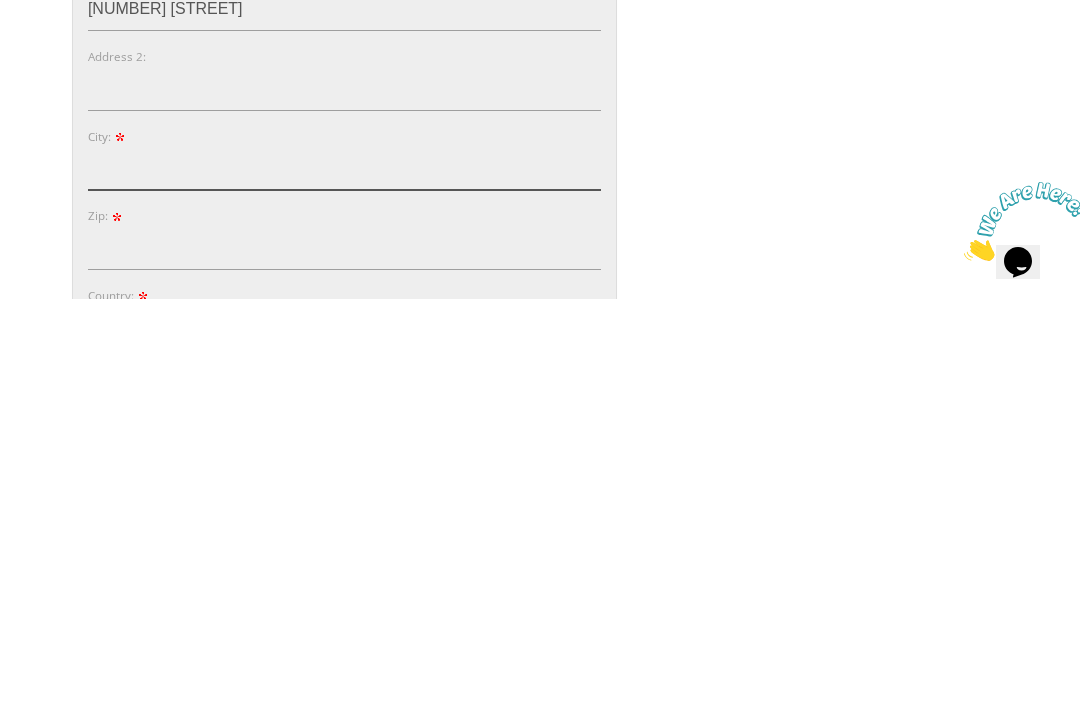 click on "City:" at bounding box center [344, 576] 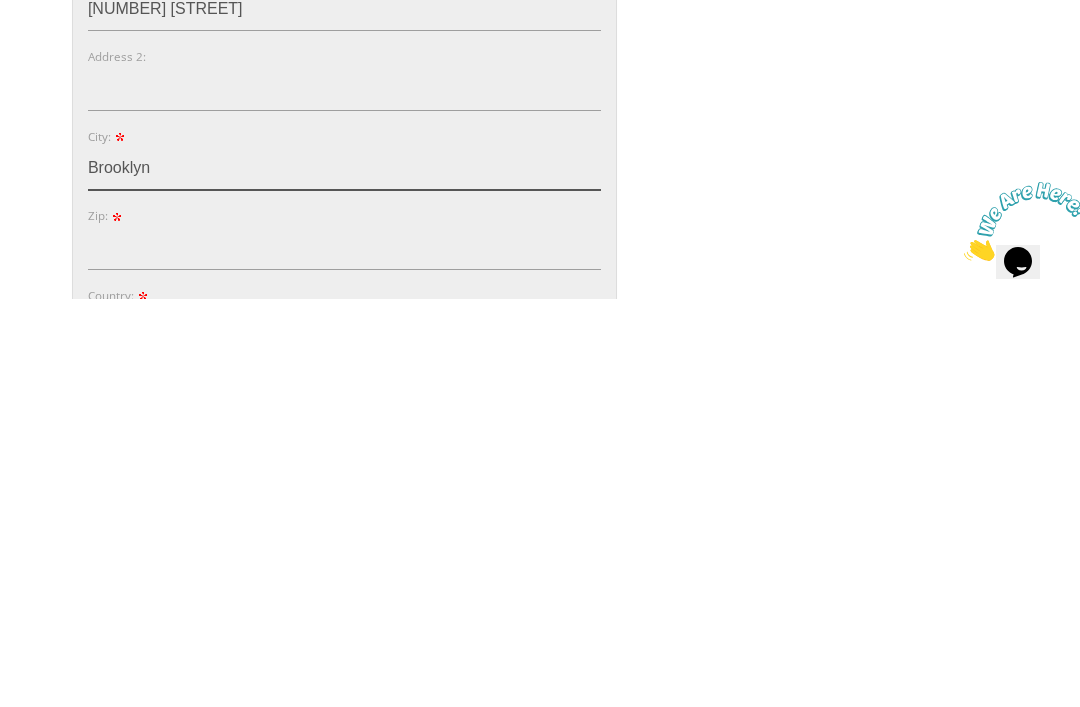 type on "Brooklyn" 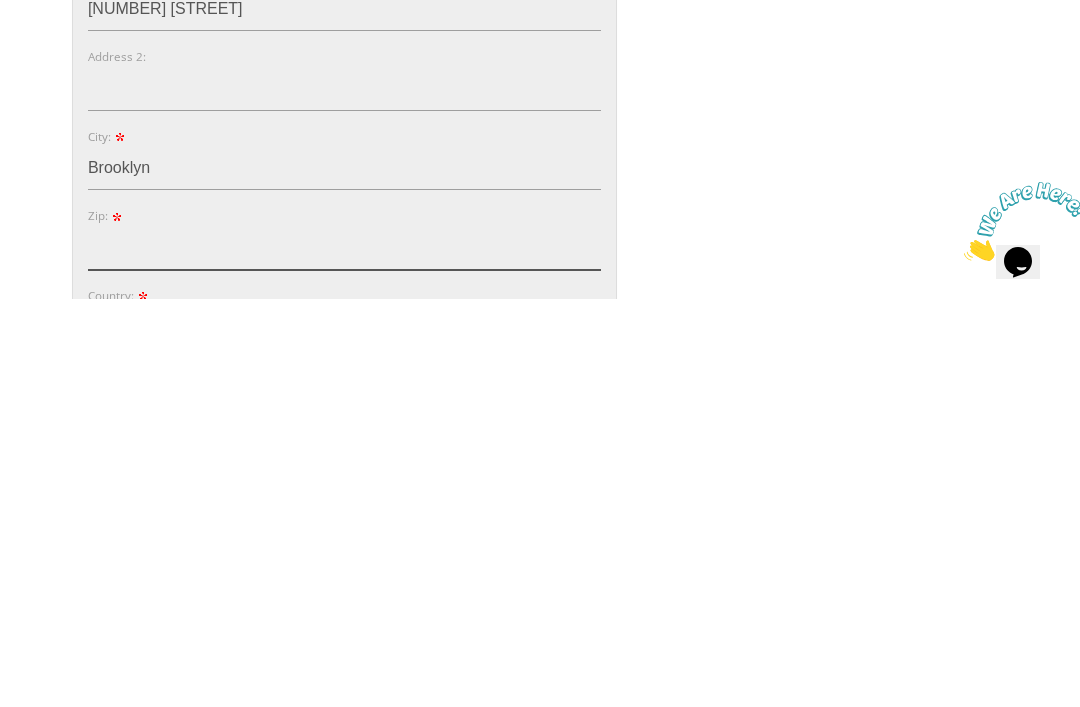 click on "Zip:" at bounding box center [344, 655] 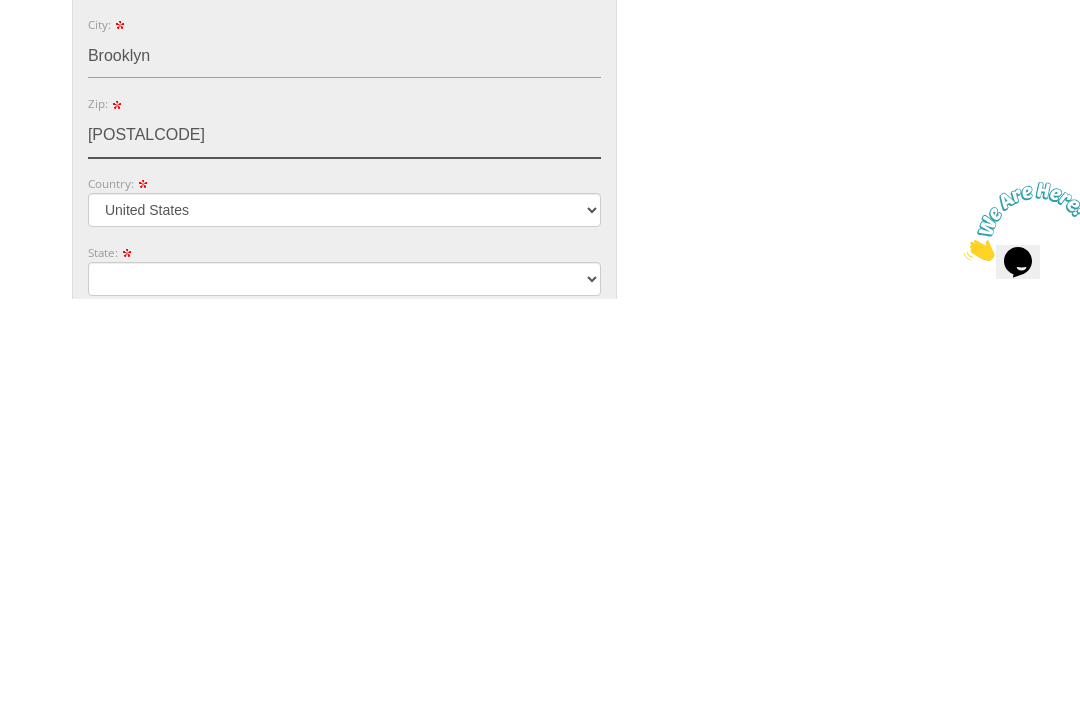 type on "11230" 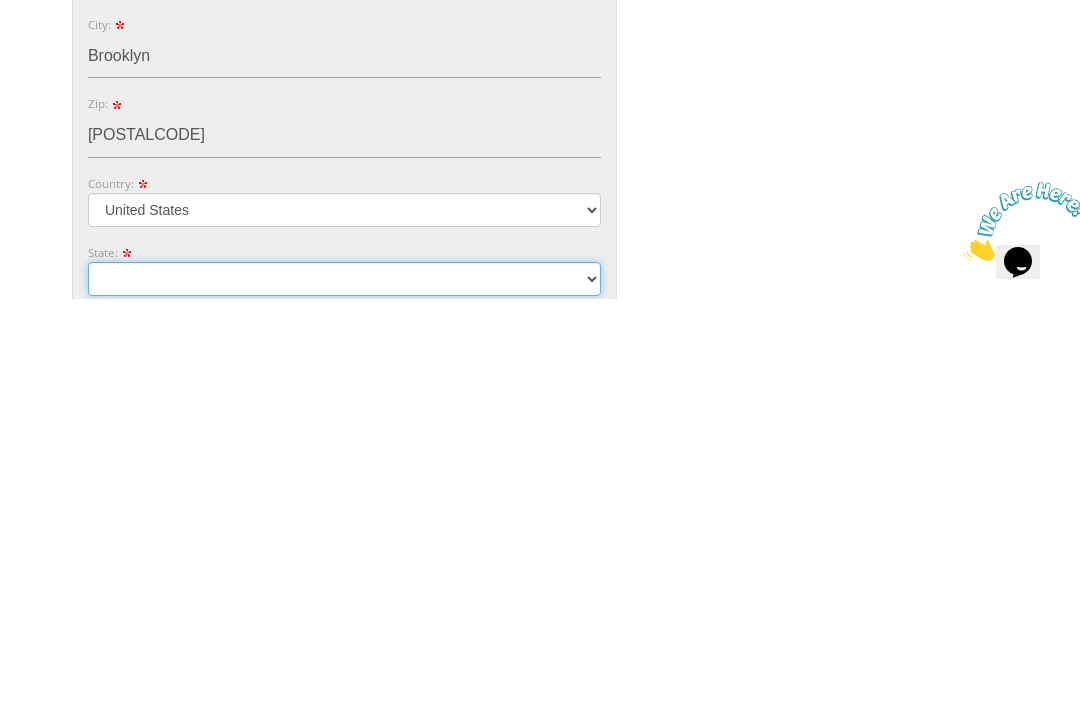 click on "Alabama Alaska Guam" at bounding box center [344, 687] 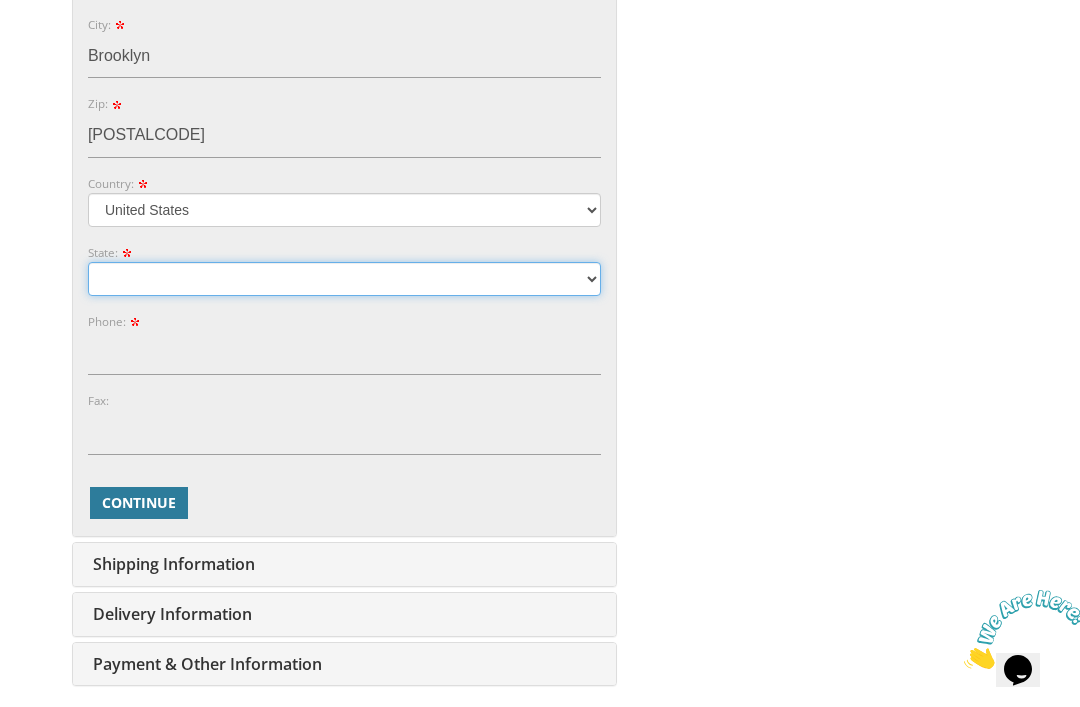 select on "NY" 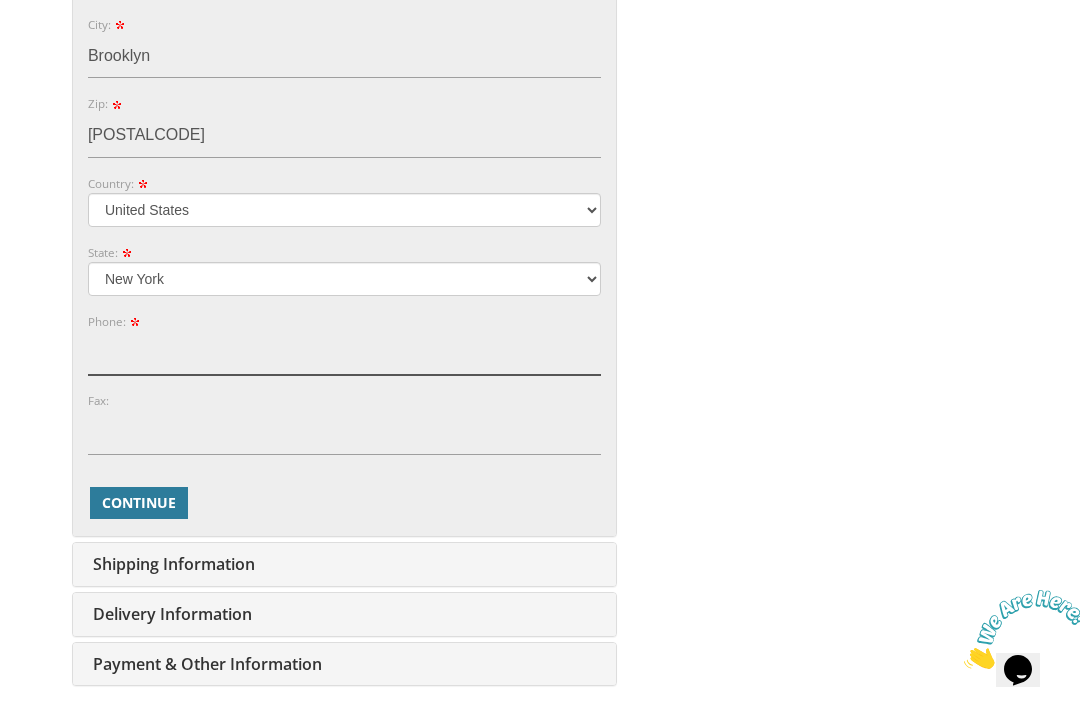 click on "Phone:" at bounding box center (344, 353) 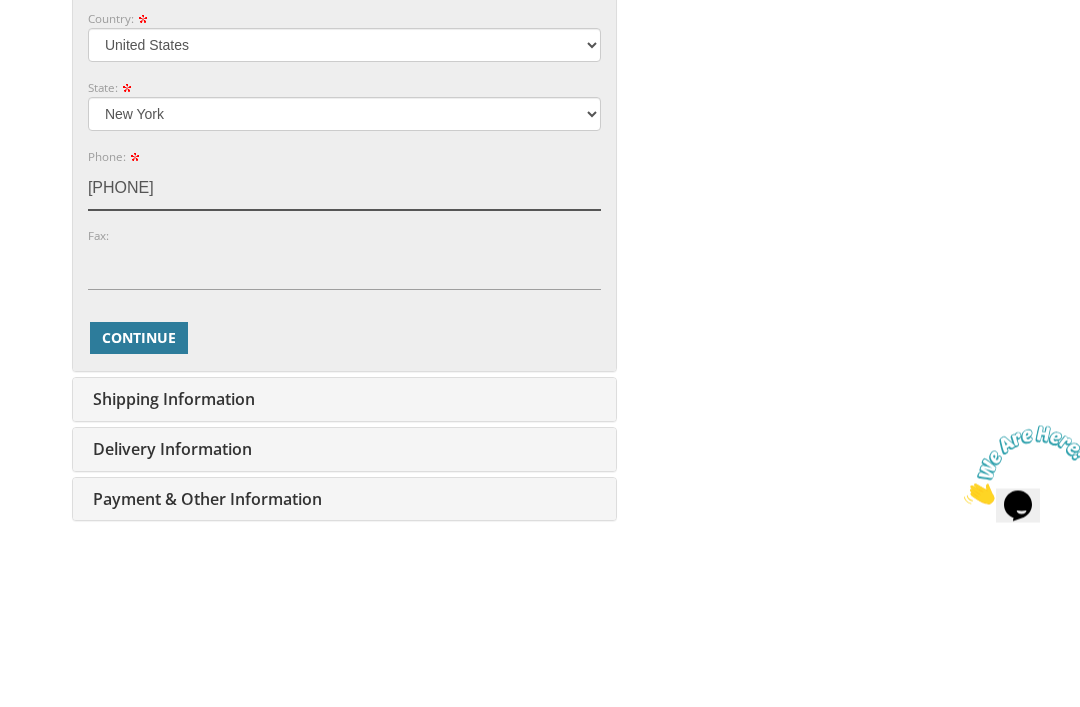 type on "3479885710" 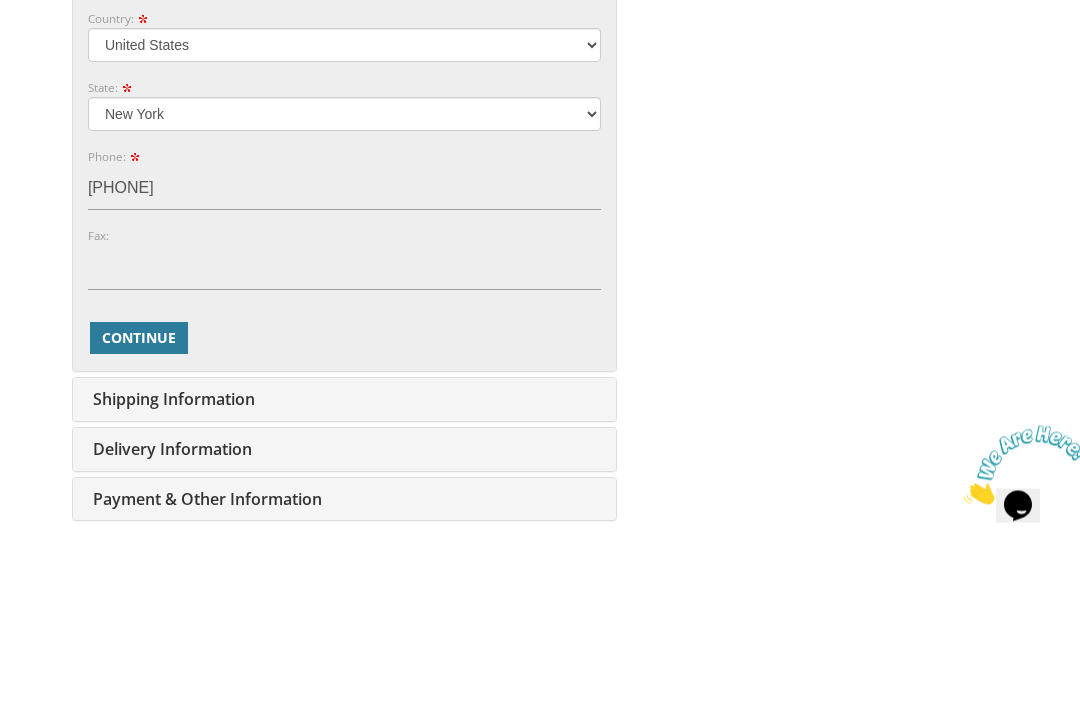 click on "Continue" at bounding box center (139, 503) 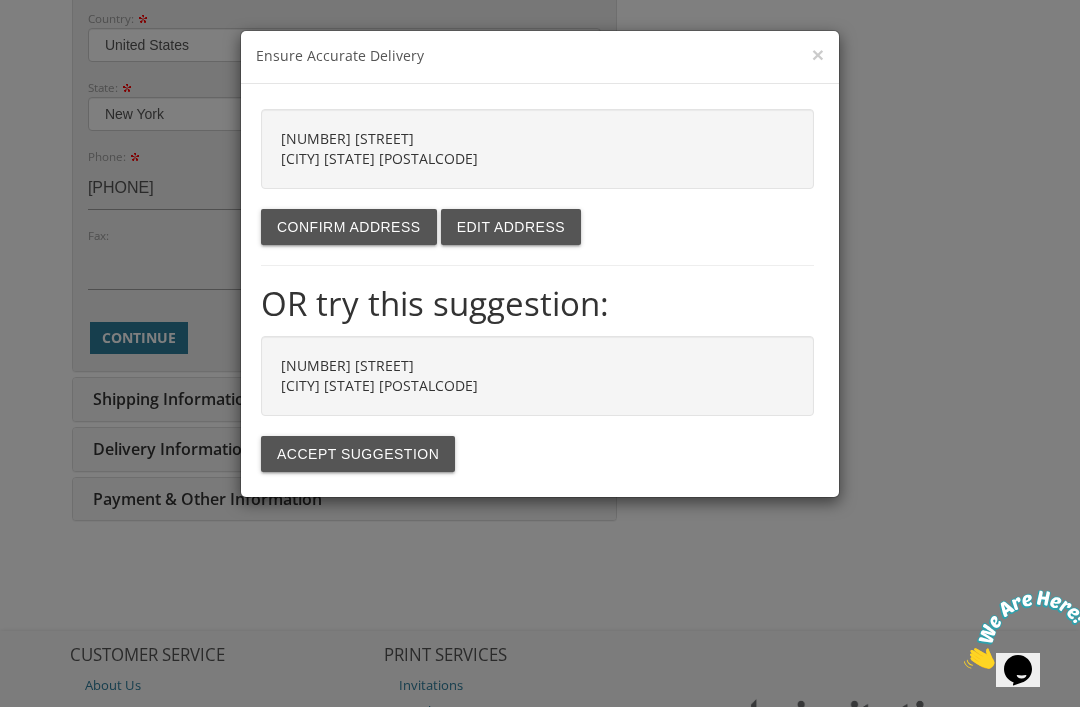 click on "Accept suggestion" at bounding box center [358, 454] 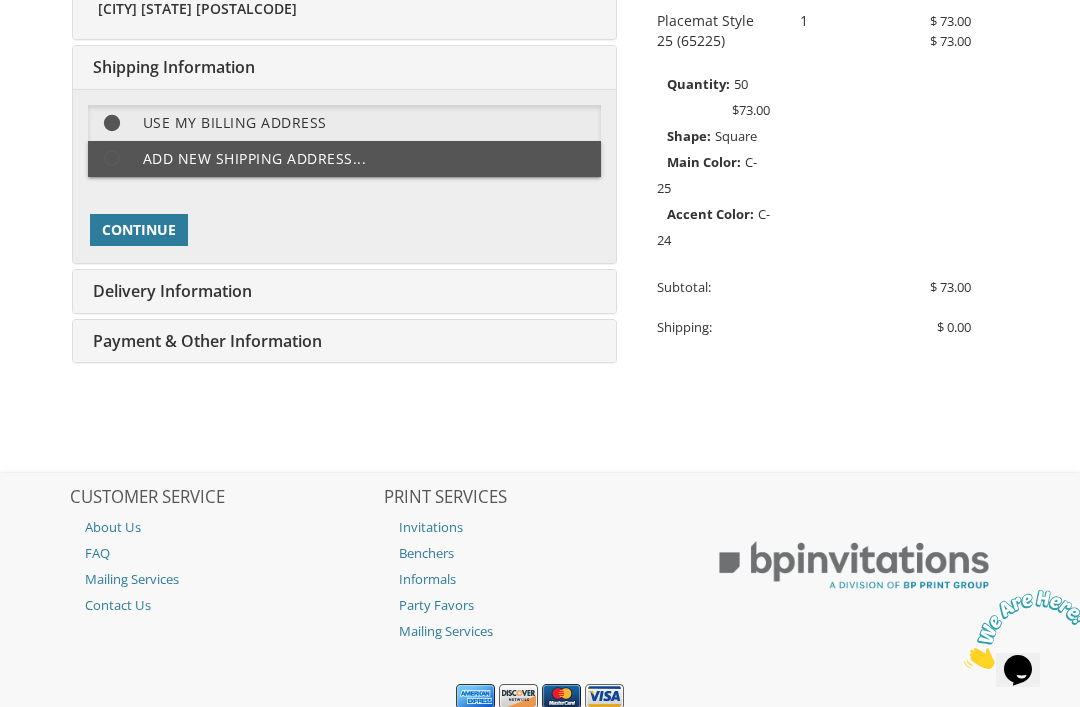 scroll, scrollTop: 494, scrollLeft: 0, axis: vertical 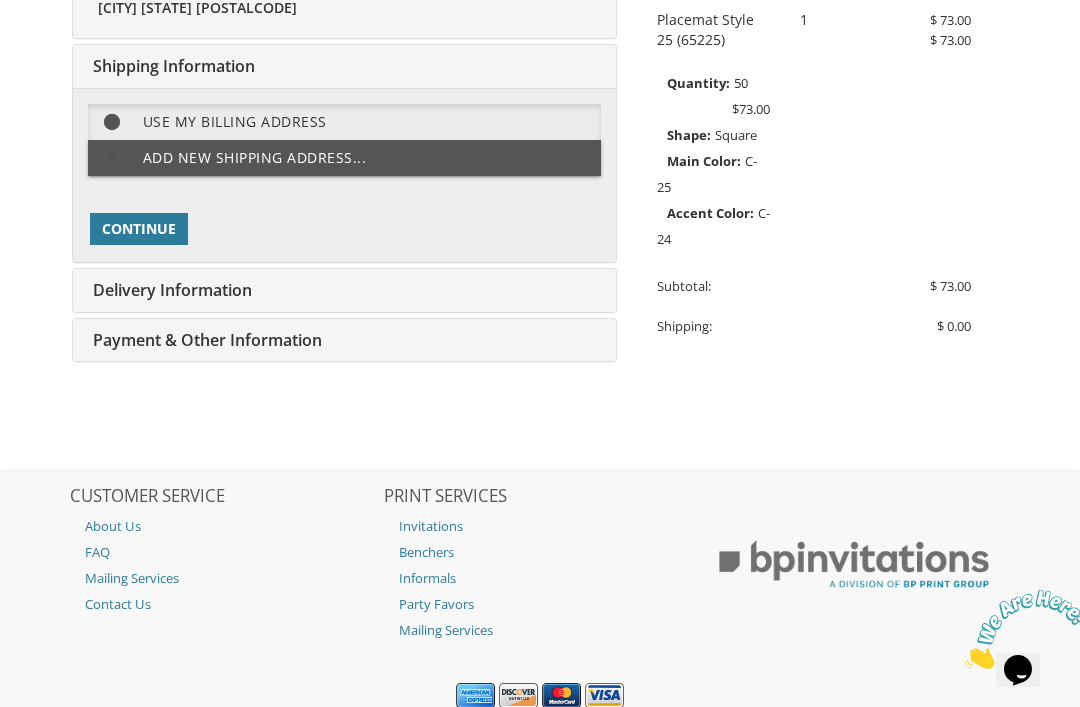 click on "Continue" at bounding box center (139, 229) 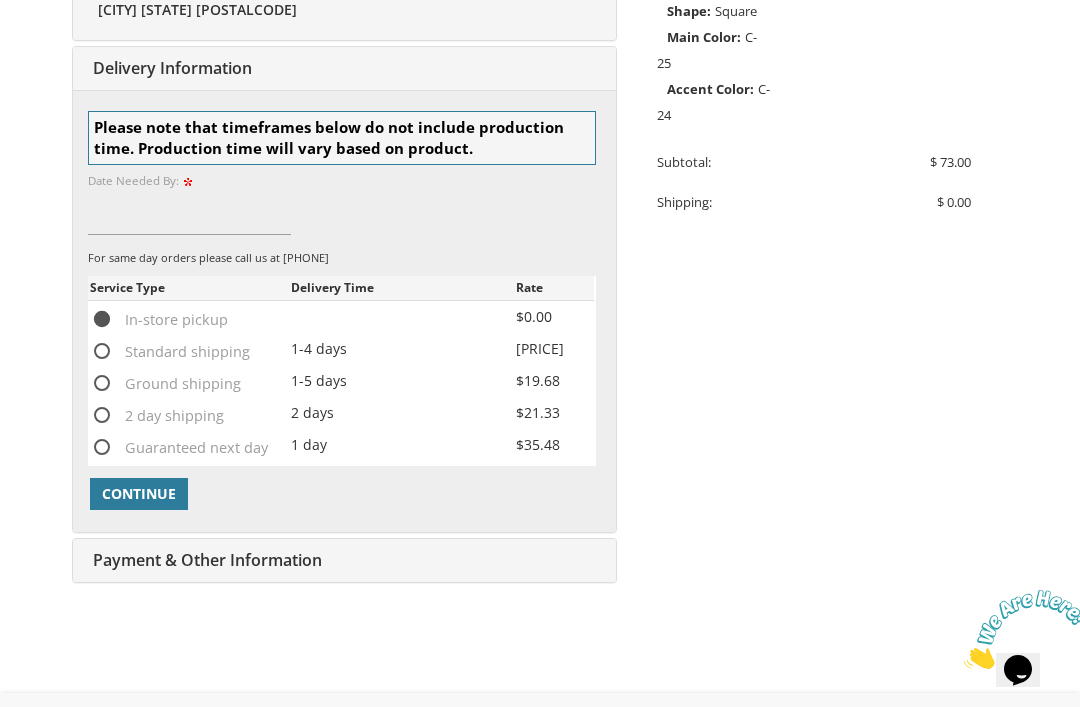 scroll, scrollTop: 619, scrollLeft: 0, axis: vertical 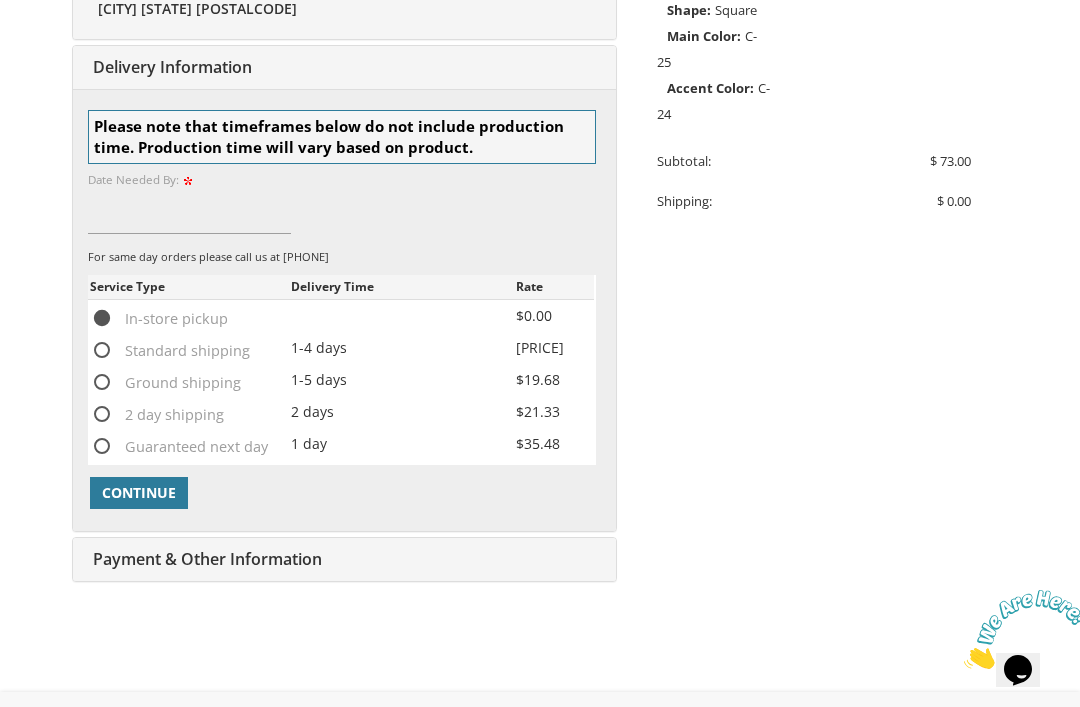 click on "Continue" at bounding box center [139, 493] 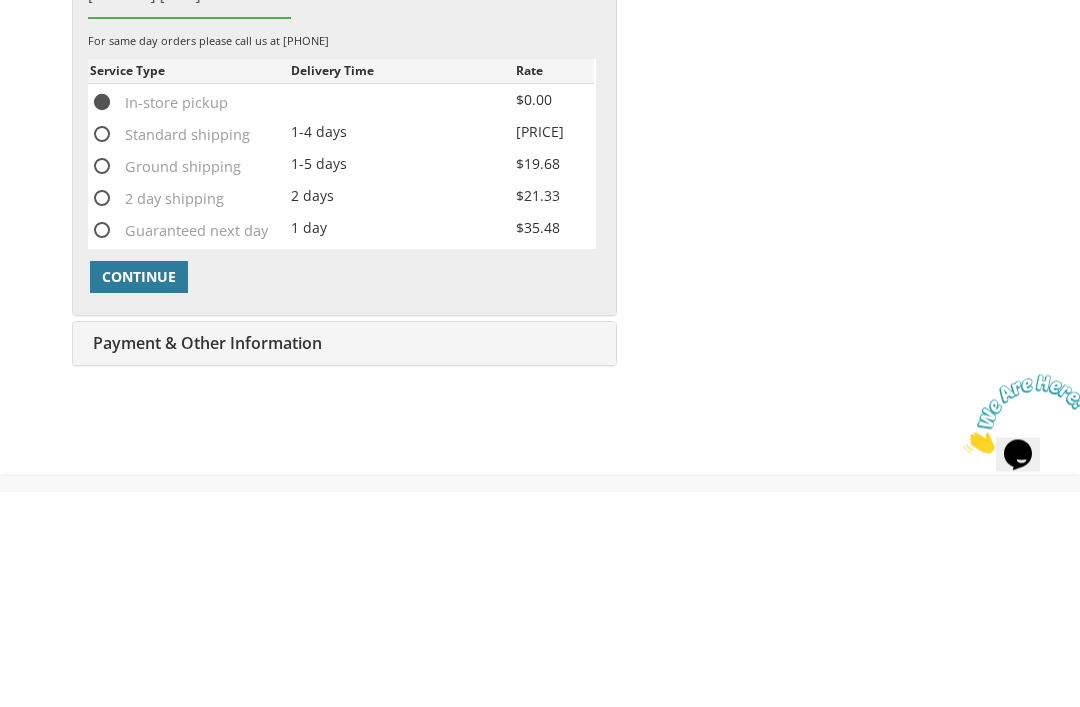 type on "August 19" 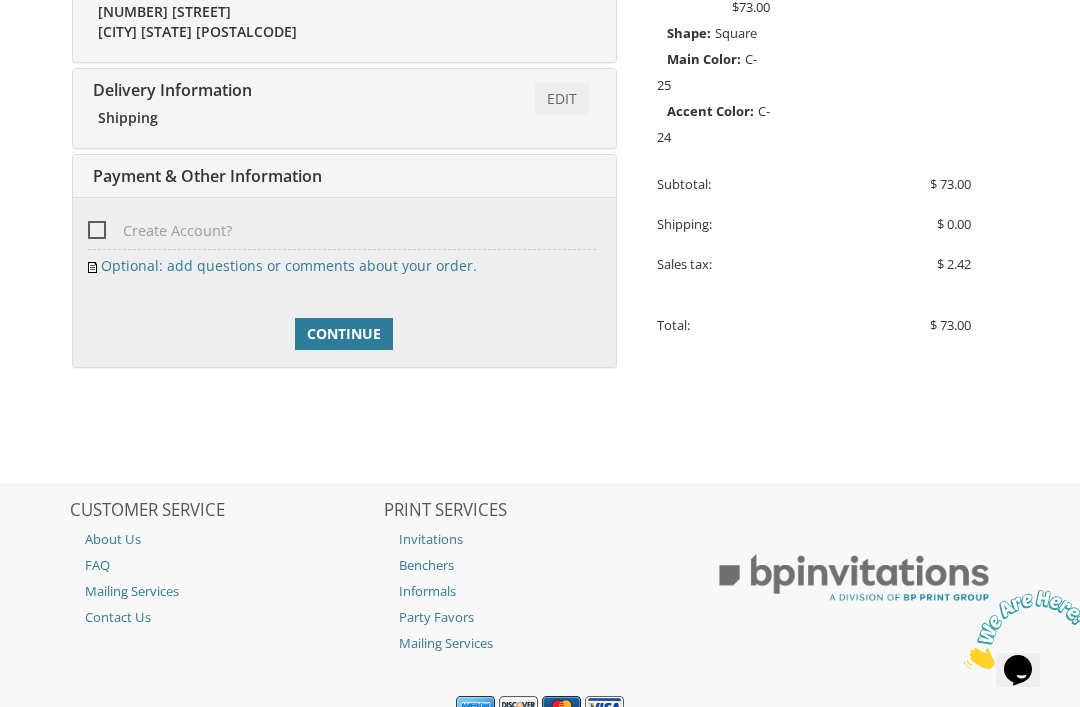scroll, scrollTop: 612, scrollLeft: 0, axis: vertical 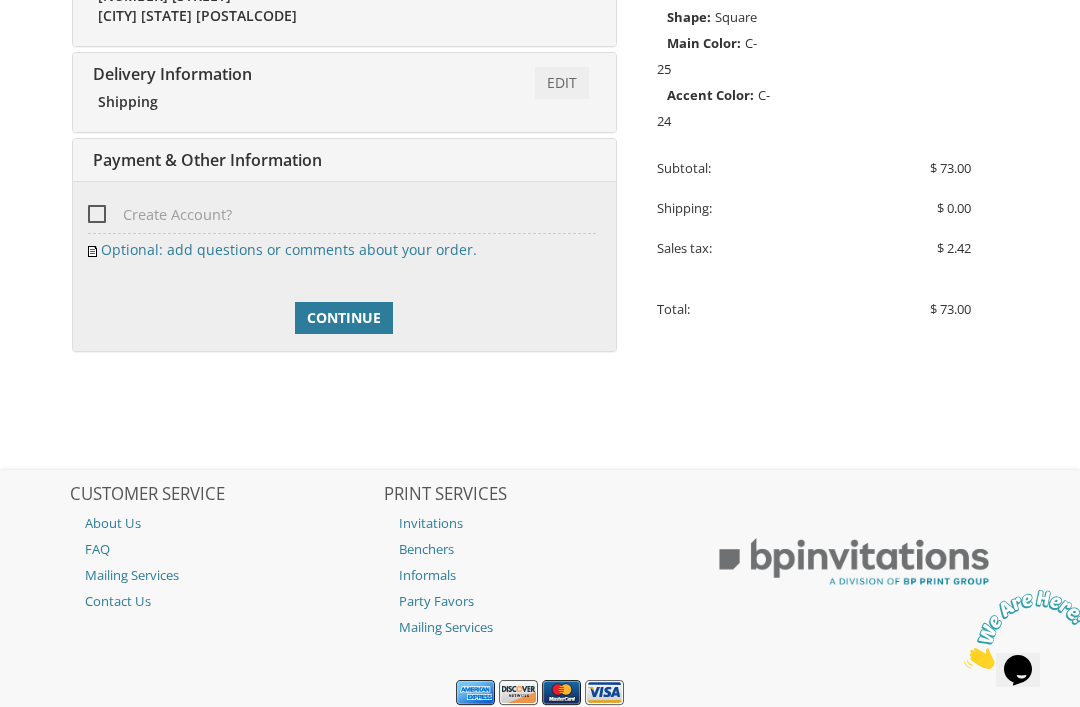 click on "Continue" at bounding box center (344, 318) 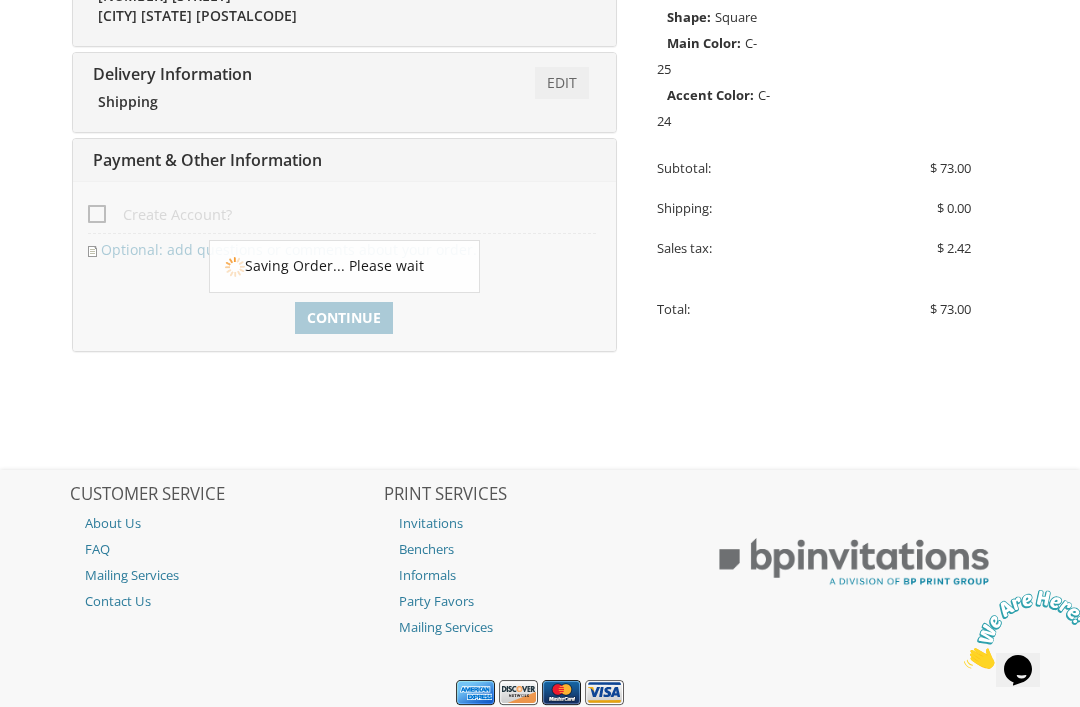 scroll, scrollTop: 676, scrollLeft: 0, axis: vertical 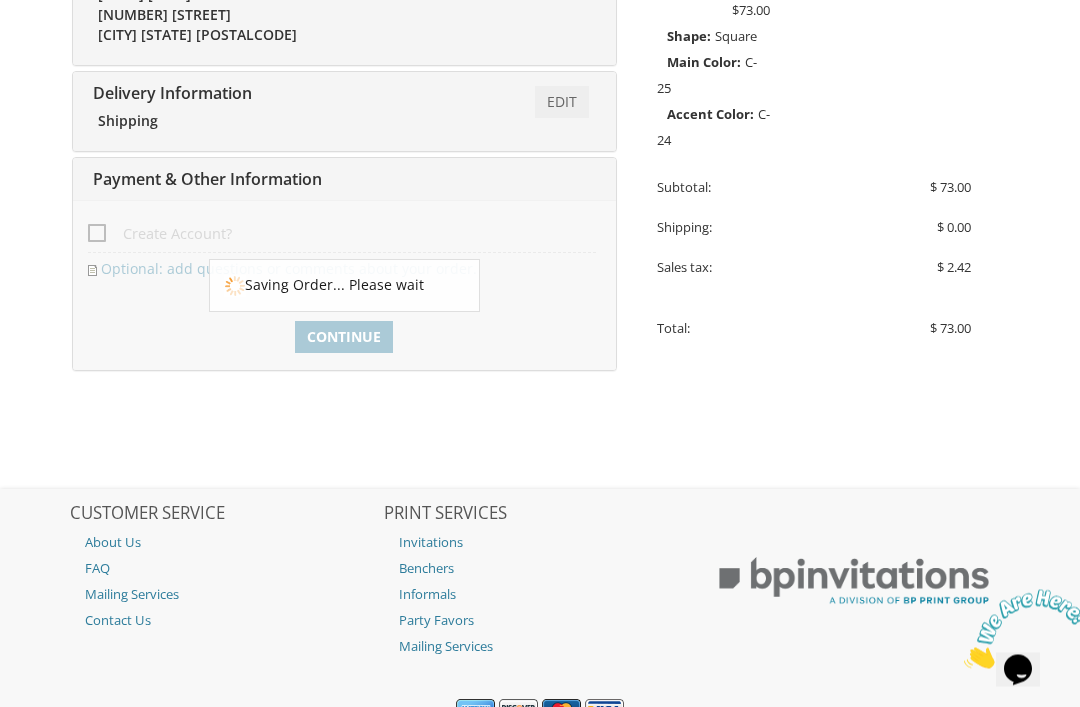 click on "Edit" at bounding box center [562, 103] 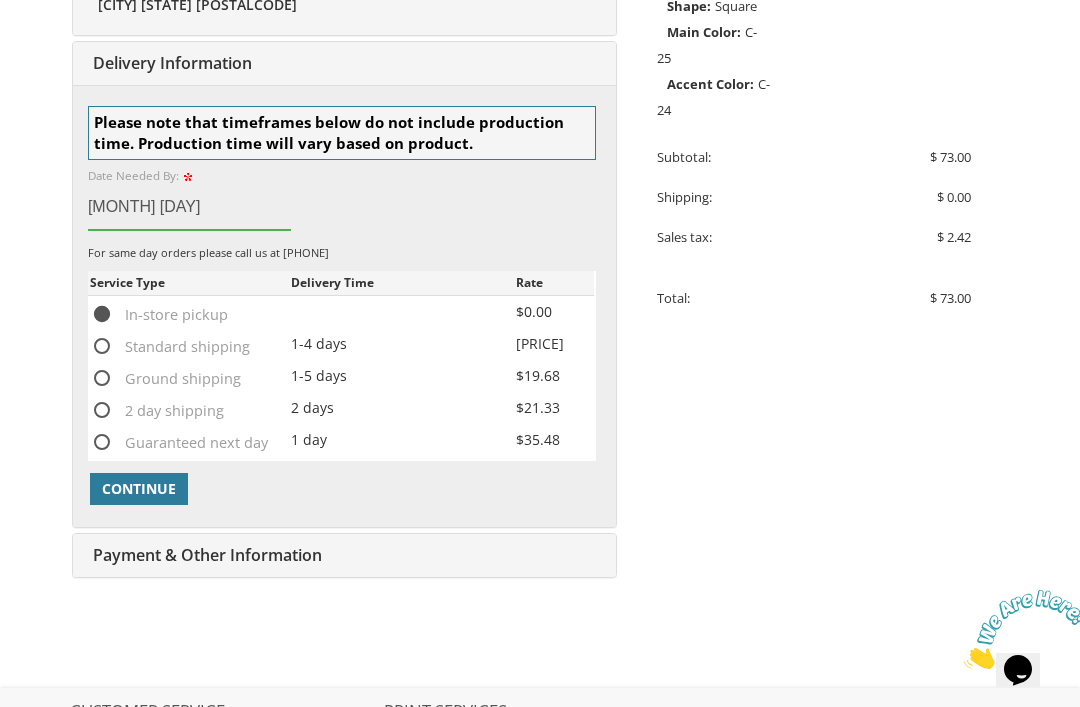scroll, scrollTop: 624, scrollLeft: 0, axis: vertical 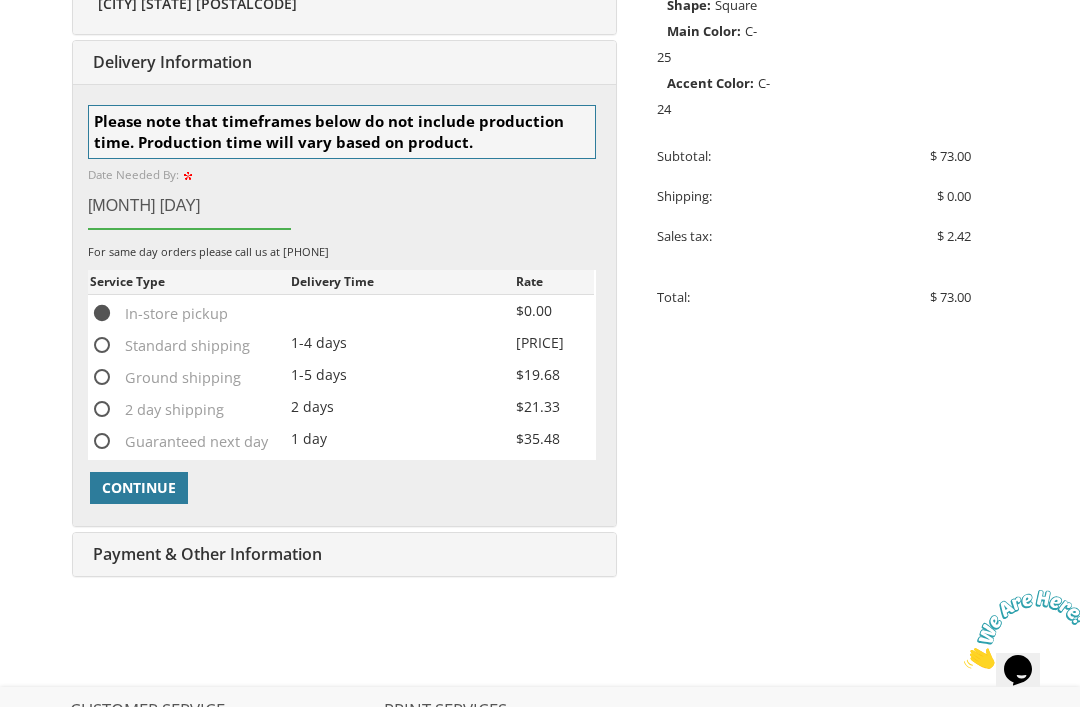 click on "In-store pickup" at bounding box center [159, 313] 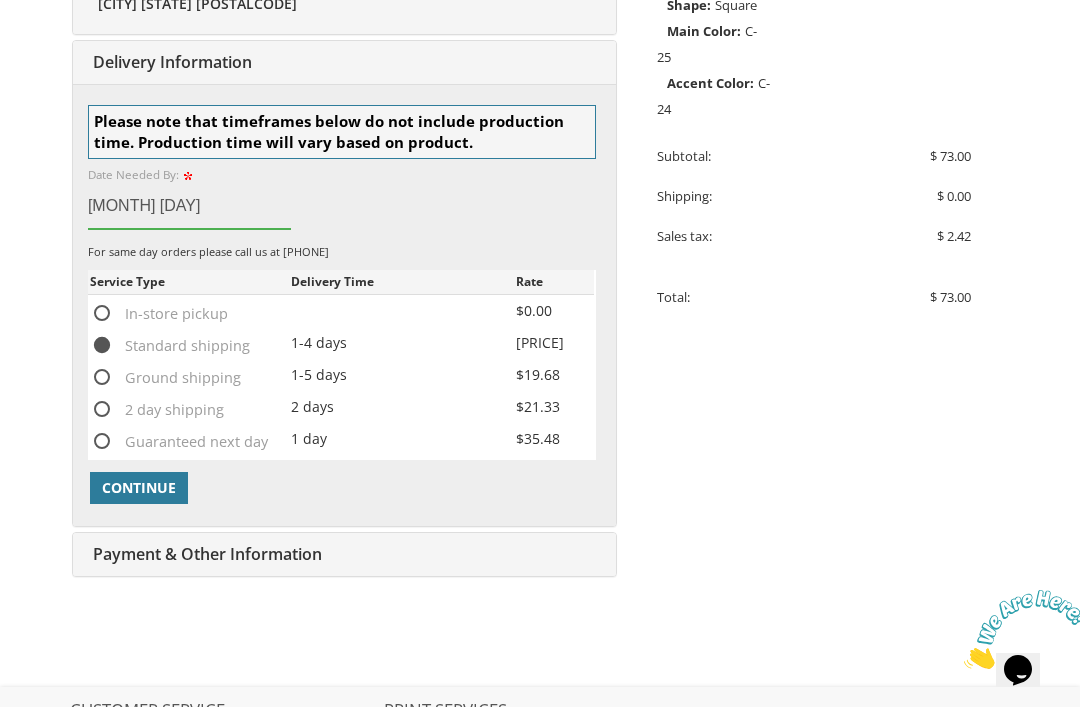 click on "Standard shipping" at bounding box center [170, 345] 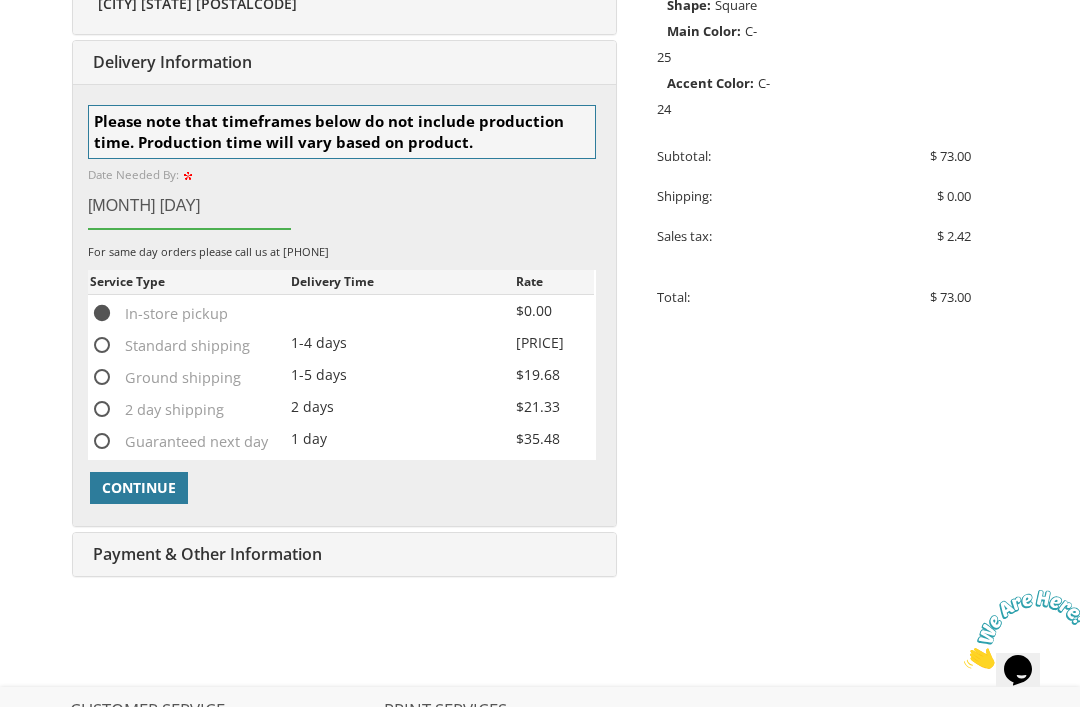 click on "Continue" at bounding box center [139, 488] 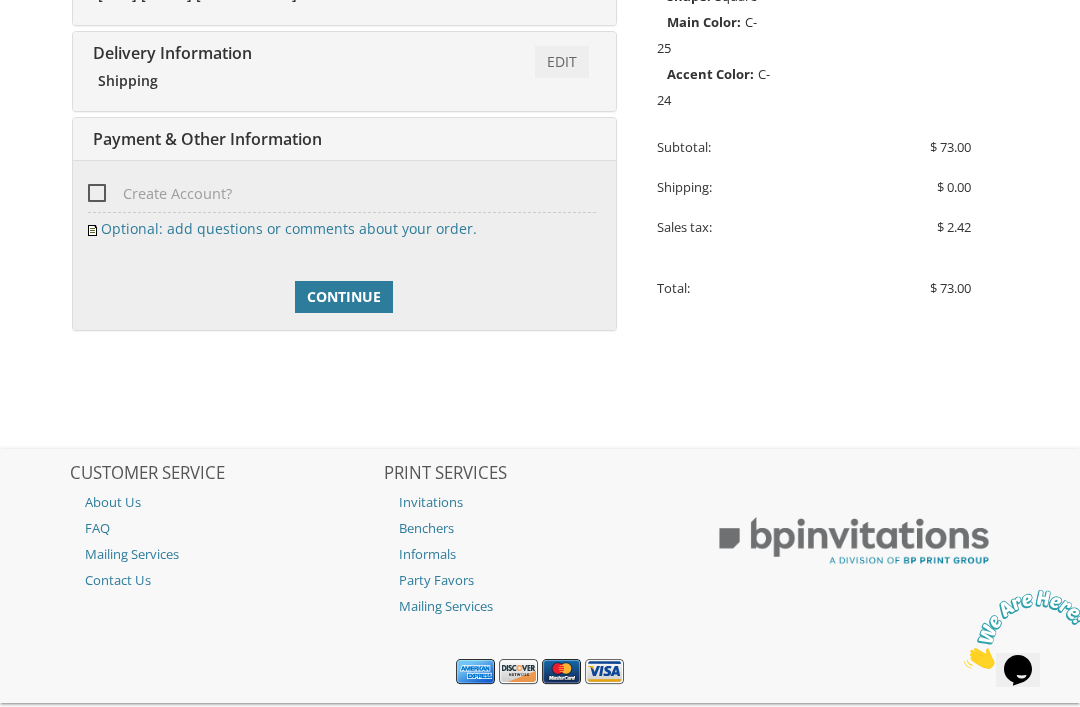 scroll, scrollTop: 629, scrollLeft: 0, axis: vertical 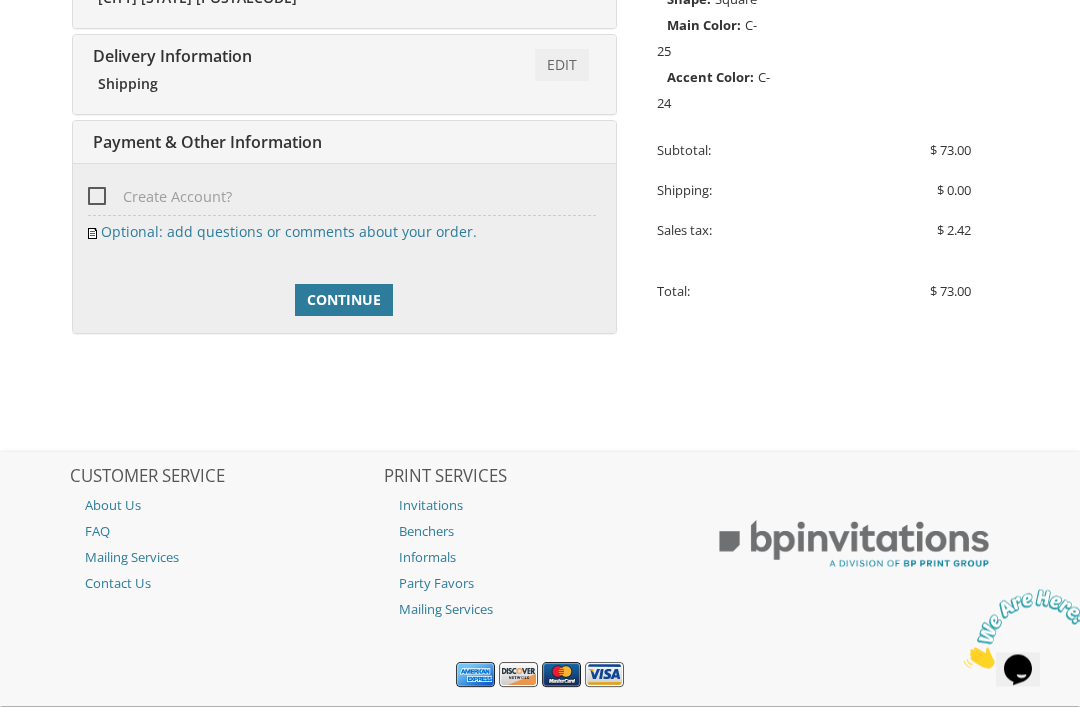 click on "Create Account?" at bounding box center (160, 197) 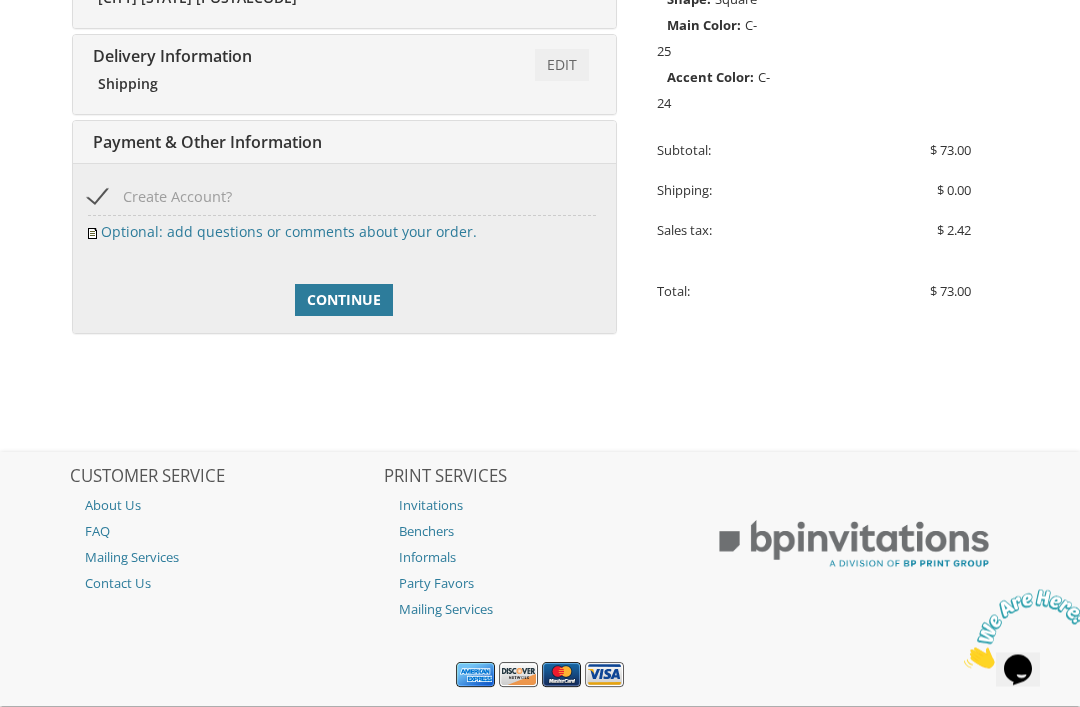 scroll, scrollTop: 630, scrollLeft: 0, axis: vertical 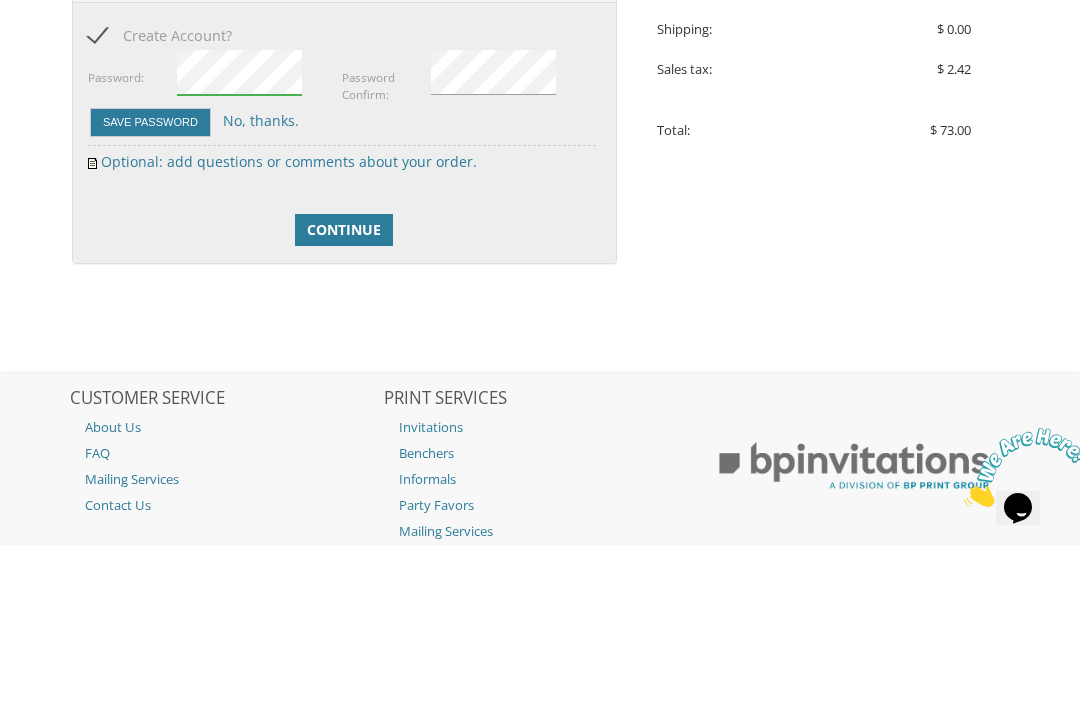 click on "Save Password" at bounding box center [150, 284] 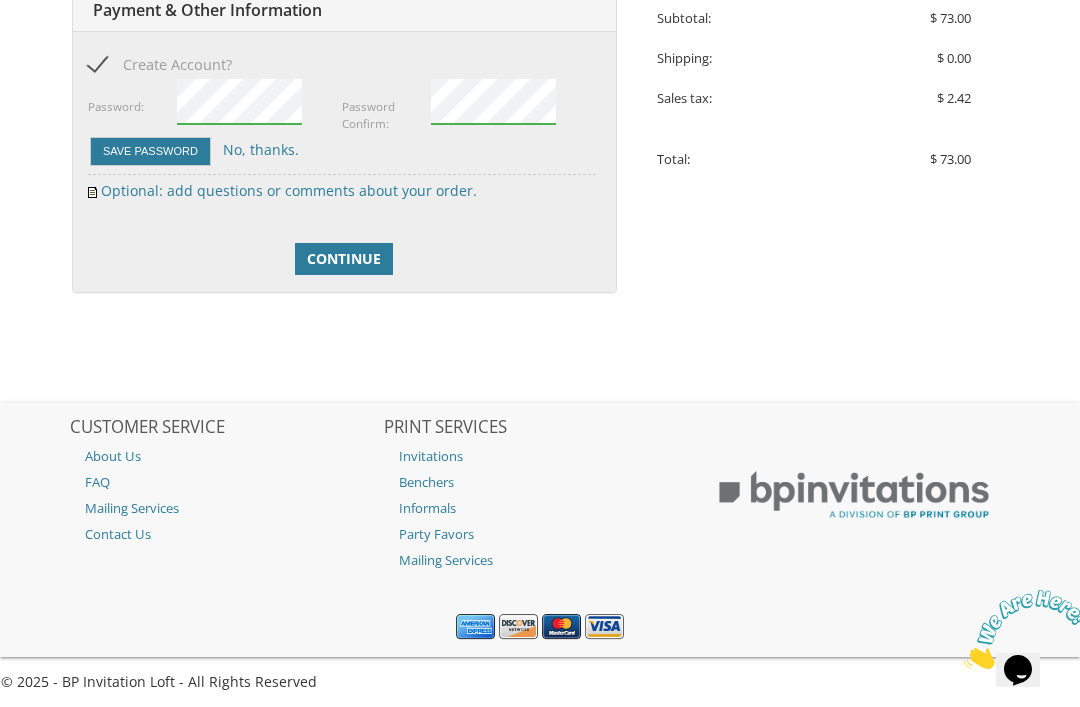scroll, scrollTop: 681, scrollLeft: 0, axis: vertical 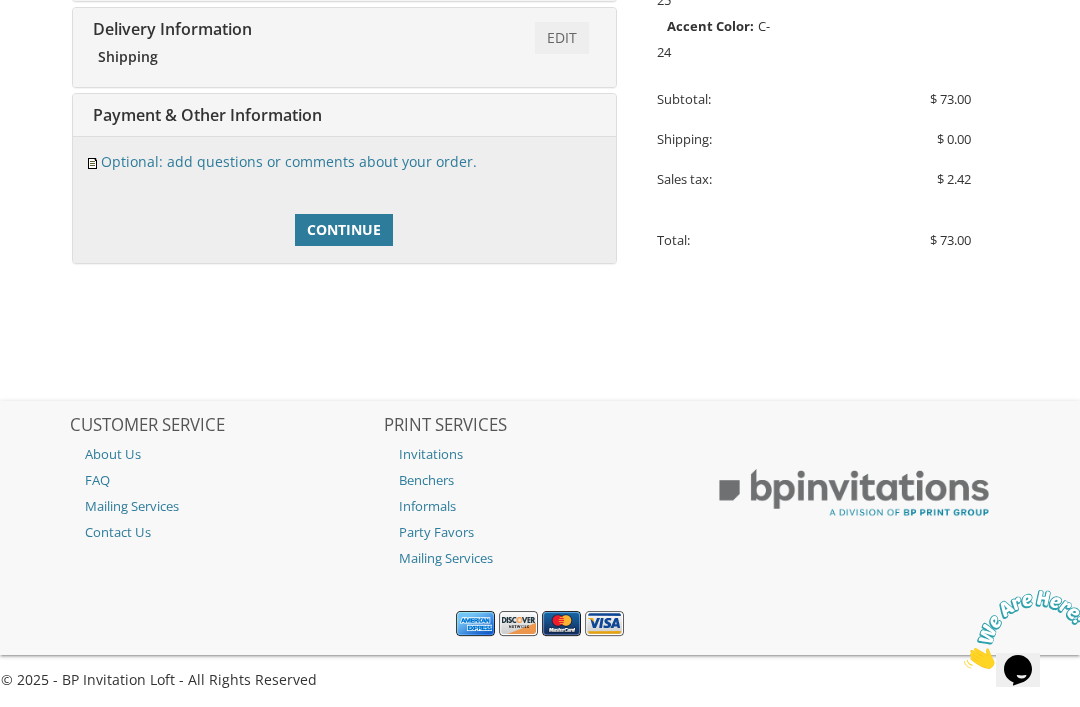click on "Edit" at bounding box center [562, 38] 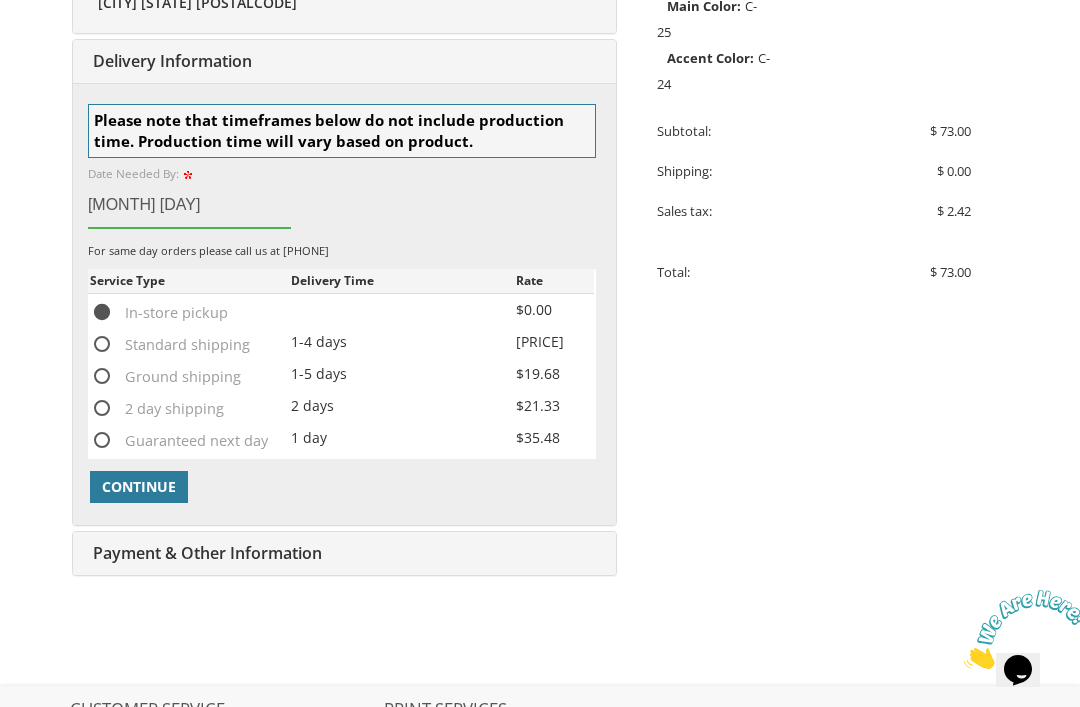 scroll, scrollTop: 648, scrollLeft: 0, axis: vertical 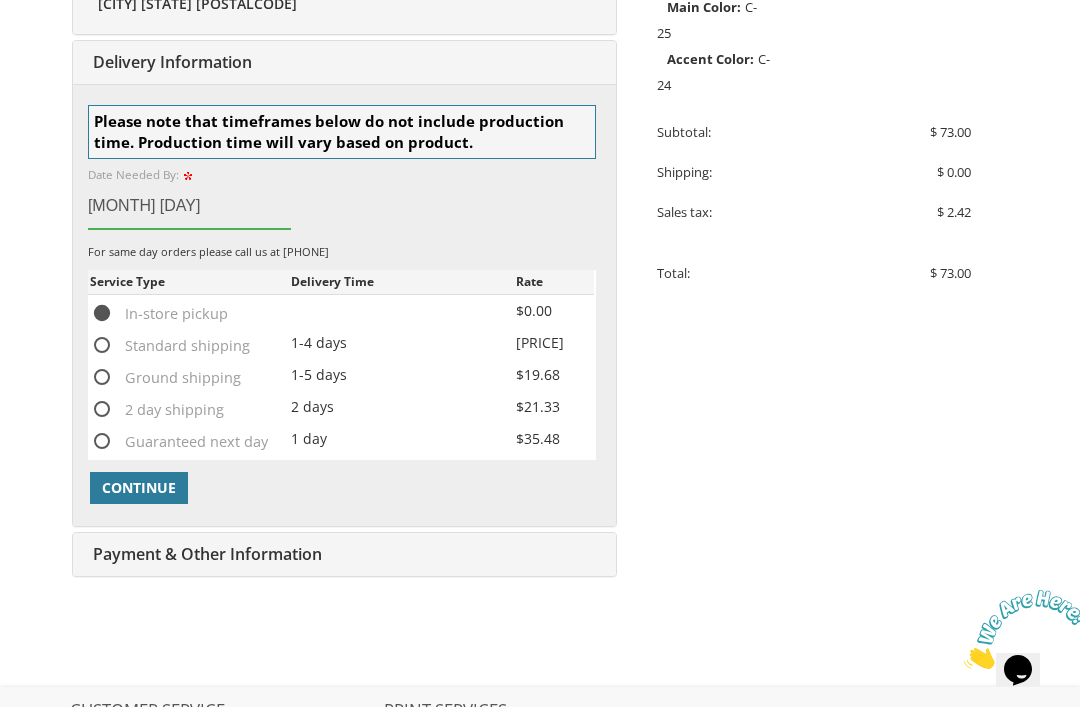 click on "In-store pickup" at bounding box center [159, 313] 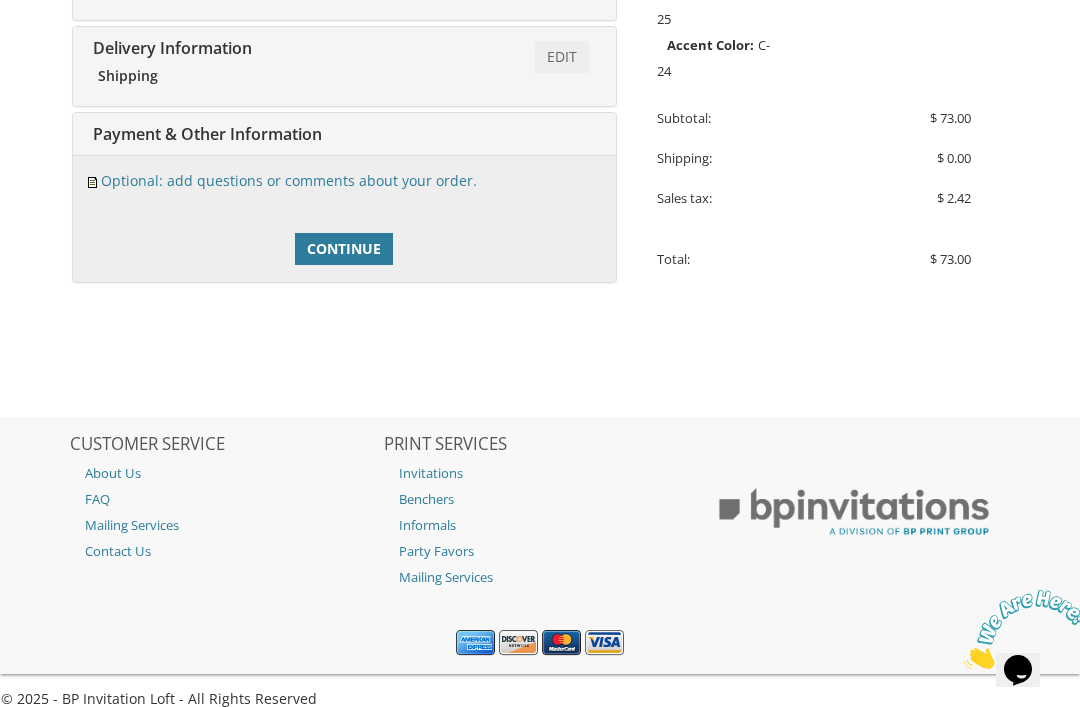 scroll, scrollTop: 681, scrollLeft: 0, axis: vertical 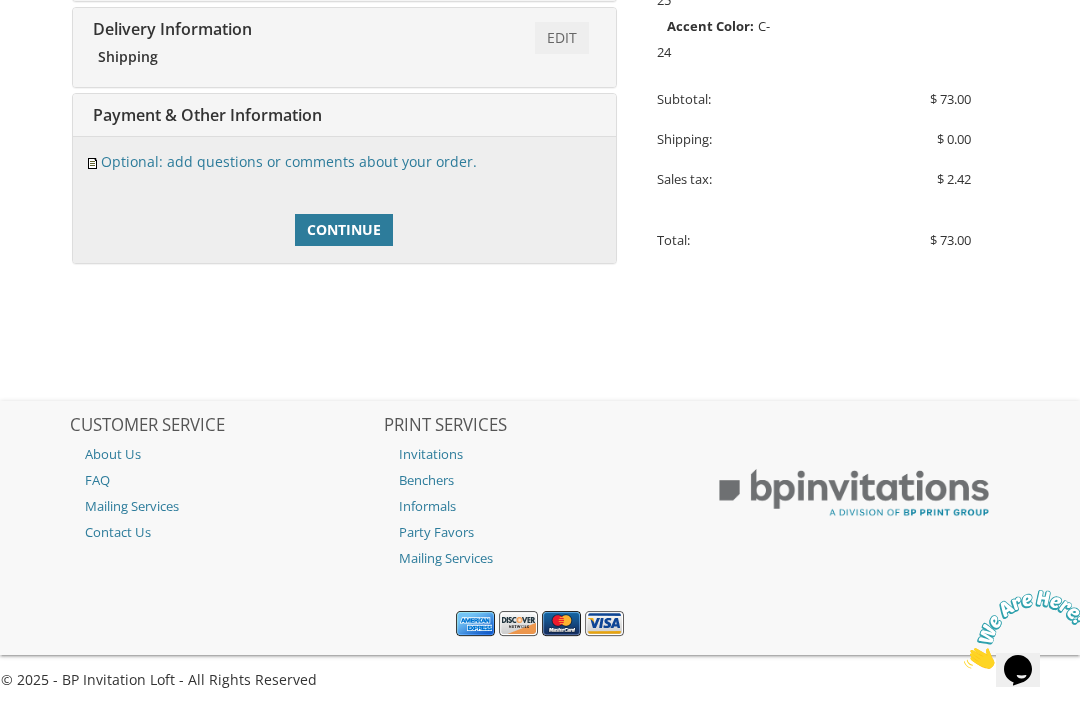 click on "Continue" at bounding box center [344, 230] 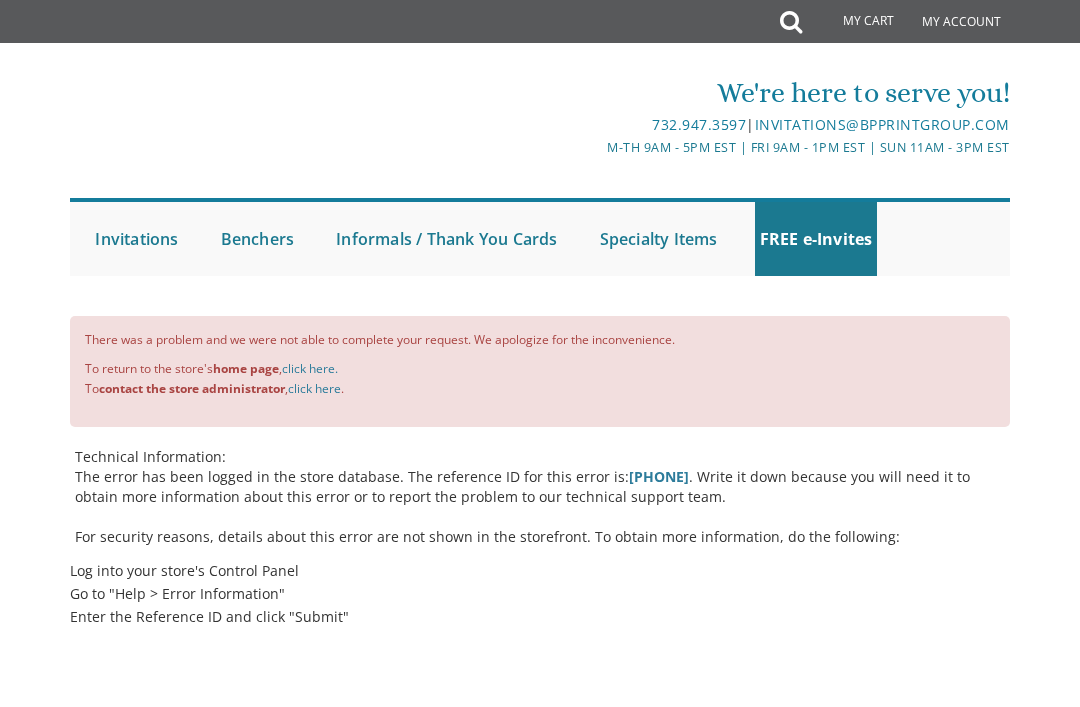 scroll, scrollTop: 0, scrollLeft: 0, axis: both 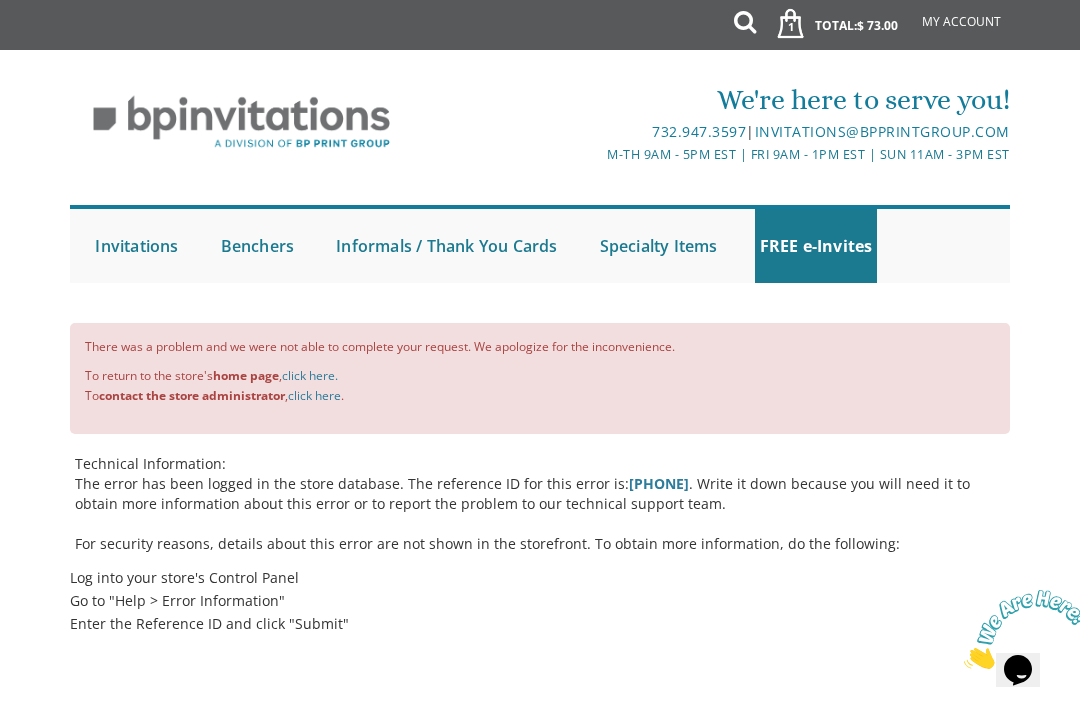 click on "click here" at bounding box center (314, 395) 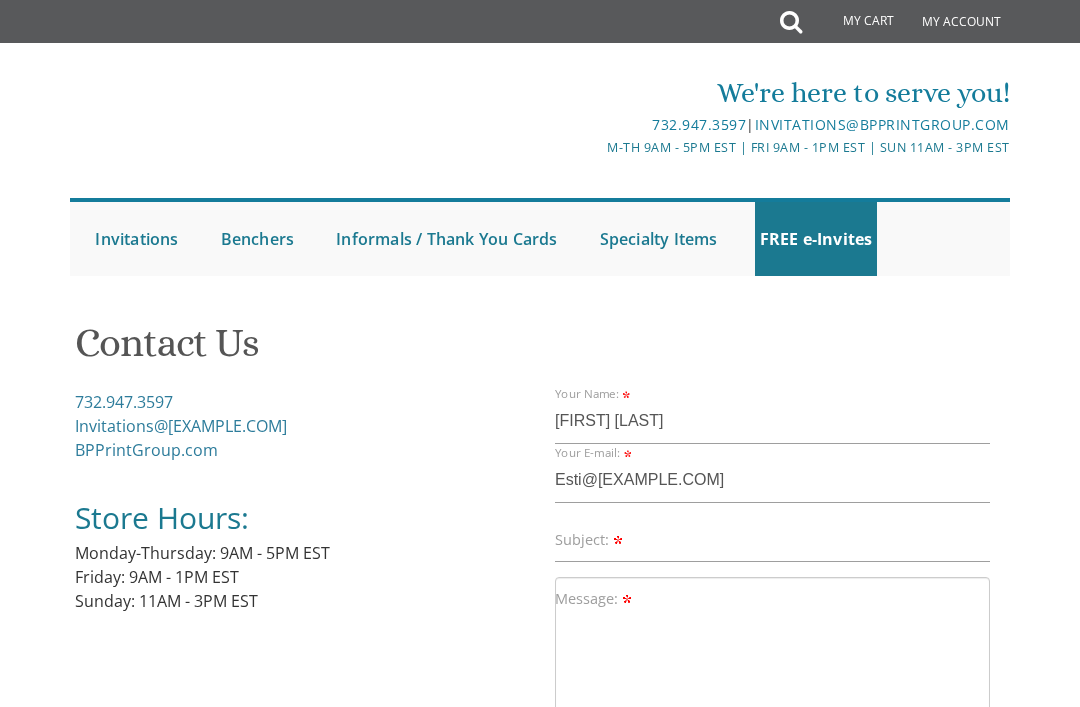scroll, scrollTop: 0, scrollLeft: 0, axis: both 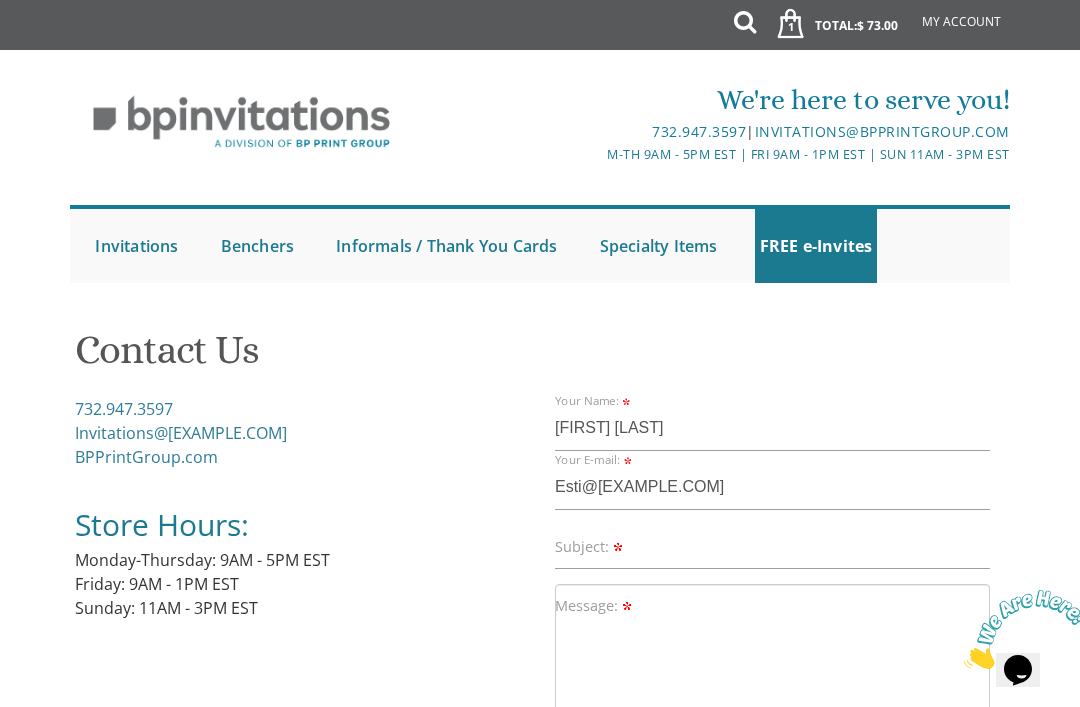 click on "My Account" at bounding box center (961, 22) 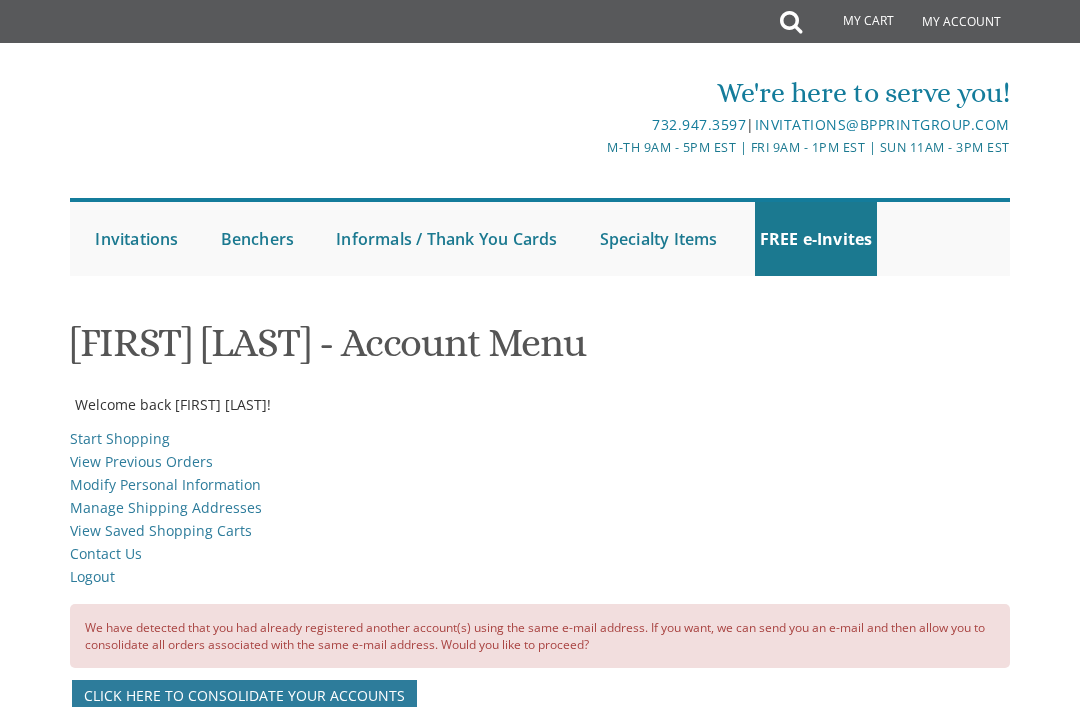 scroll, scrollTop: 0, scrollLeft: 0, axis: both 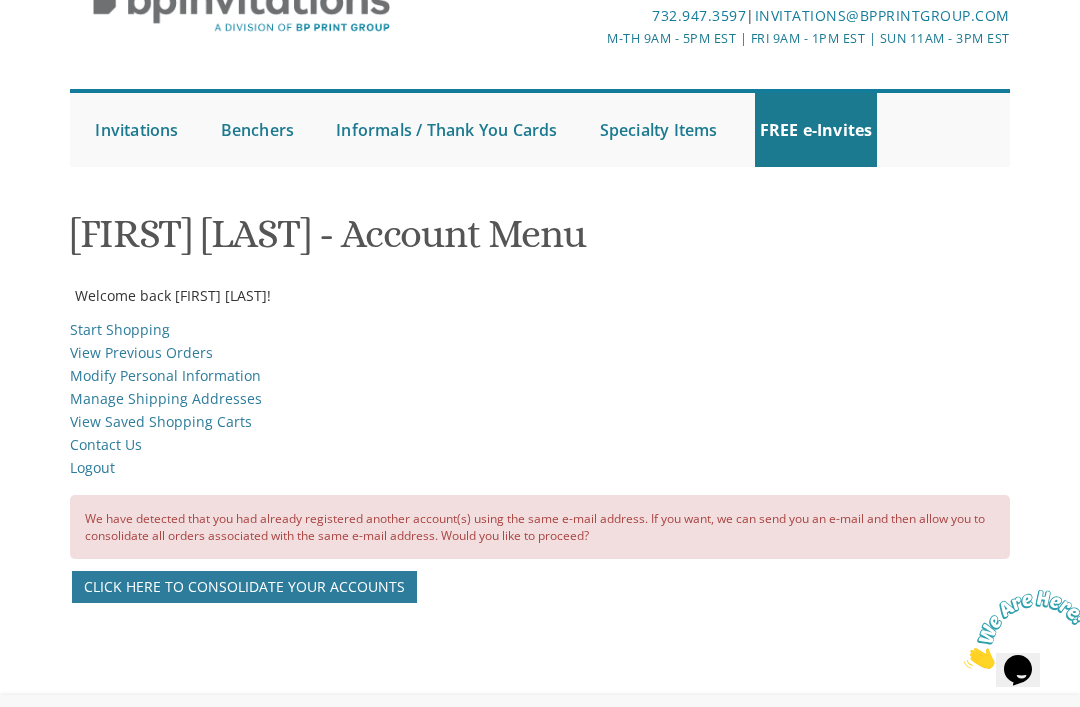 click on "Click here to consolidate your accounts" at bounding box center [244, 587] 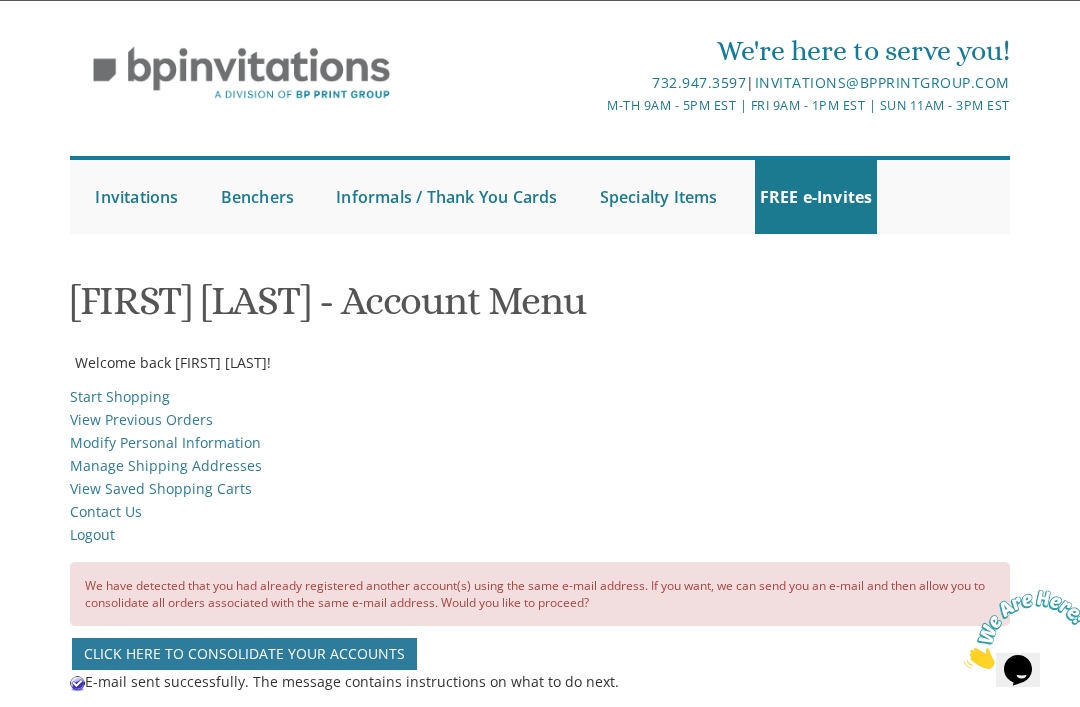 scroll, scrollTop: 0, scrollLeft: 0, axis: both 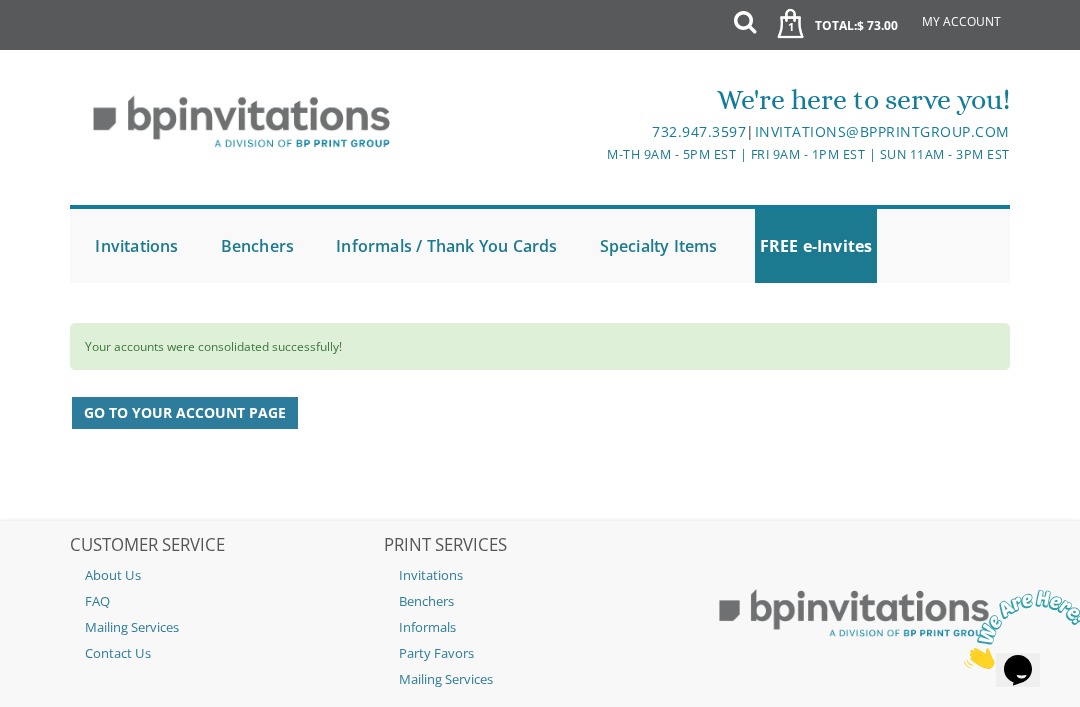 click on "1
Total:
$ 73.00
$ 73.00" at bounding box center (831, 35) 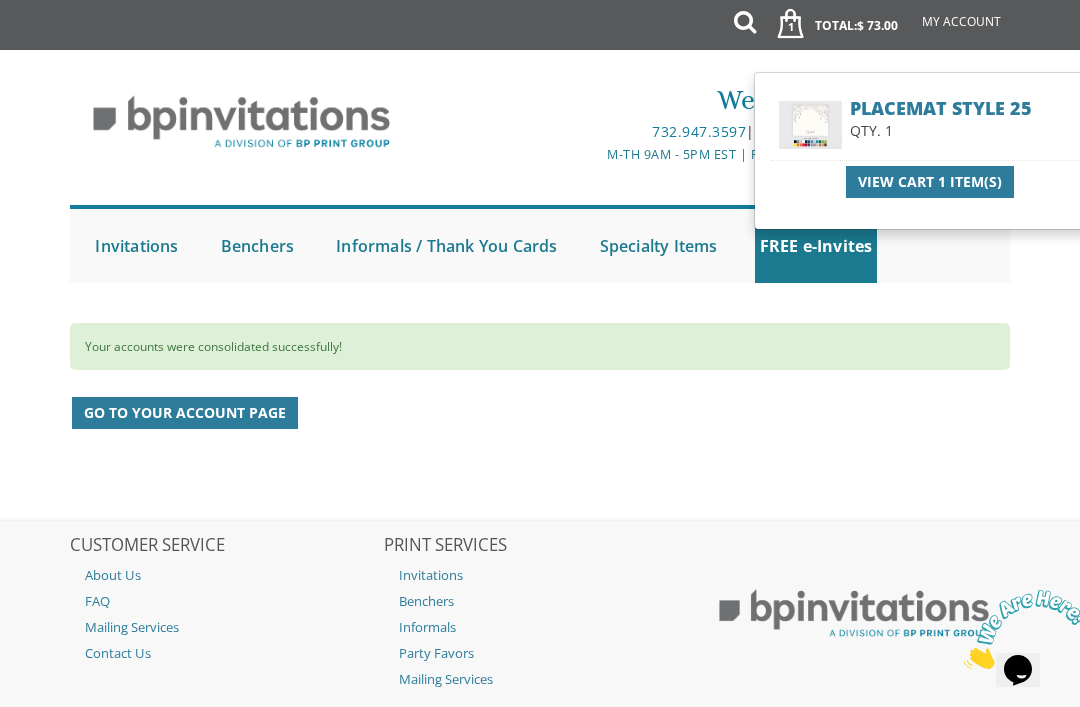 click on "View Cart 1  Item(s)" at bounding box center (930, 182) 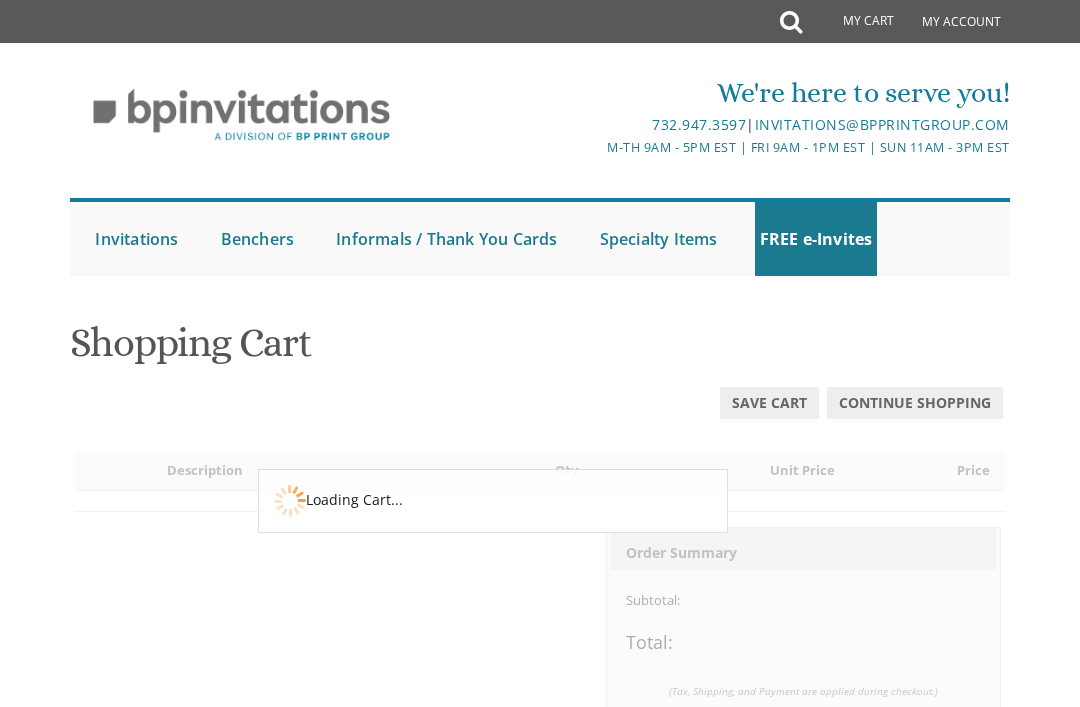 scroll, scrollTop: 0, scrollLeft: 0, axis: both 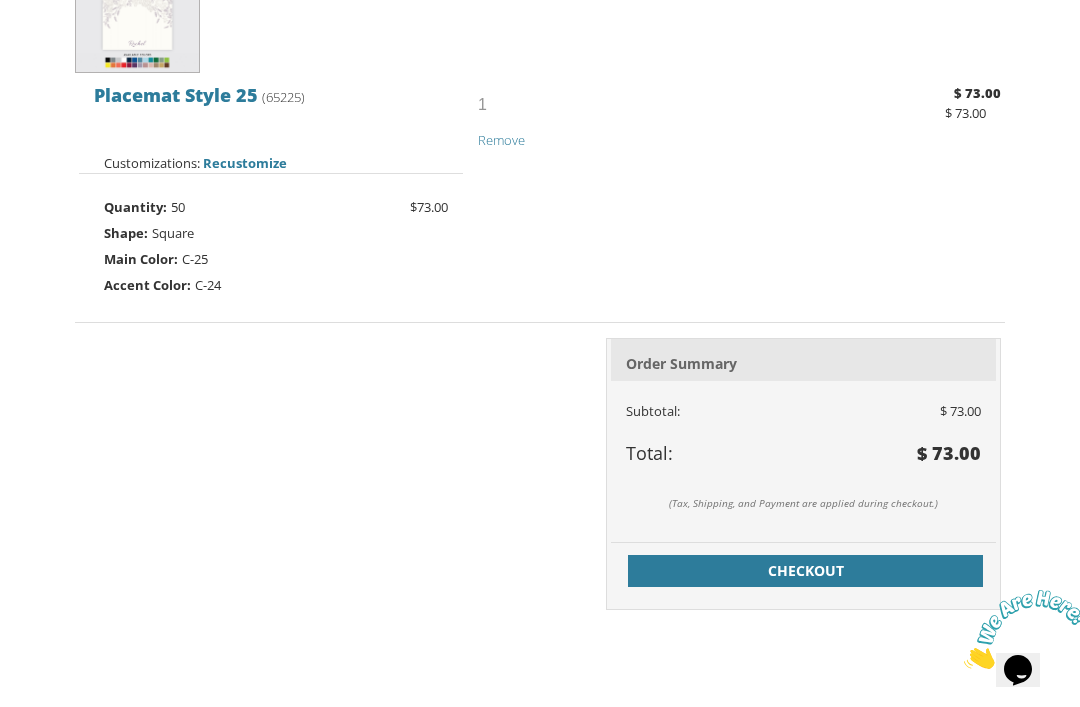 click on "Checkout" at bounding box center (805, 571) 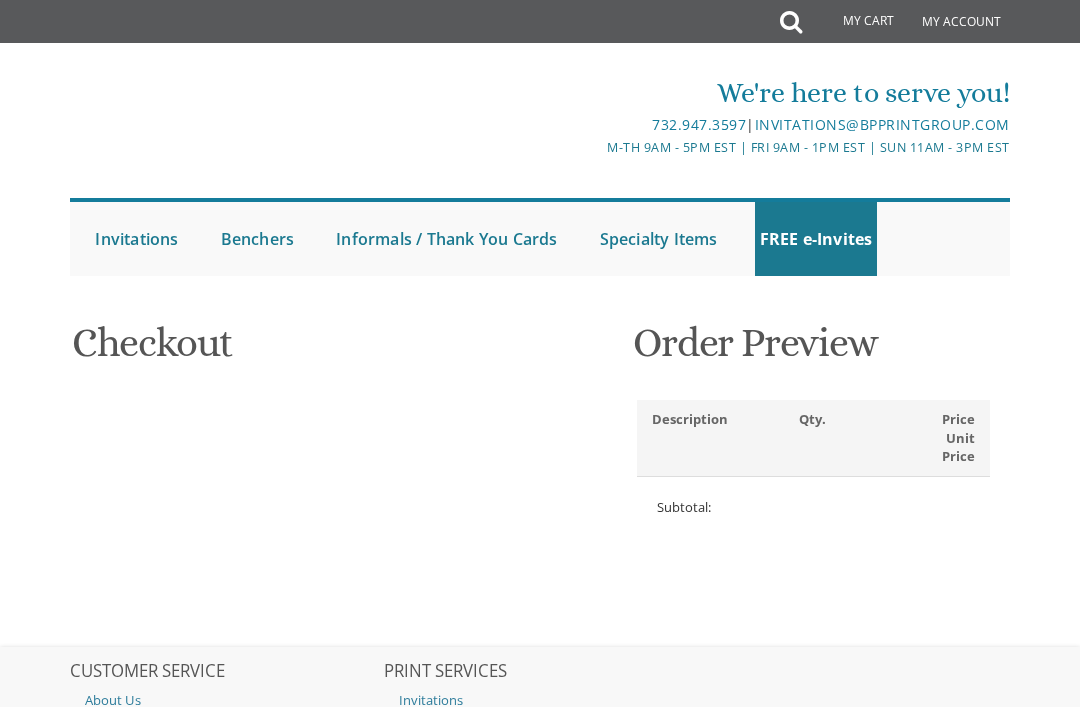 select 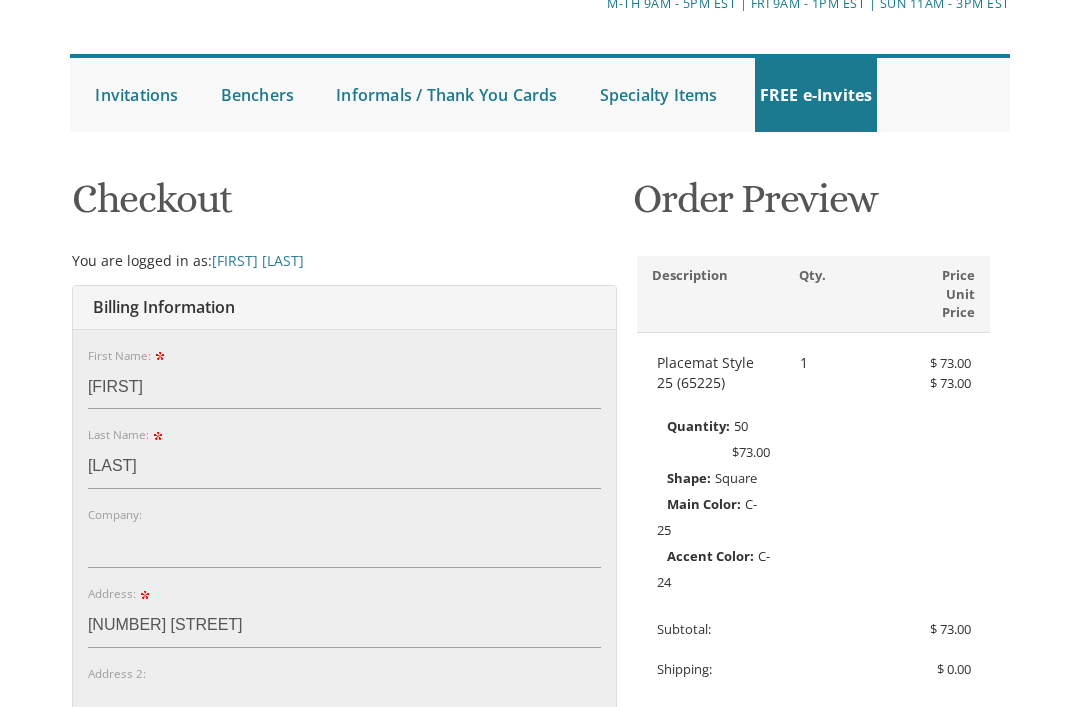 scroll, scrollTop: 372, scrollLeft: 0, axis: vertical 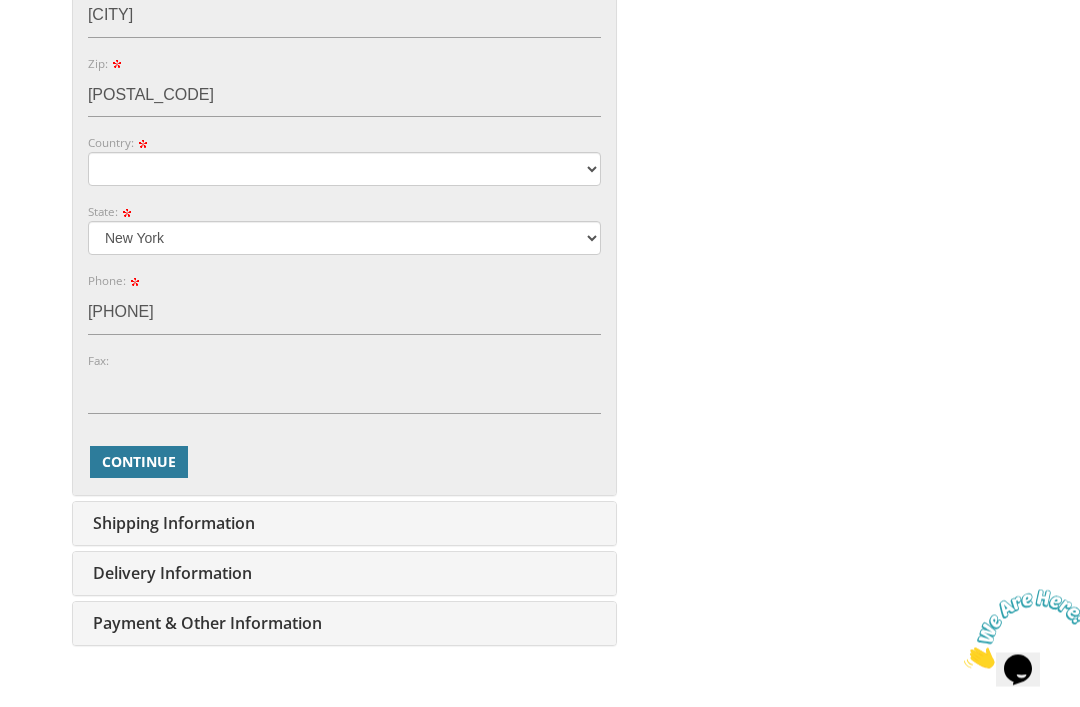 click on "Continue" at bounding box center (139, 463) 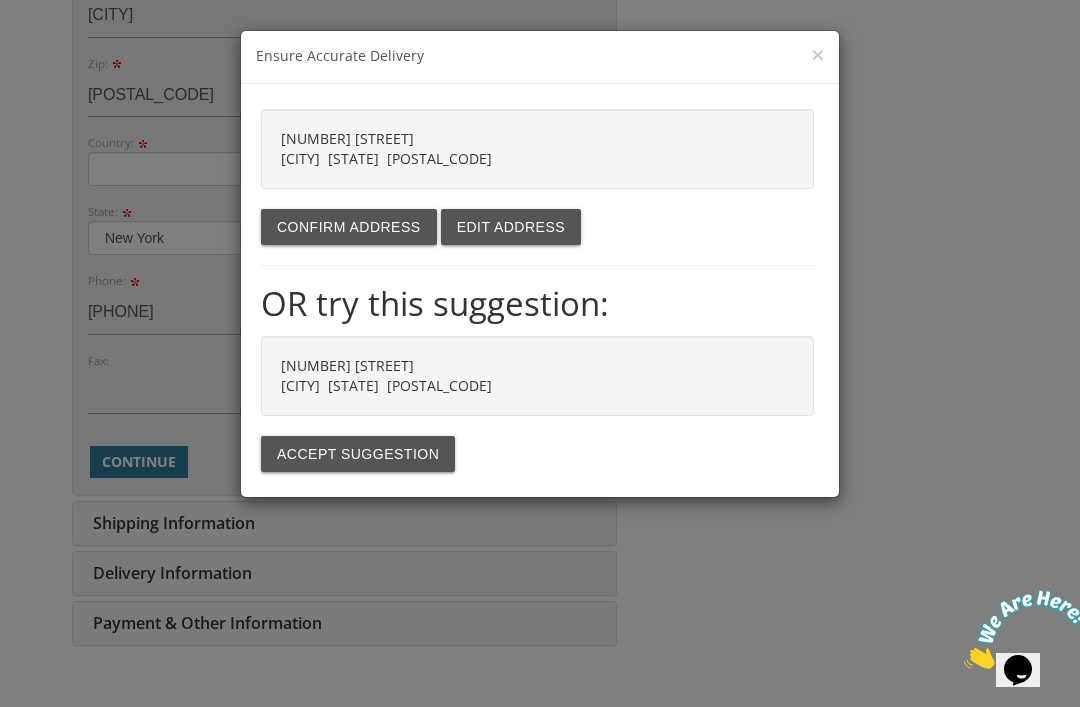 click on "Accept suggestion" at bounding box center [358, 454] 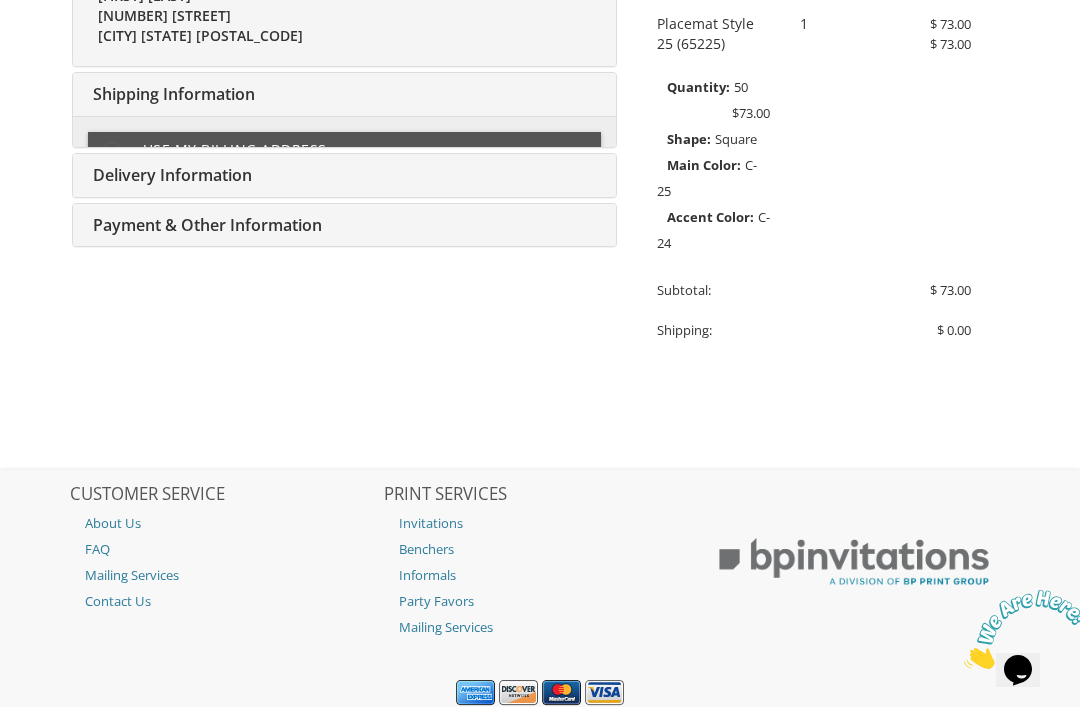 type on "estilieberman17@gmail.com" 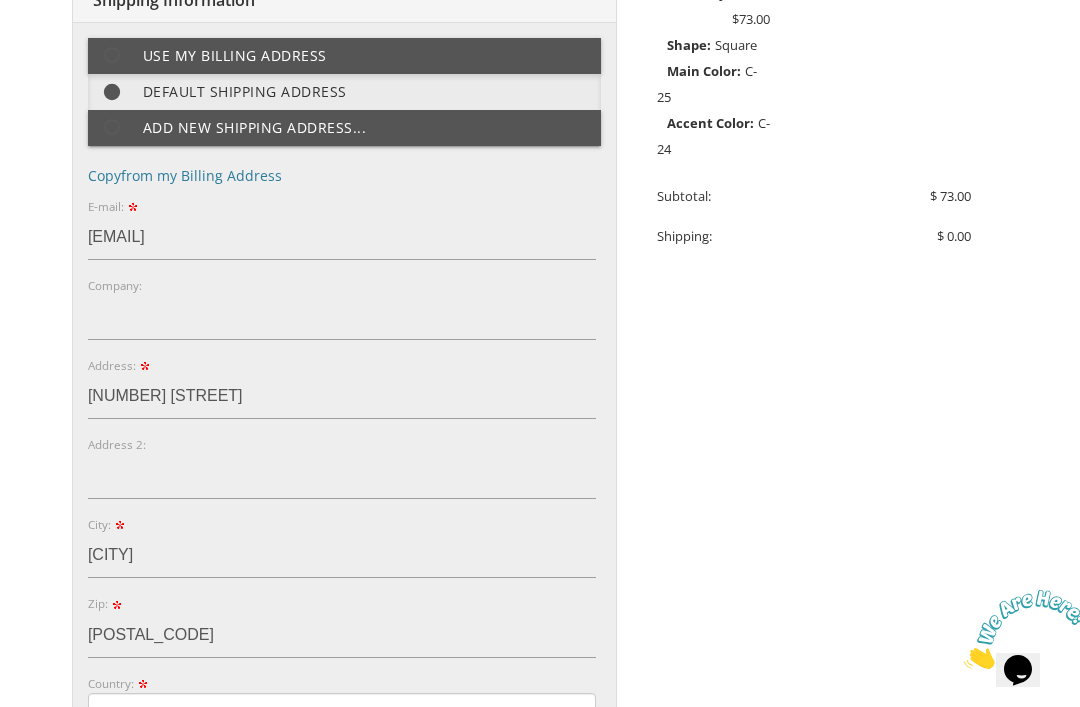 scroll, scrollTop: 589, scrollLeft: 0, axis: vertical 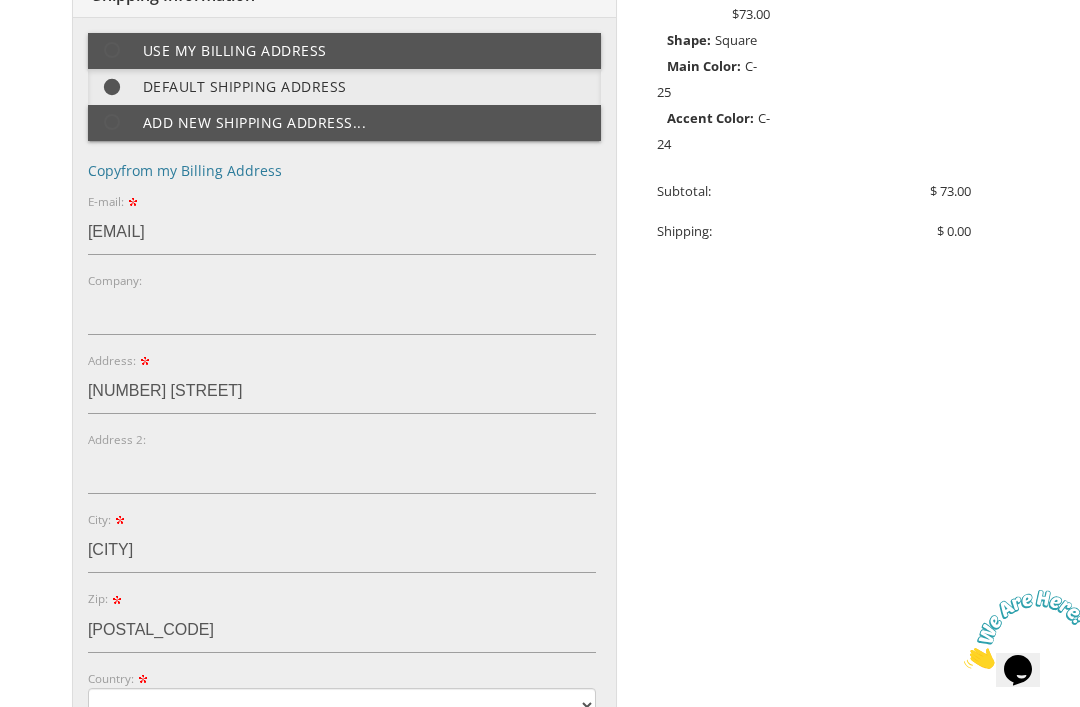 click at bounding box center [121, 50] 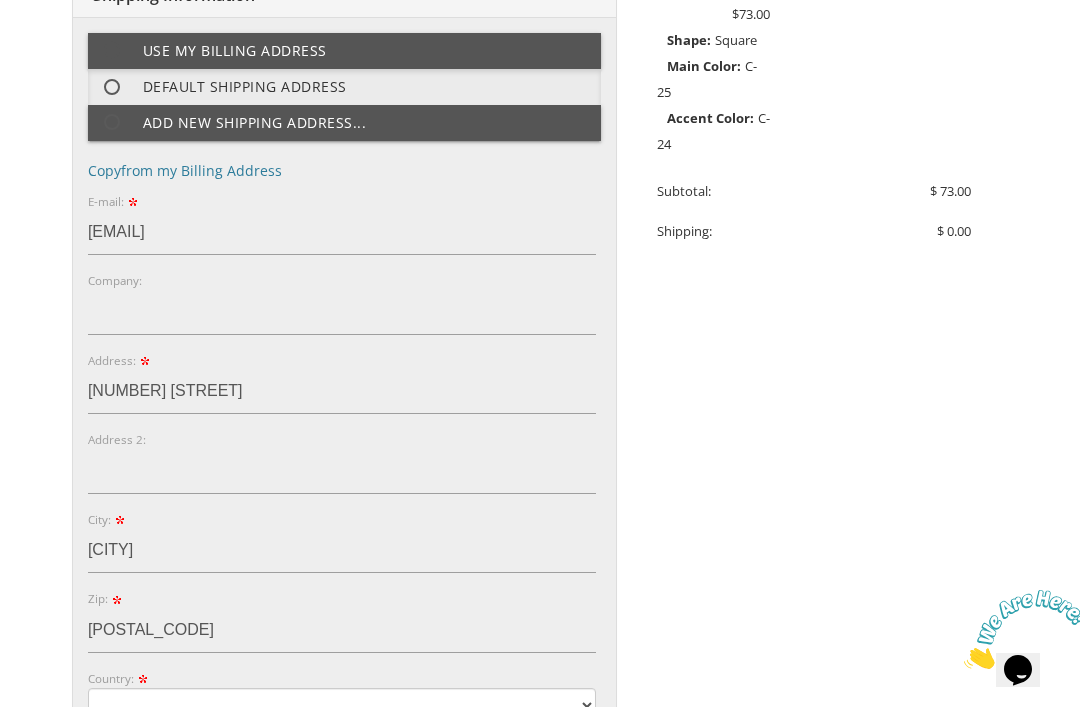 scroll, scrollTop: 555, scrollLeft: 0, axis: vertical 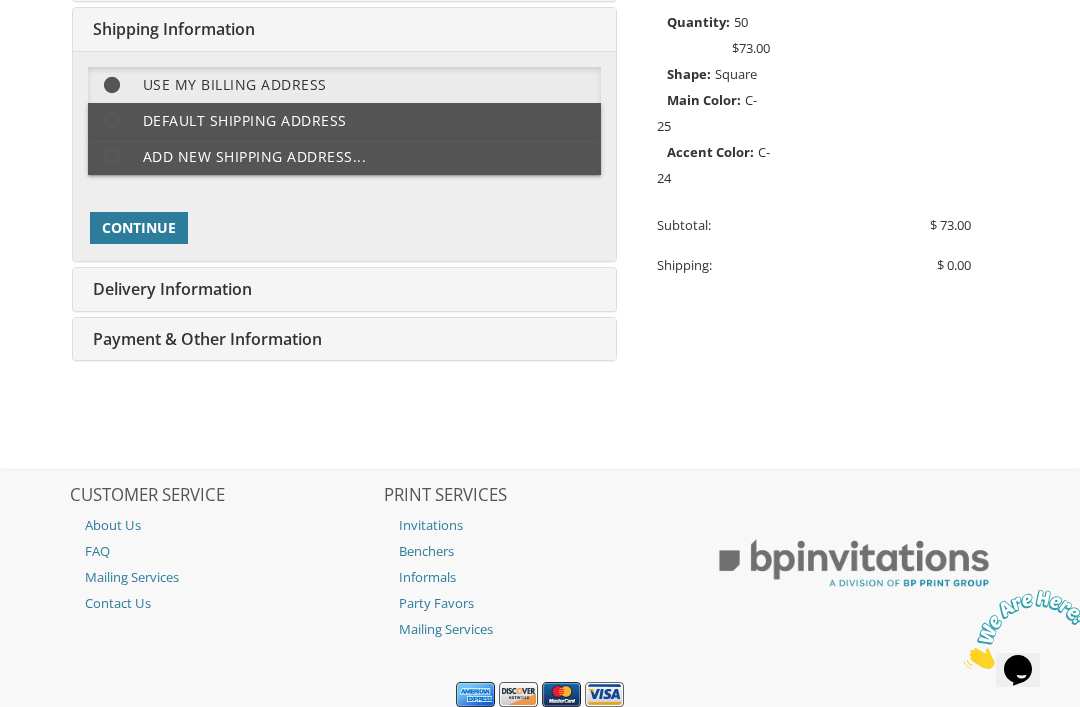 click on "Continue" at bounding box center (139, 228) 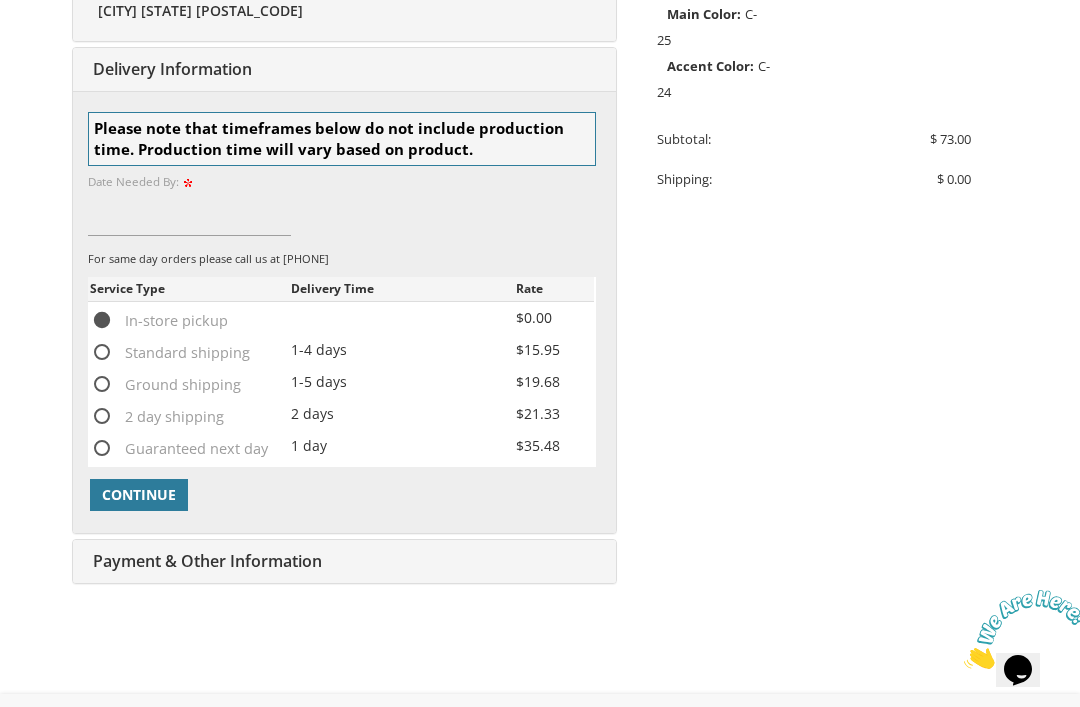 scroll, scrollTop: 643, scrollLeft: 0, axis: vertical 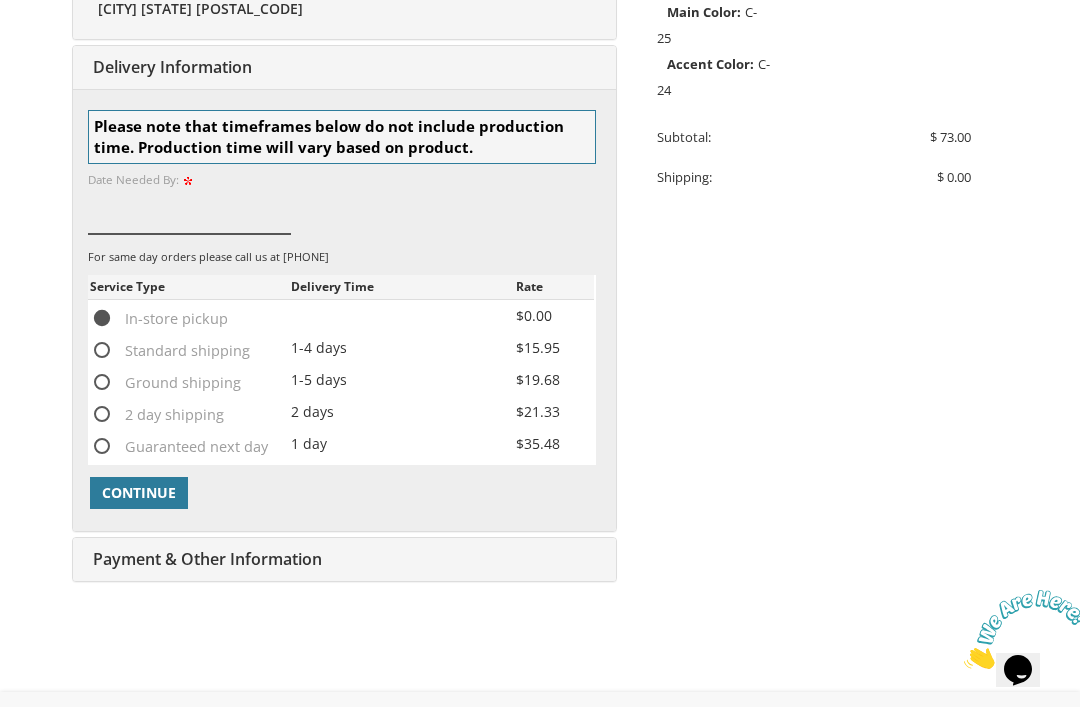 click at bounding box center (189, 211) 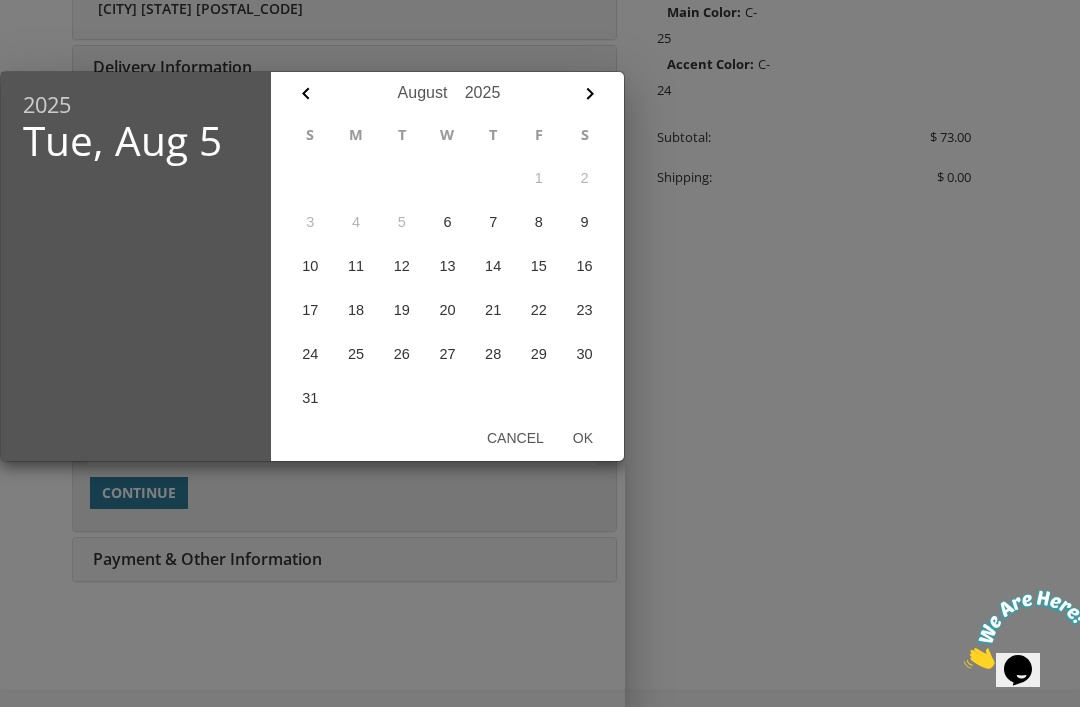 click on "19" at bounding box center (402, 310) 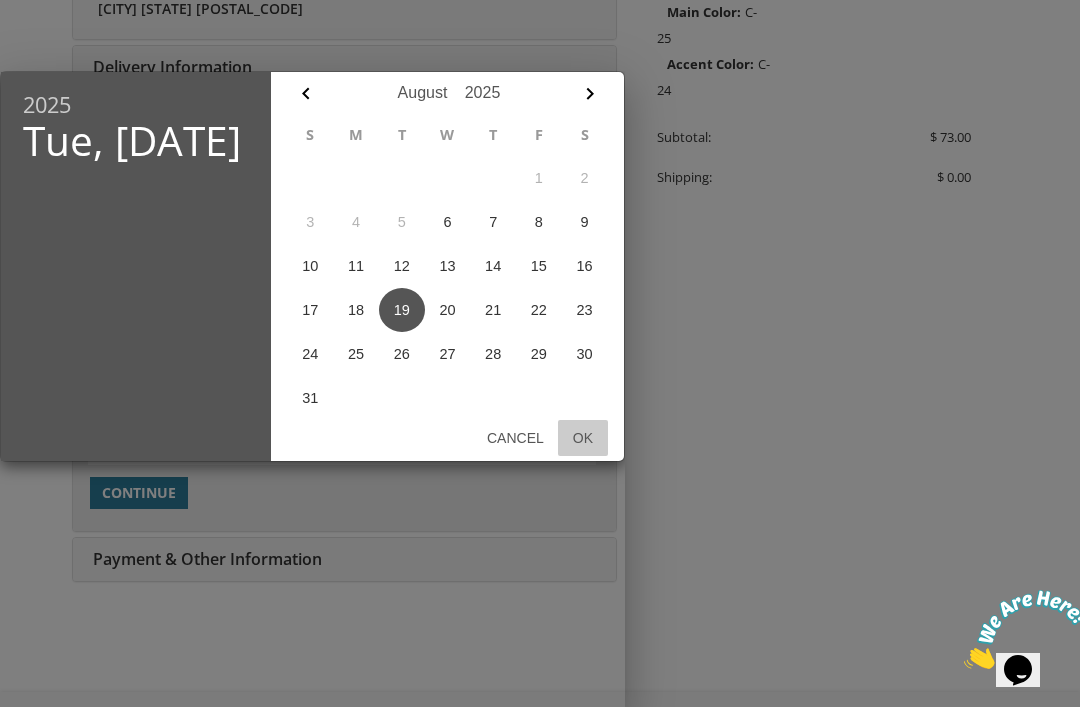 click on "Ok" at bounding box center [582, 438] 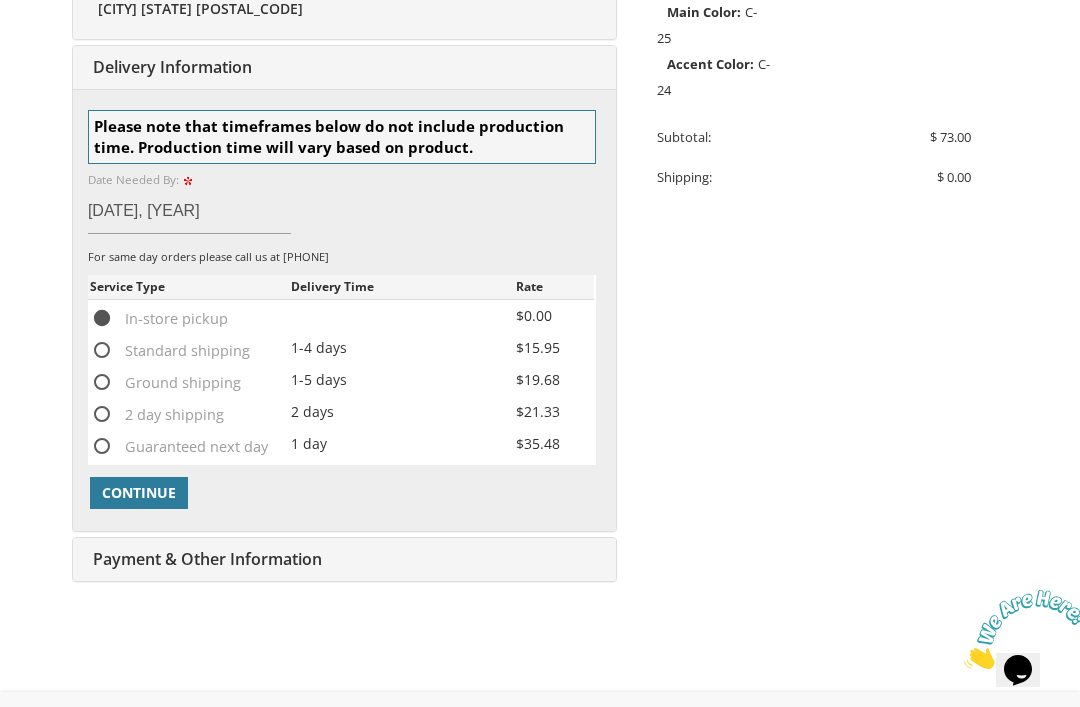 click on "Continue" at bounding box center [139, 493] 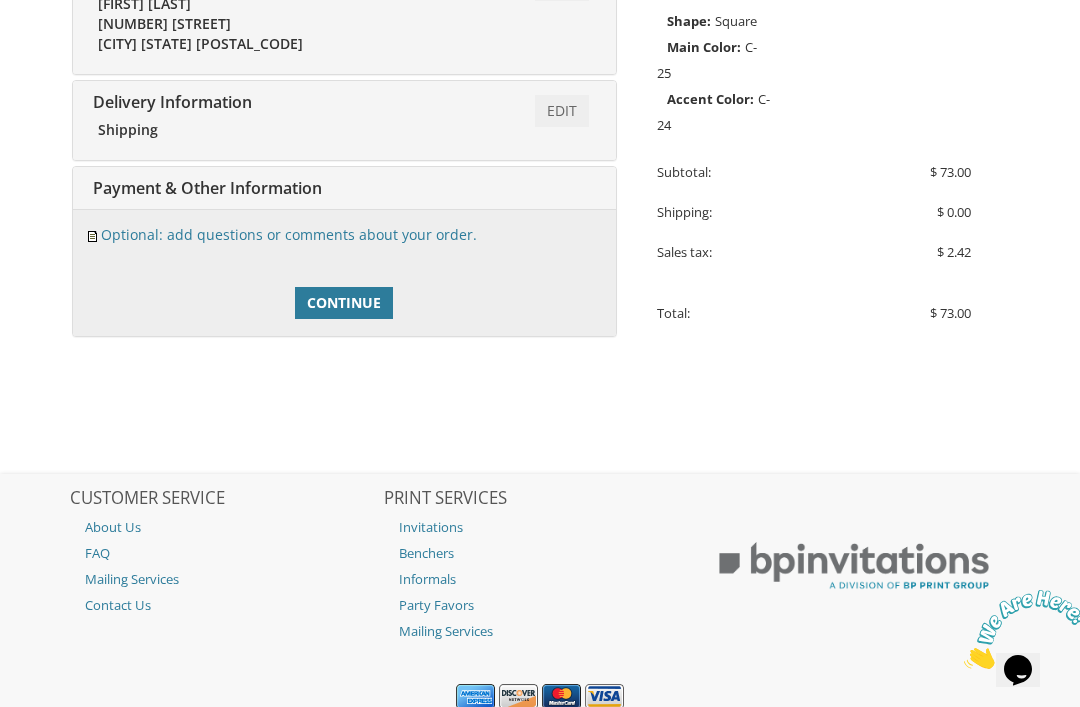 scroll, scrollTop: 612, scrollLeft: 0, axis: vertical 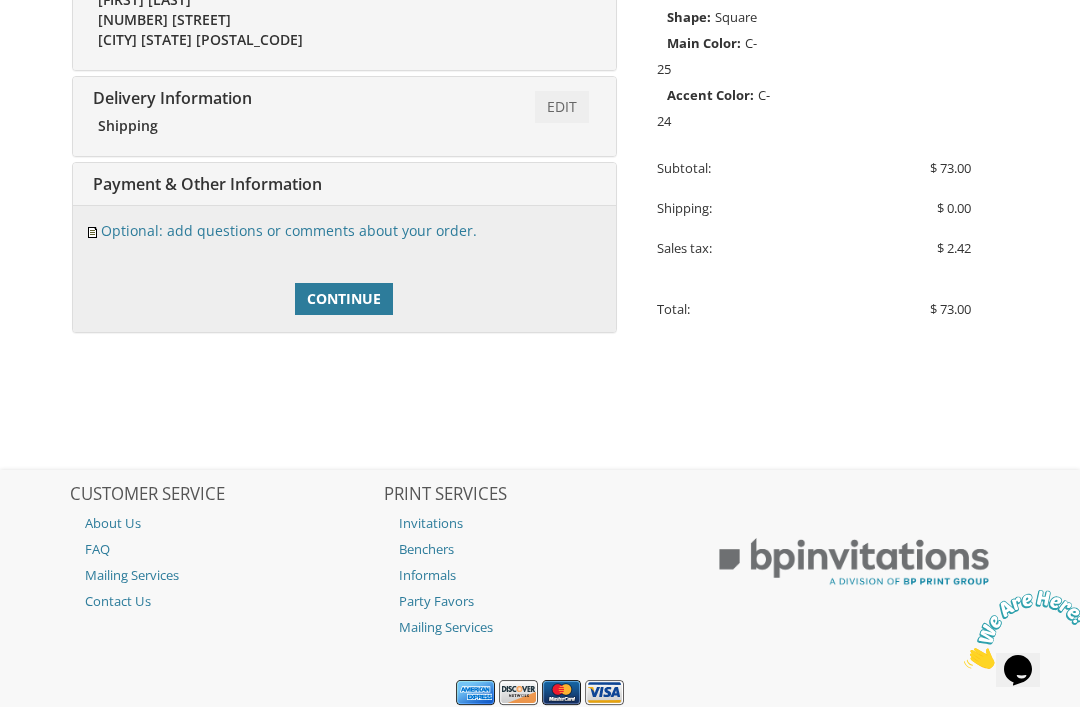 click on "Continue" at bounding box center (344, 299) 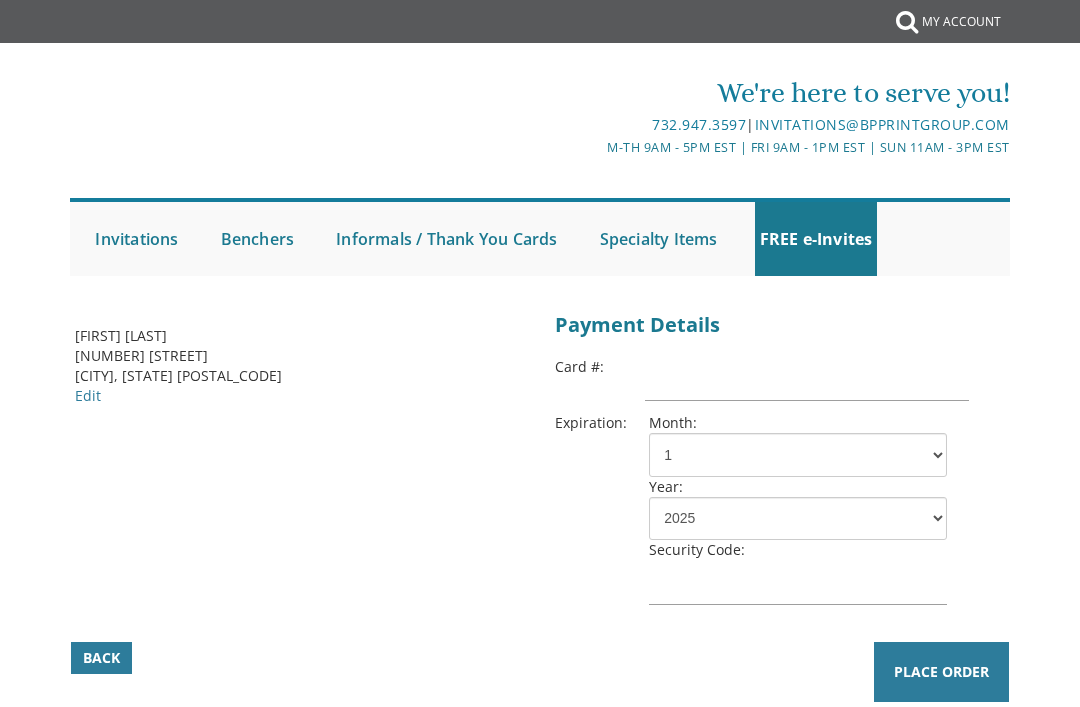 scroll, scrollTop: 0, scrollLeft: 0, axis: both 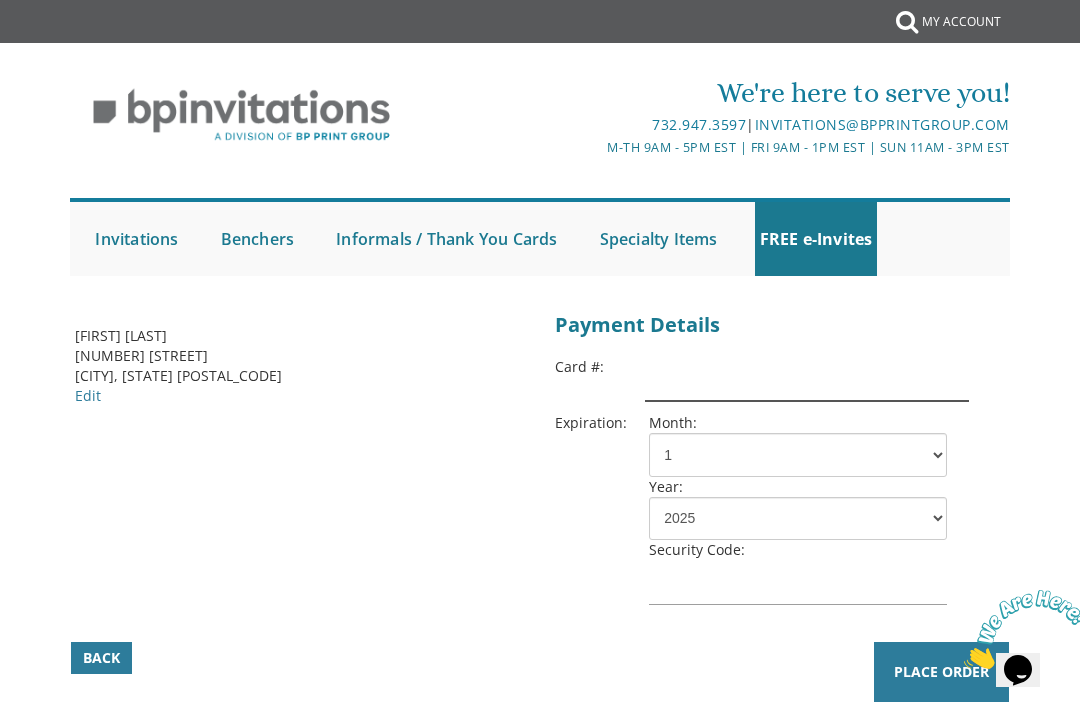 click at bounding box center (807, 379) 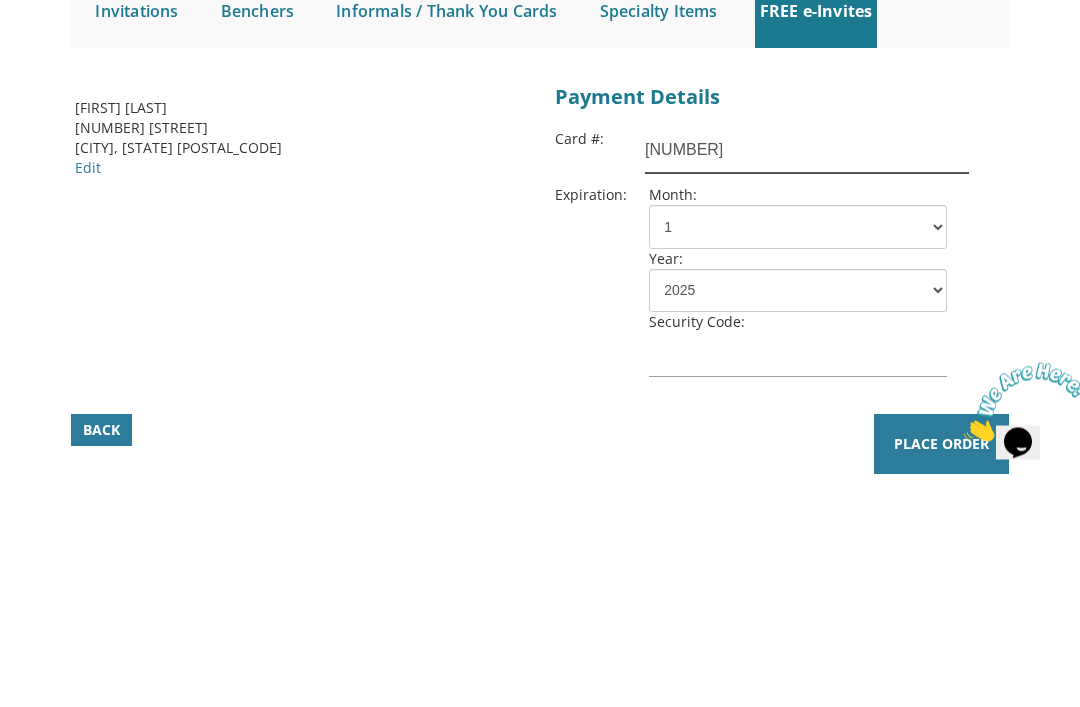 type on "[NUMBER]" 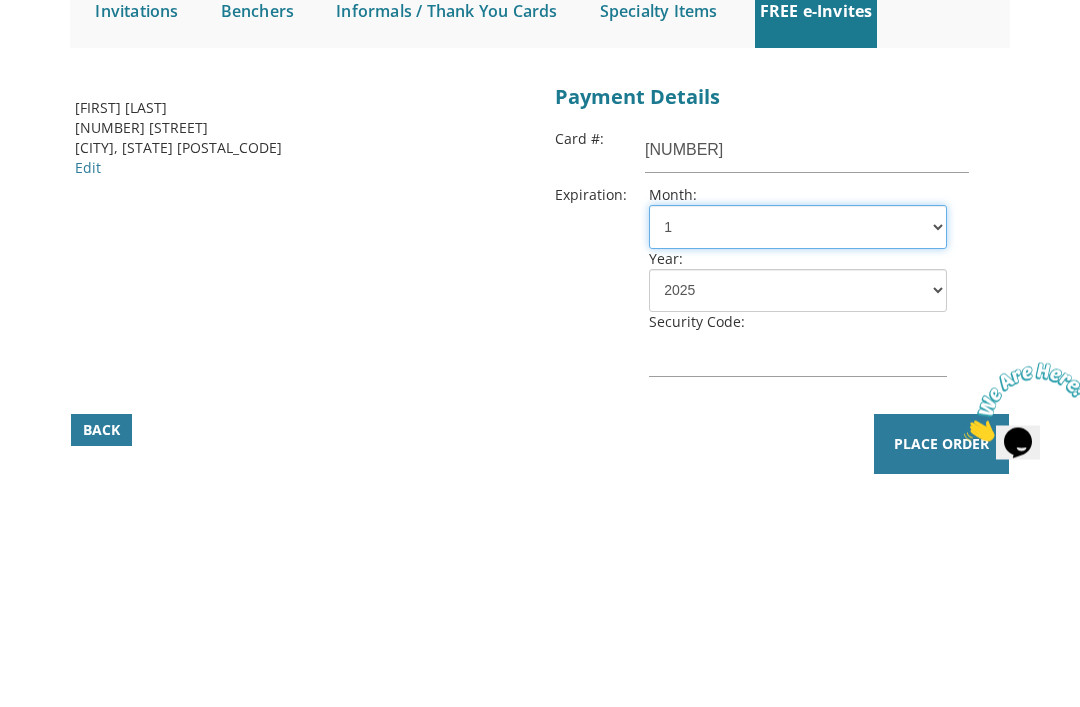 click on "1
2
3
4
5
6
7
8
9
10
11
12" at bounding box center (797, 455) 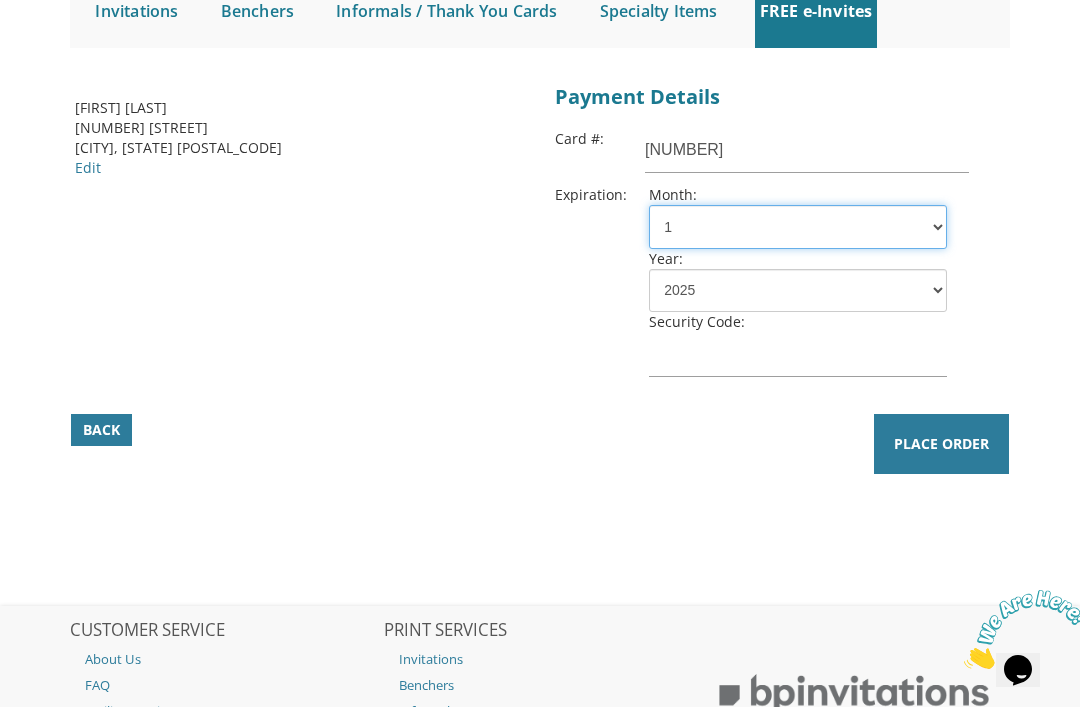 select on "10" 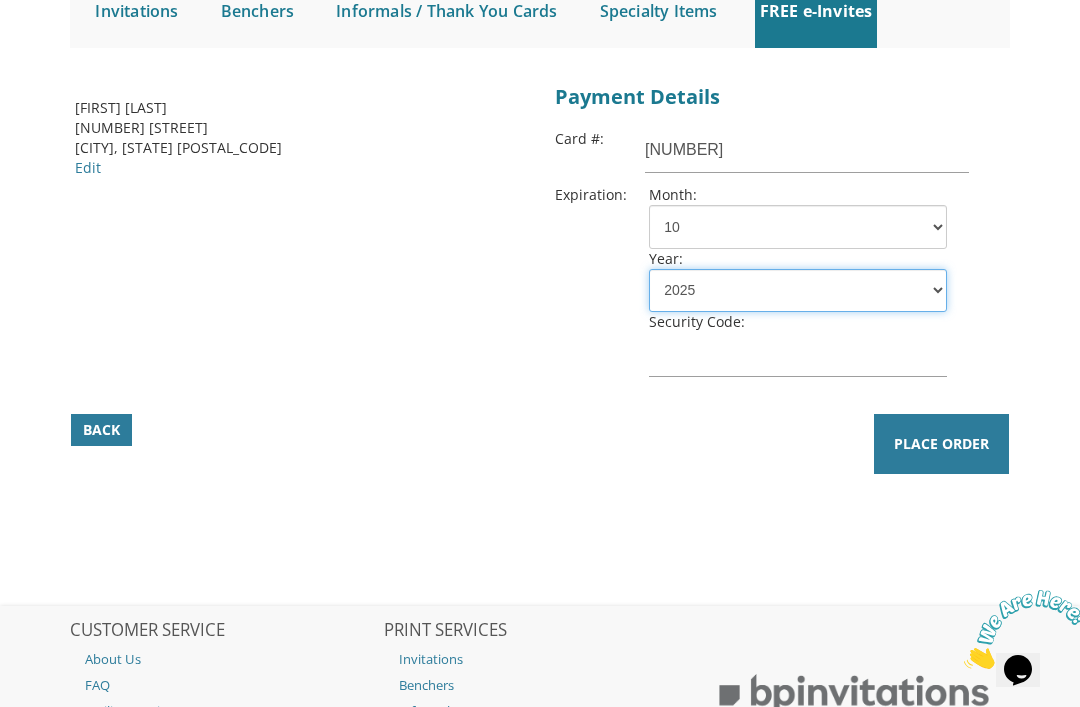 click on "2025
2026
2027
2028
2029
2030
2031
2032
2033
2034
2035" at bounding box center (797, 291) 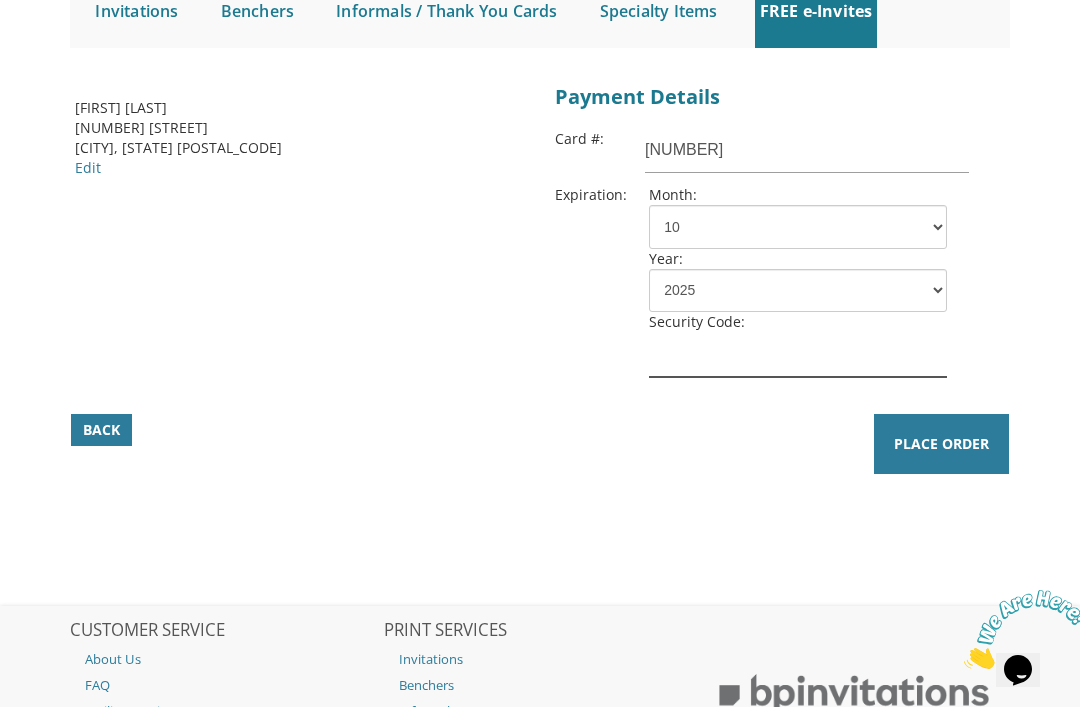click at bounding box center [797, 354] 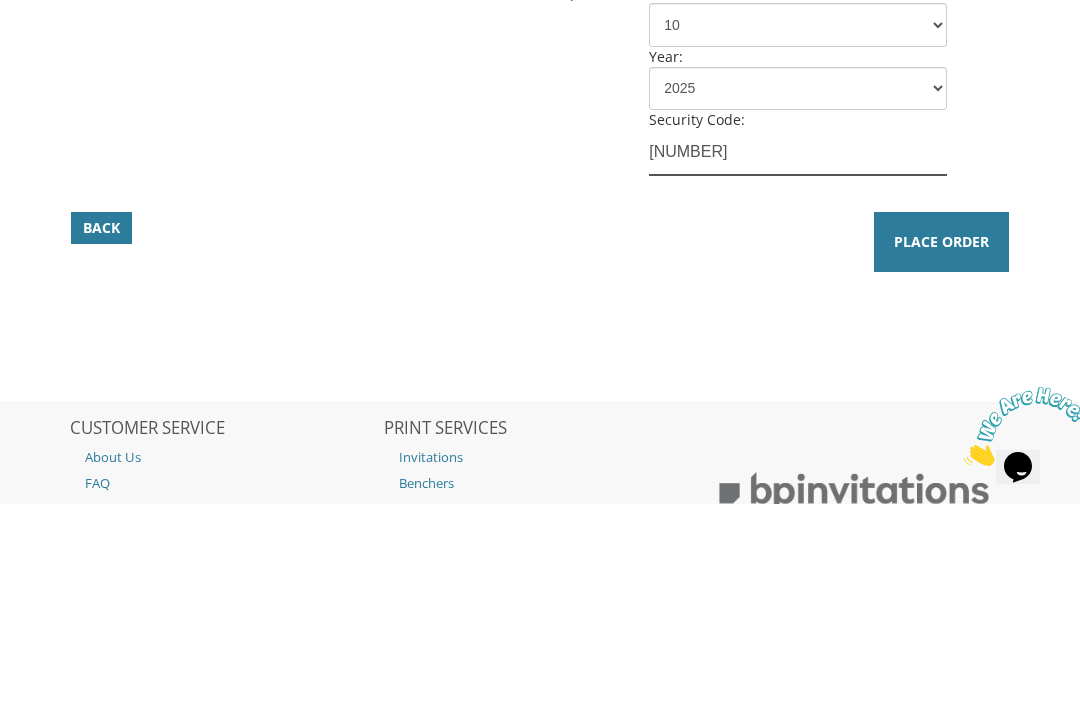 type on "[NUMBER]" 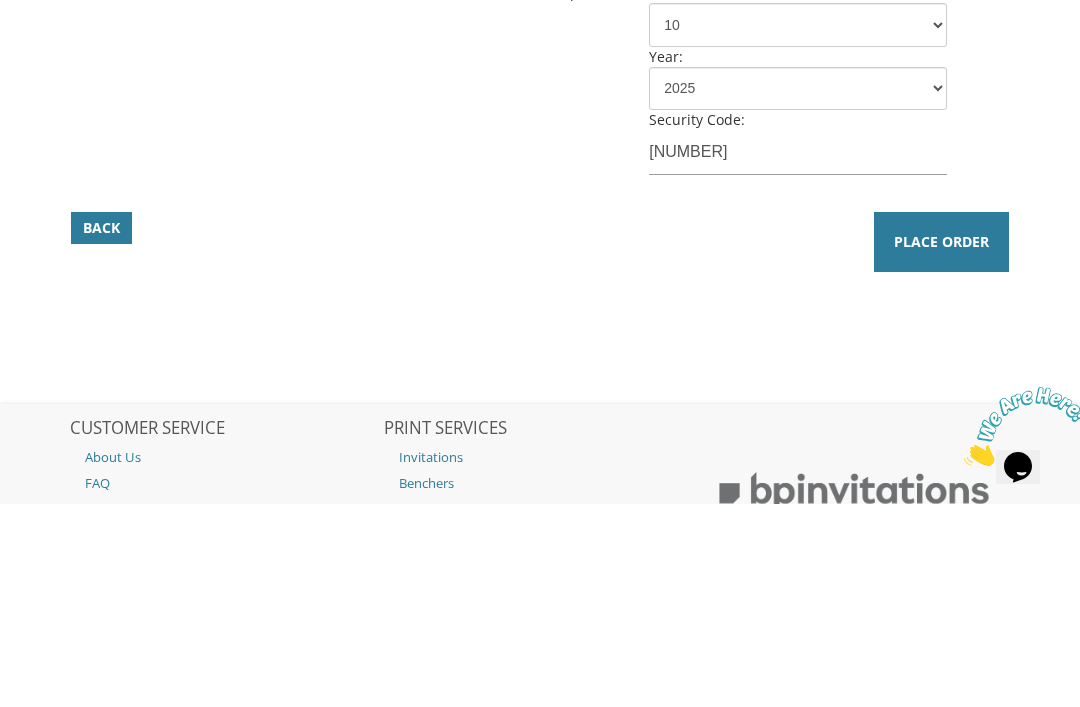 click on "Place Order" at bounding box center [941, 445] 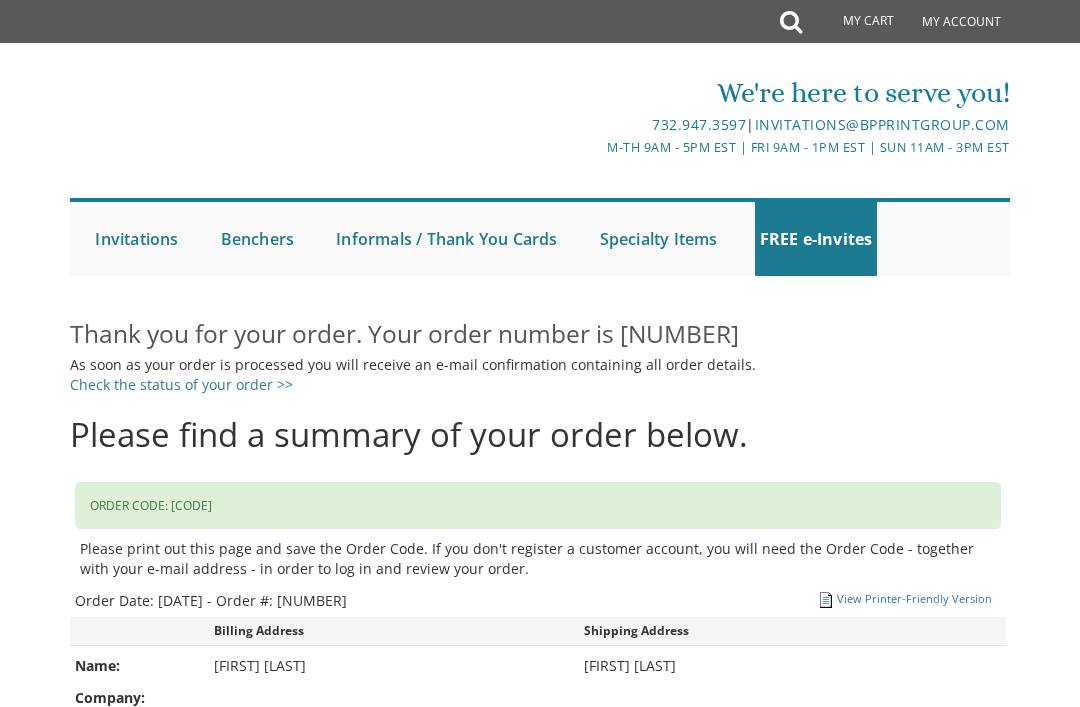 scroll, scrollTop: 0, scrollLeft: 0, axis: both 